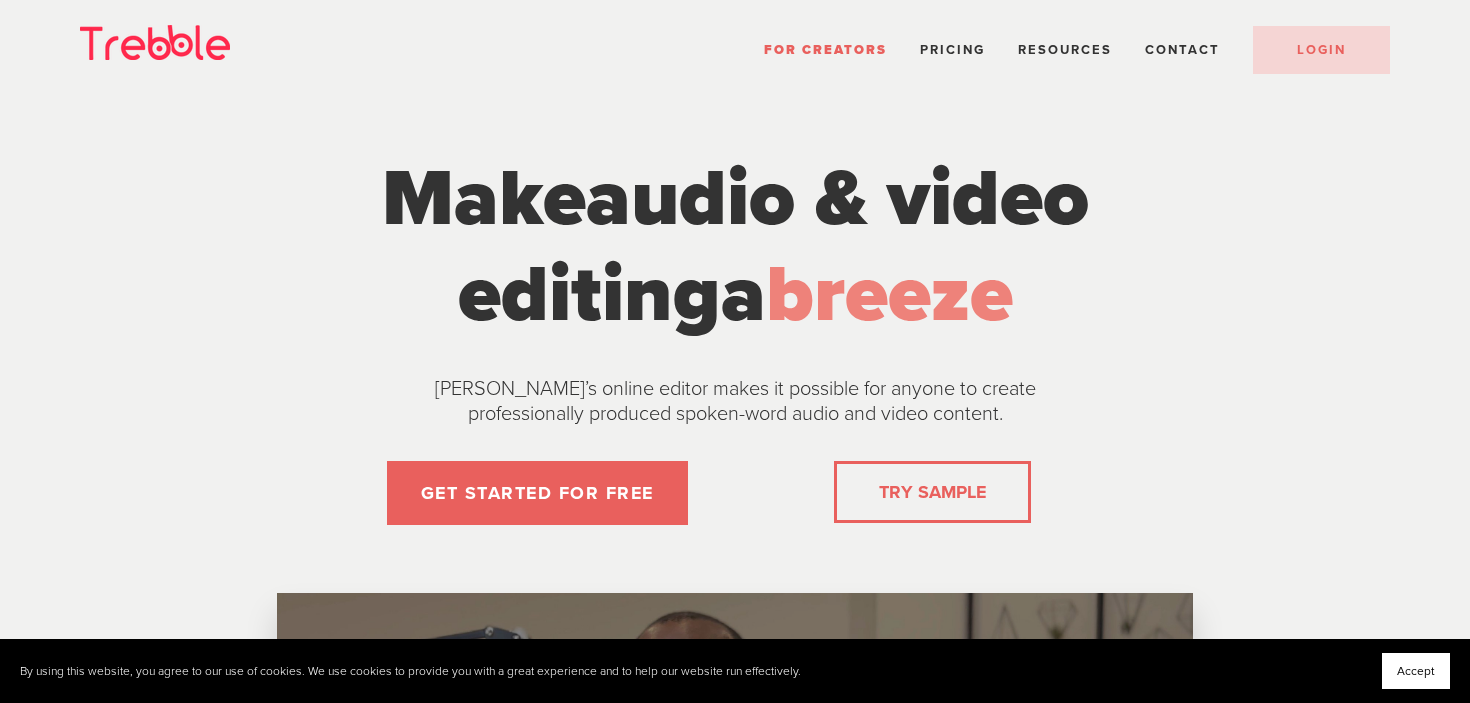 scroll, scrollTop: 0, scrollLeft: 0, axis: both 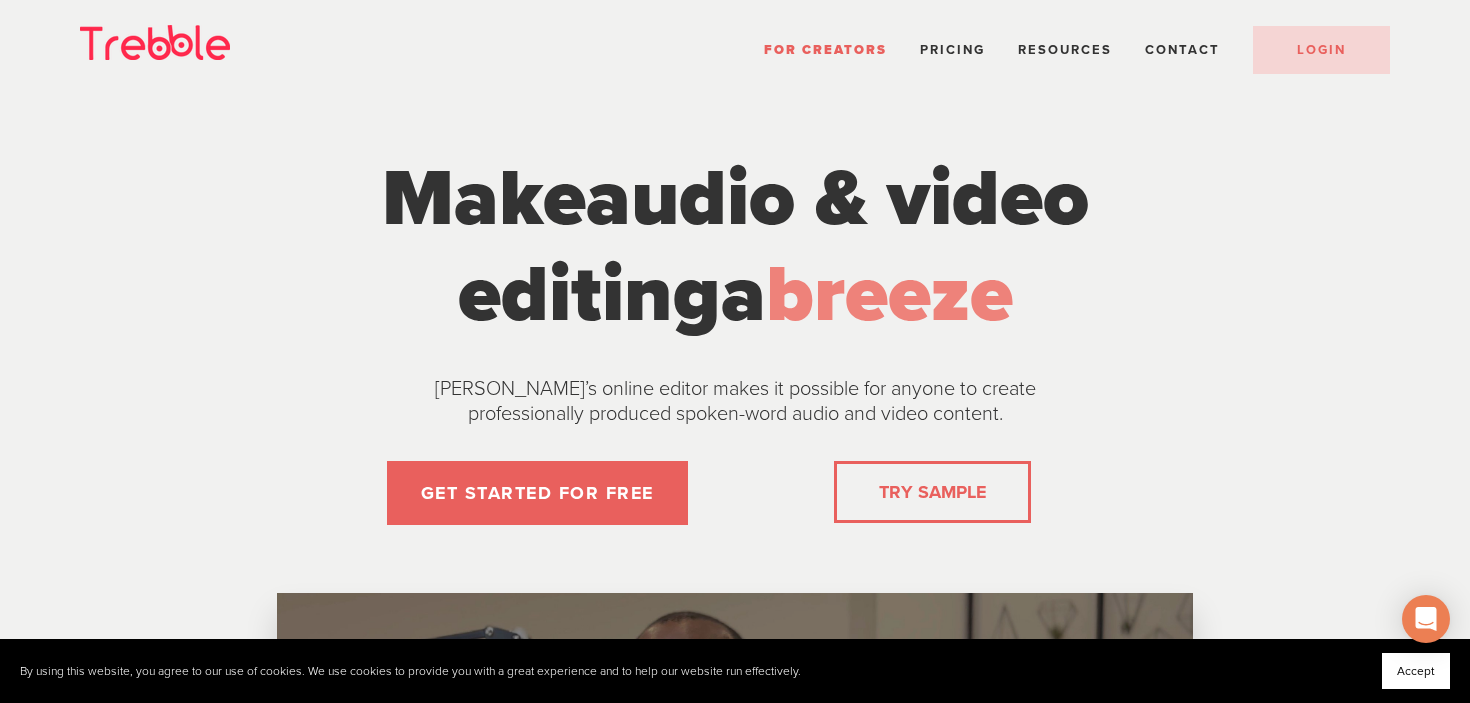 click on "Accept" at bounding box center [1416, 671] 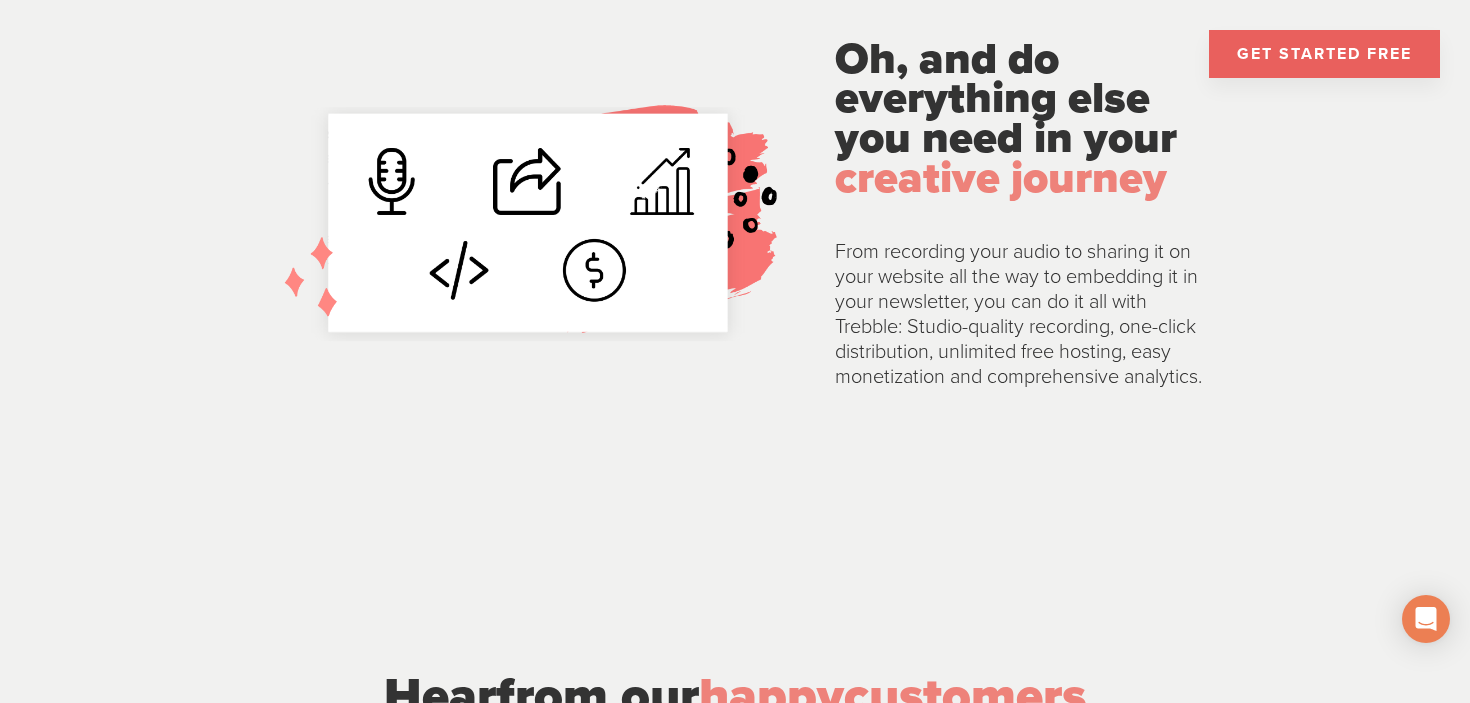 scroll, scrollTop: 1797, scrollLeft: 0, axis: vertical 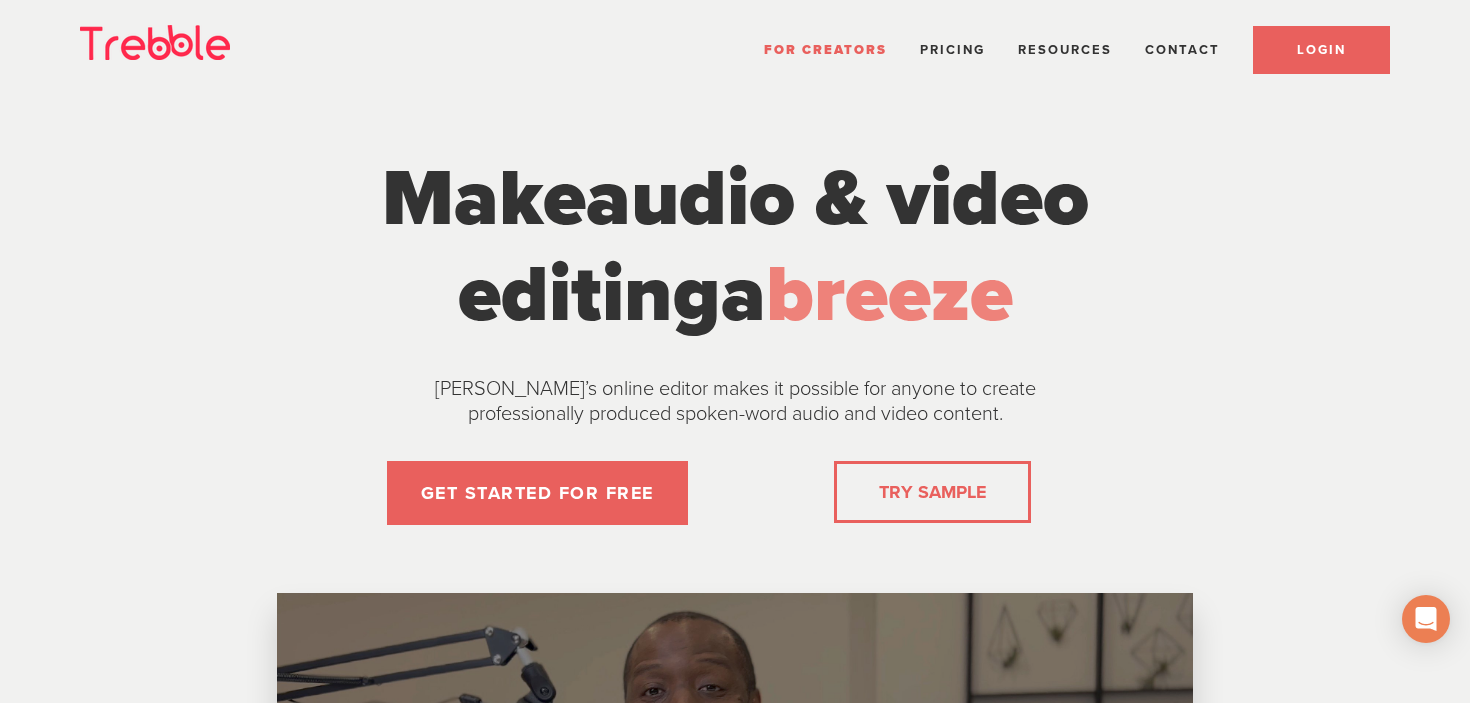 click on "LOGIN" at bounding box center [1321, 50] 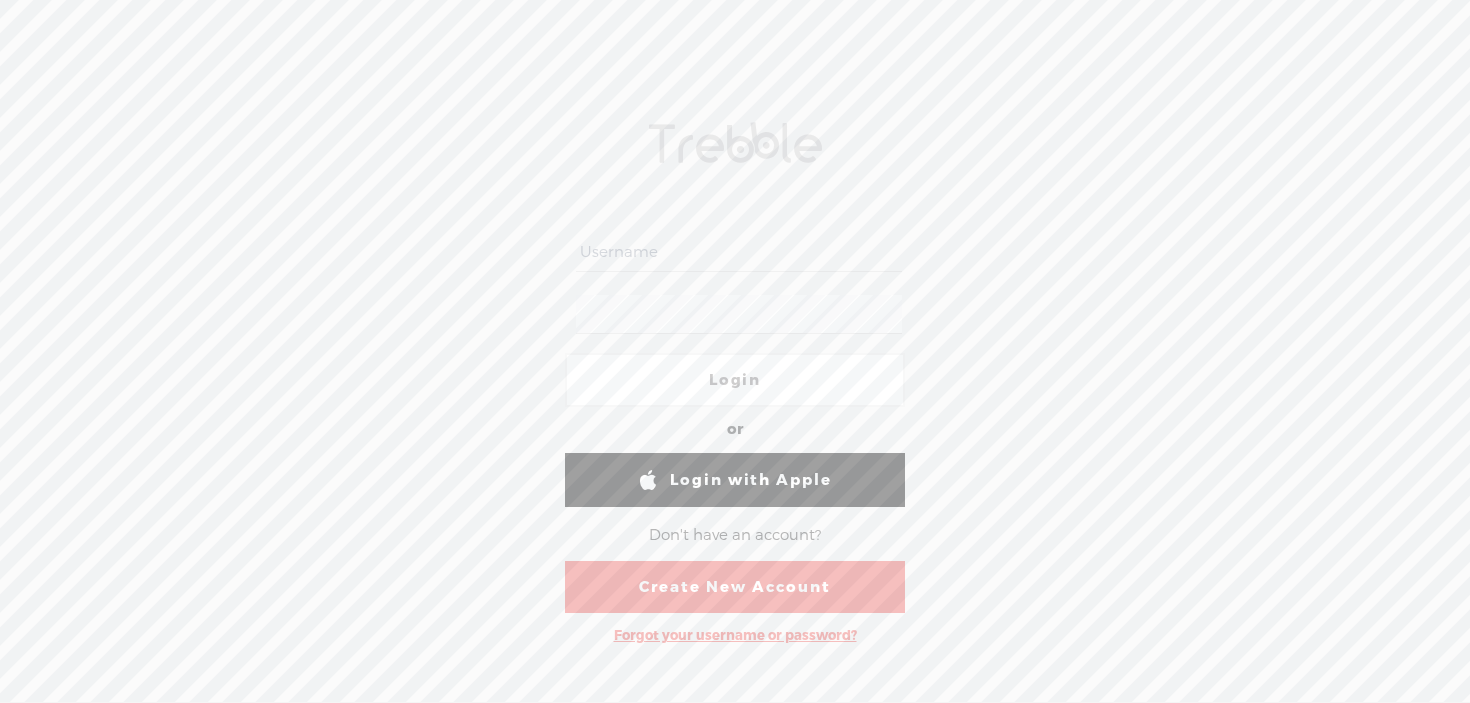 scroll, scrollTop: 0, scrollLeft: 0, axis: both 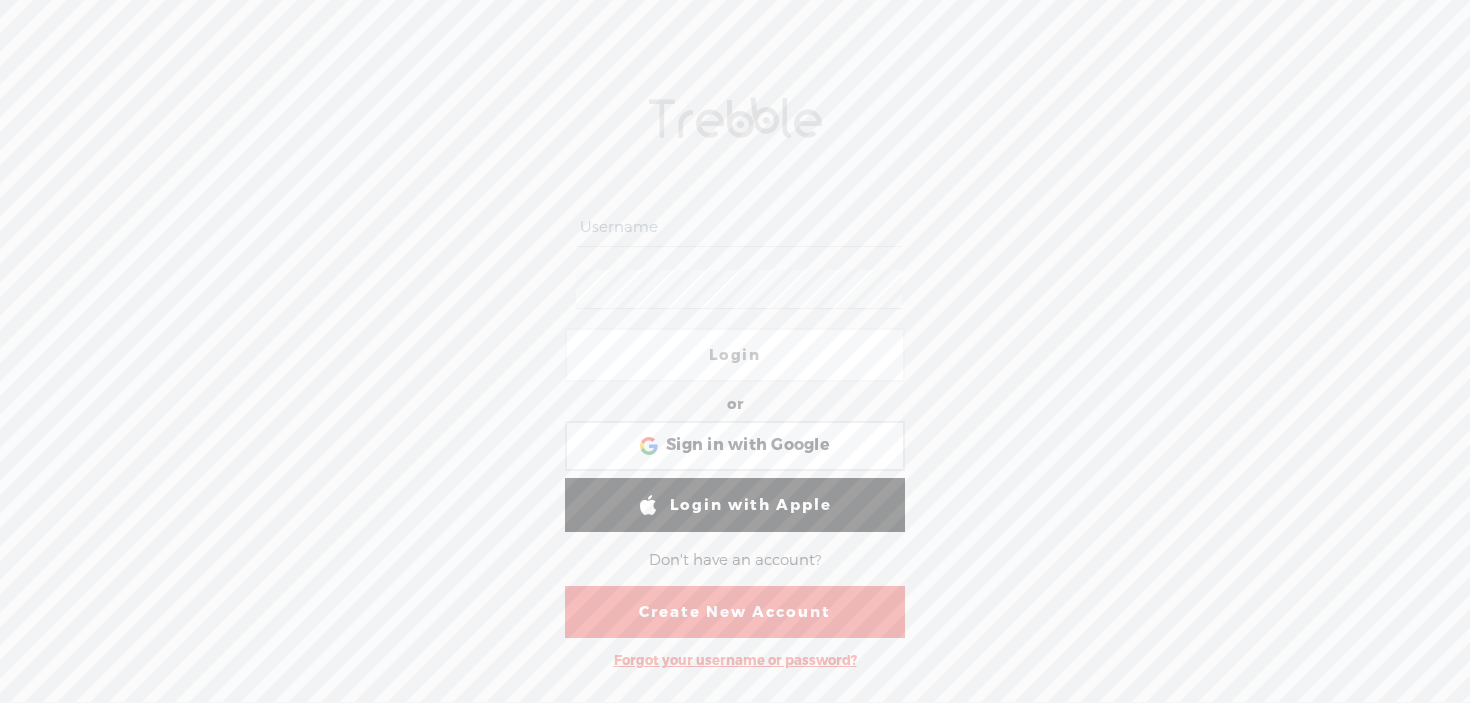 click at bounding box center [738, 227] 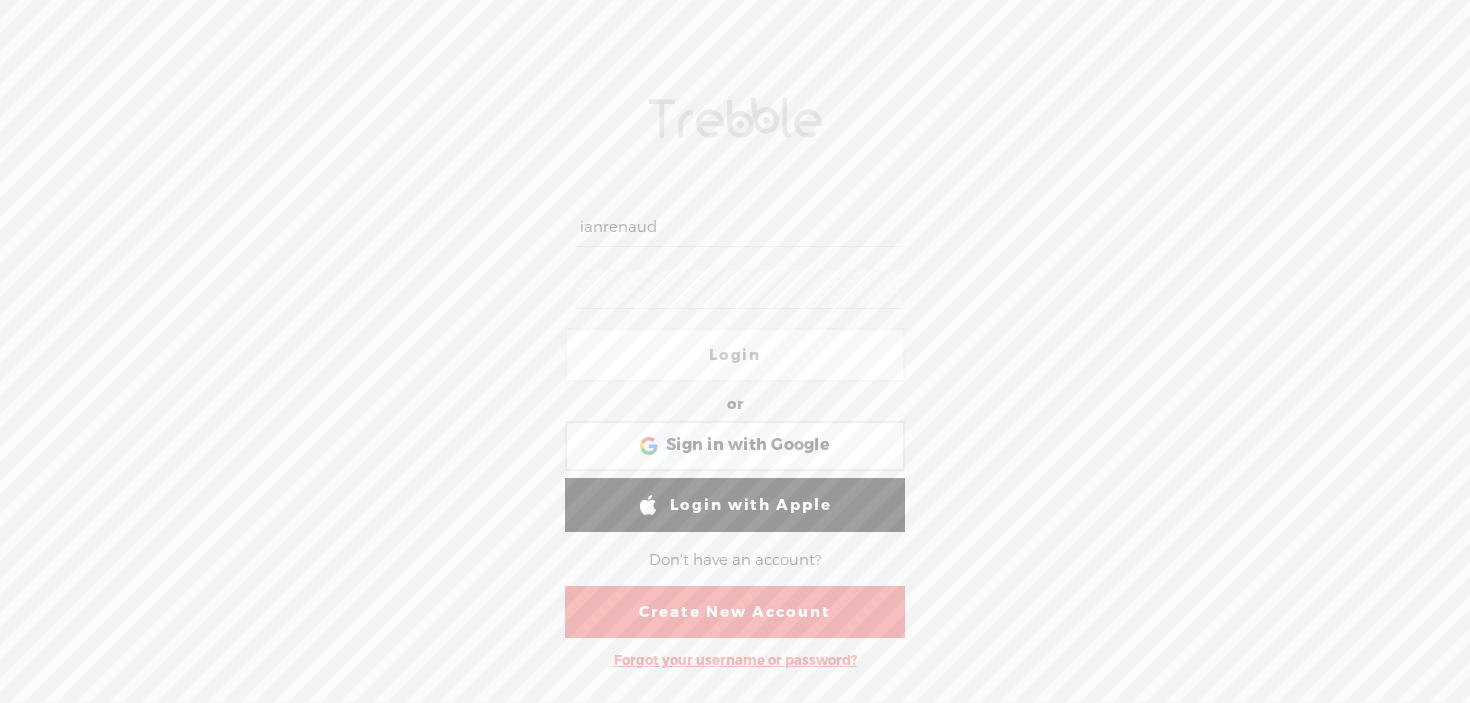 type on "ianrenaud" 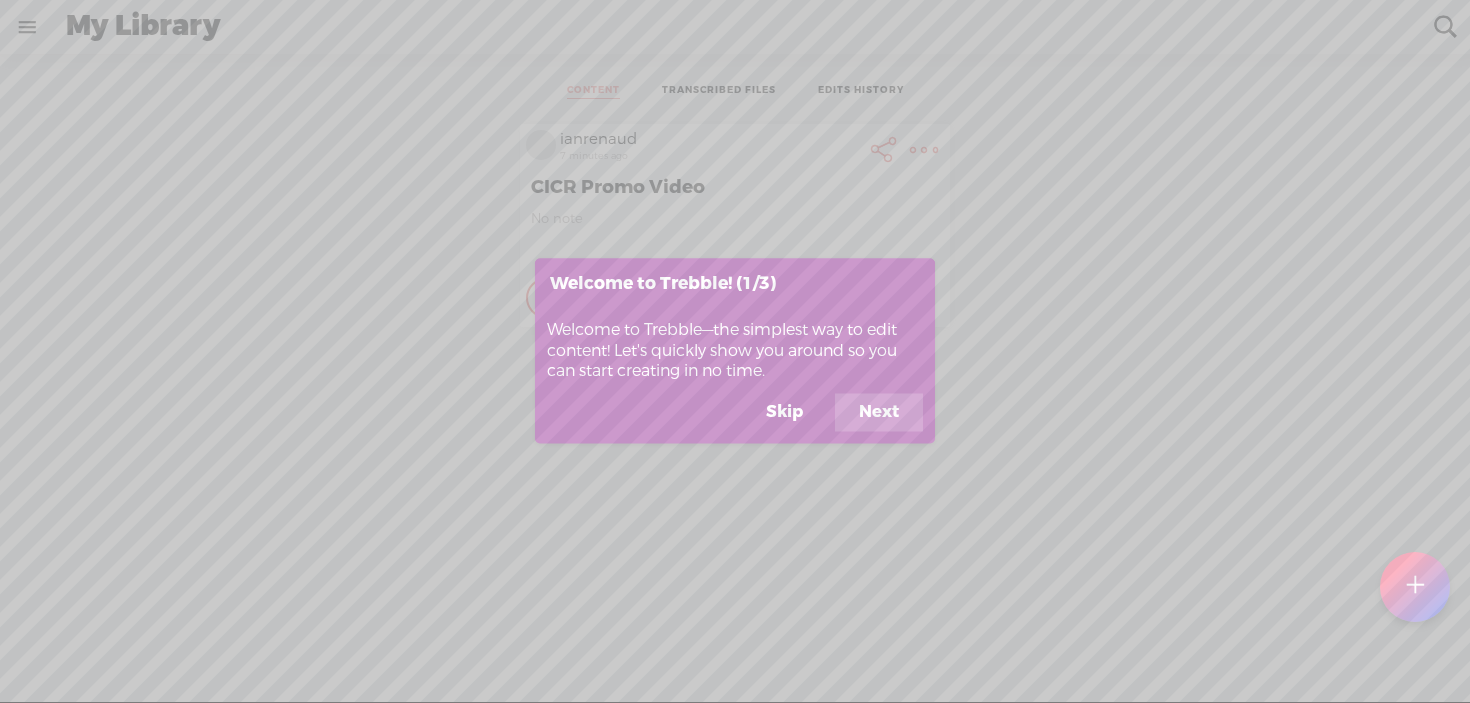 click on "Skip" at bounding box center [784, 413] 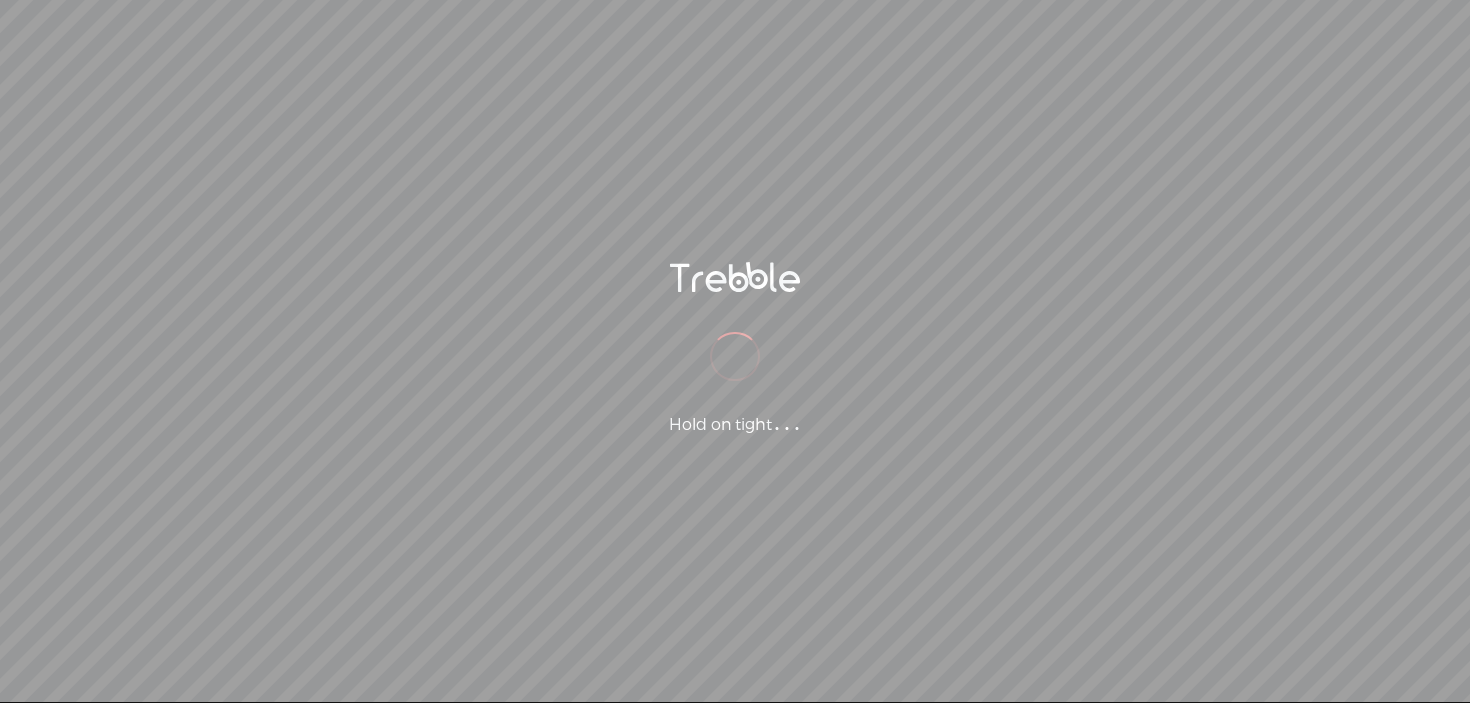 scroll, scrollTop: 0, scrollLeft: 0, axis: both 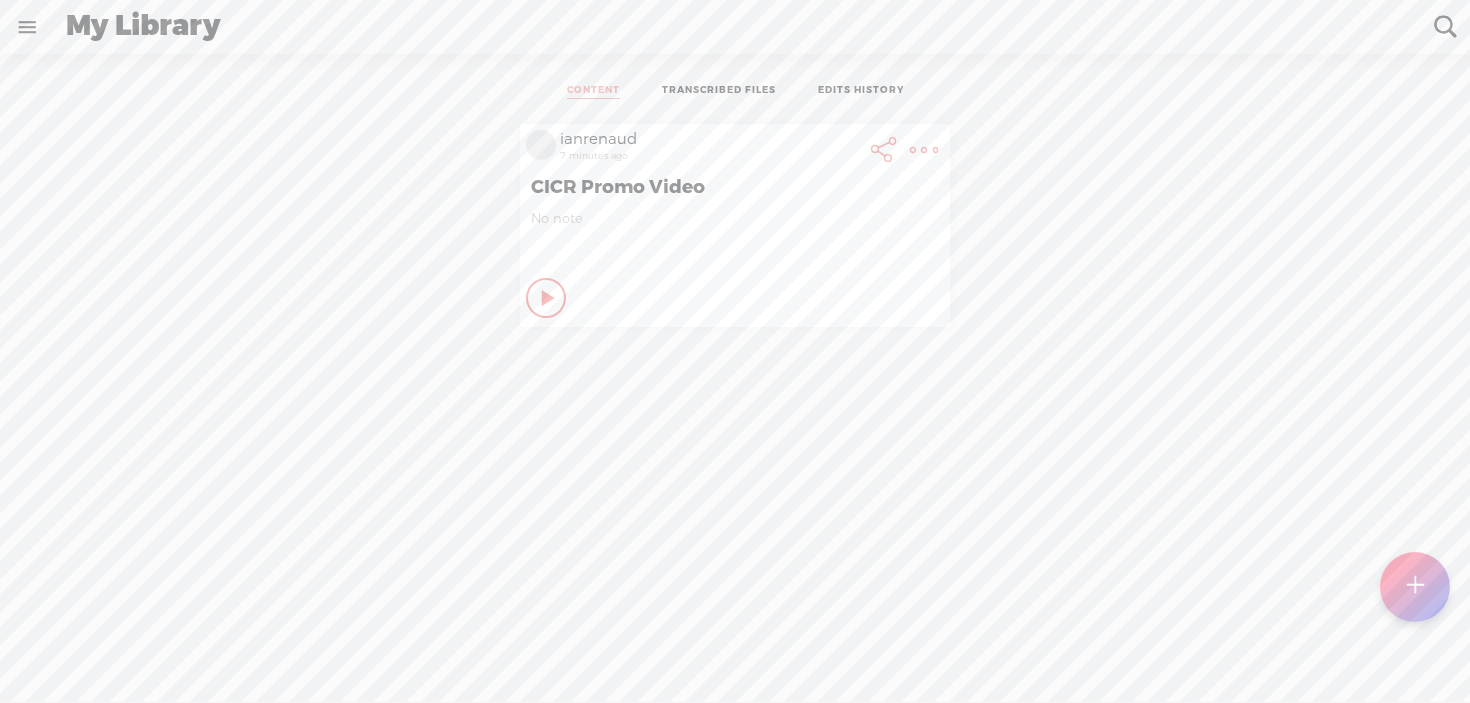 click on "TRANSCRIBED FILES" at bounding box center [719, 91] 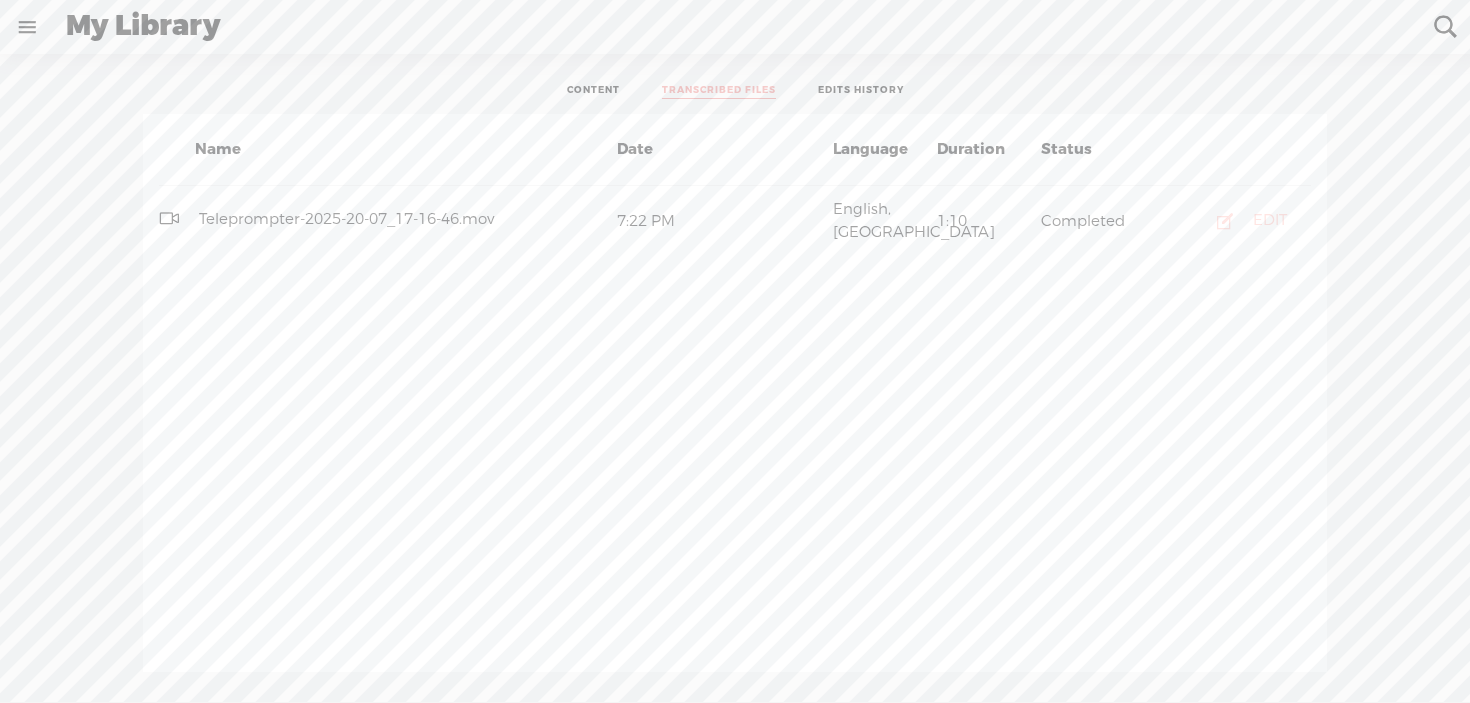 click on "EDIT" at bounding box center [1270, 221] 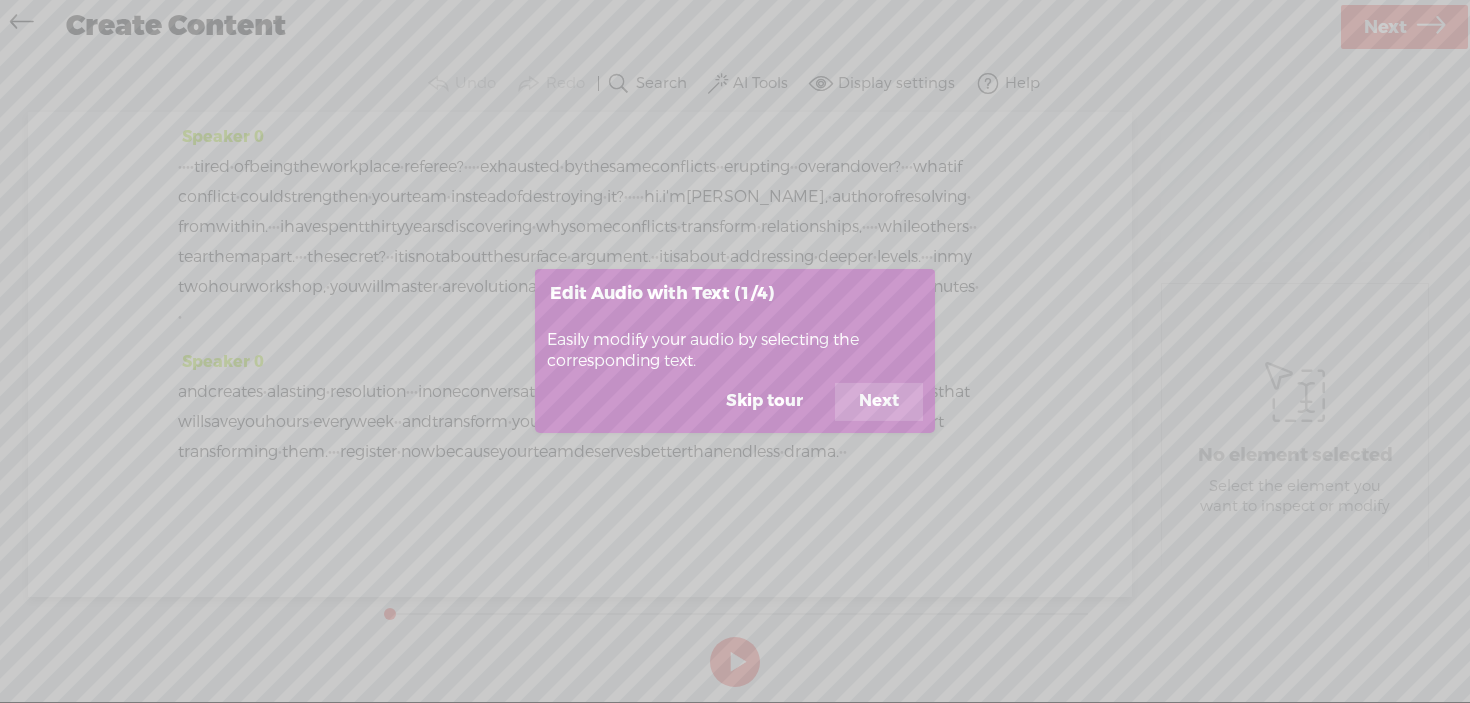 click on "Next" at bounding box center (879, 402) 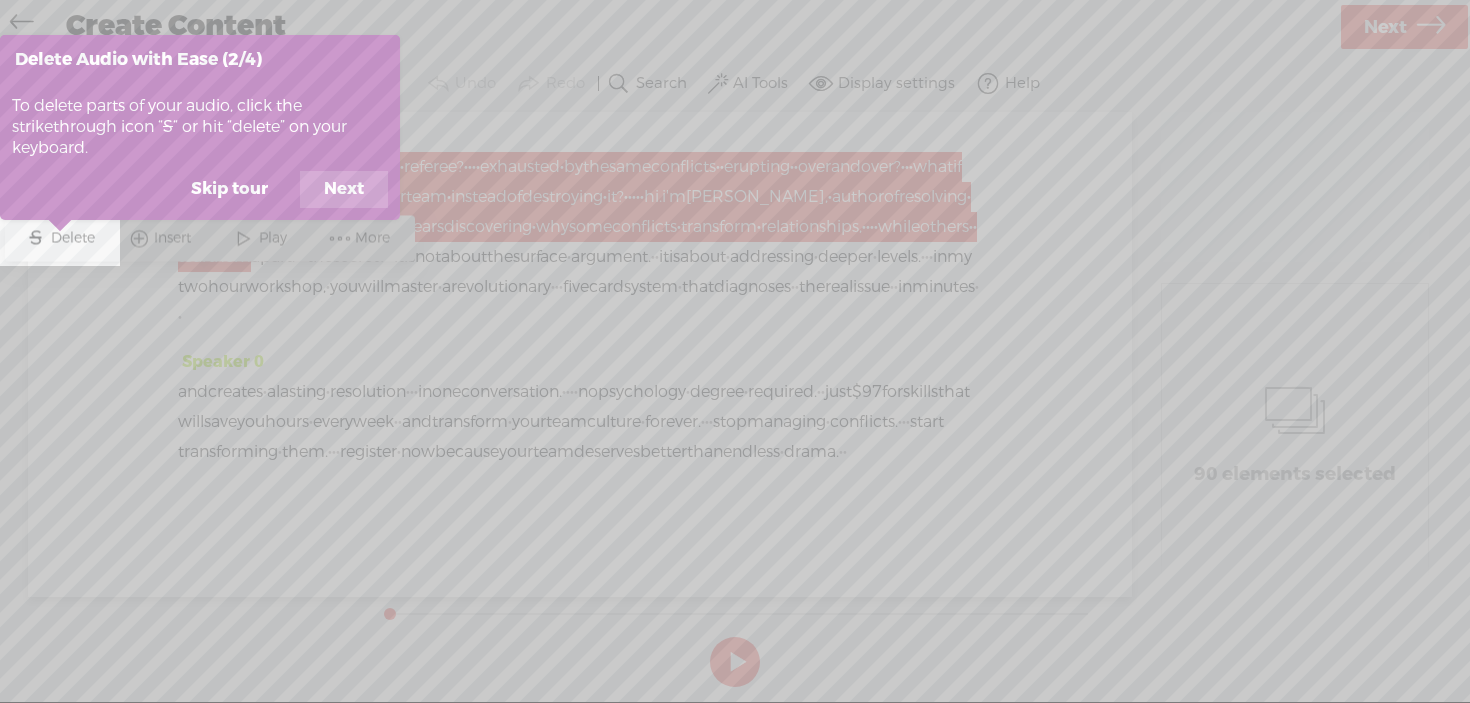 click on "Next" at bounding box center (344, 190) 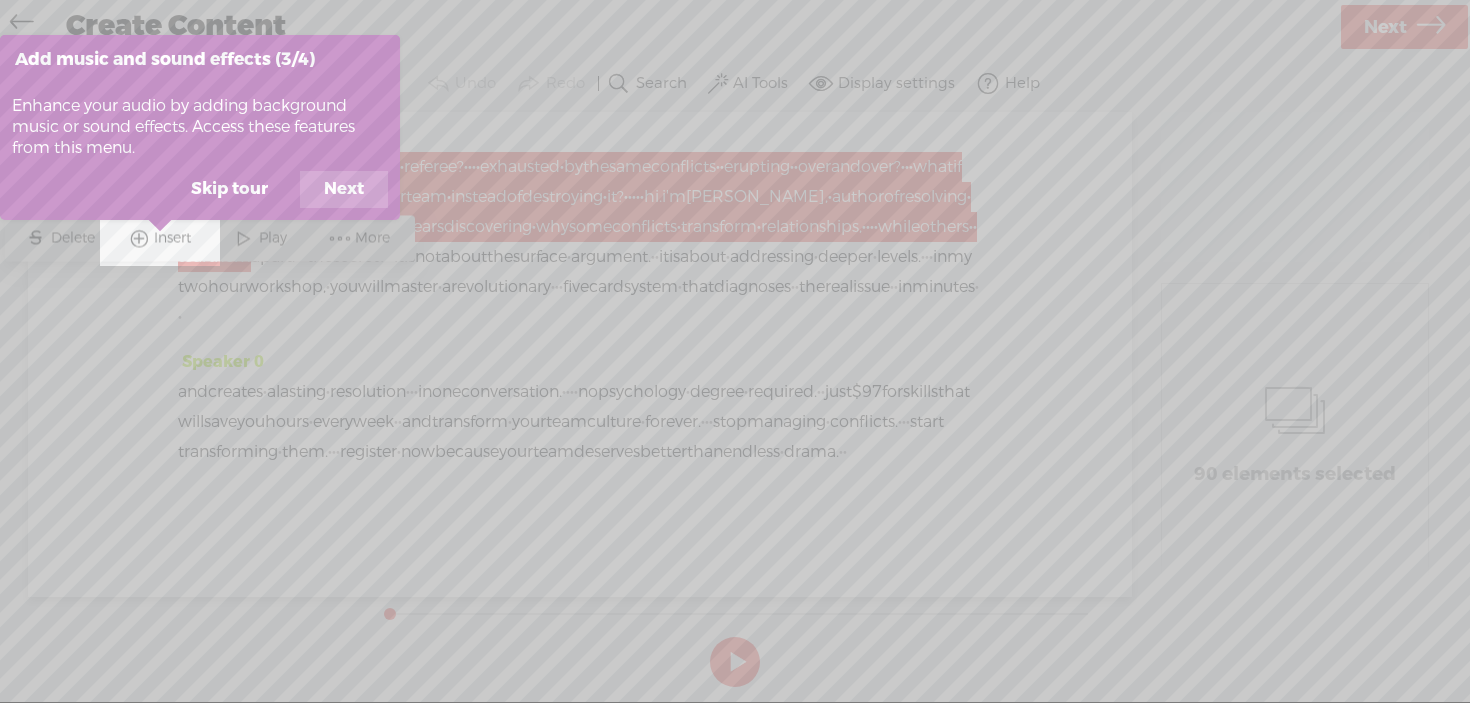 click on "Next" at bounding box center [344, 190] 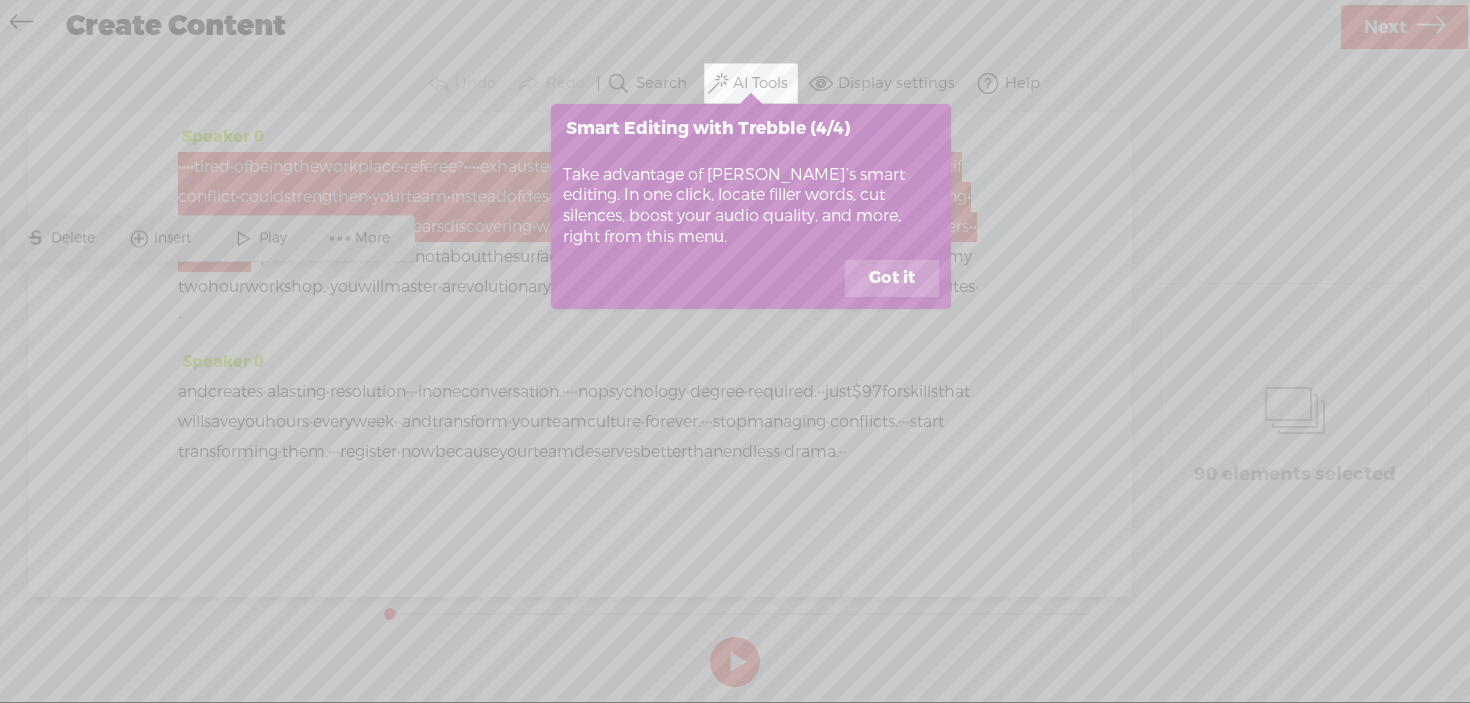 click on "Got it" at bounding box center [892, 279] 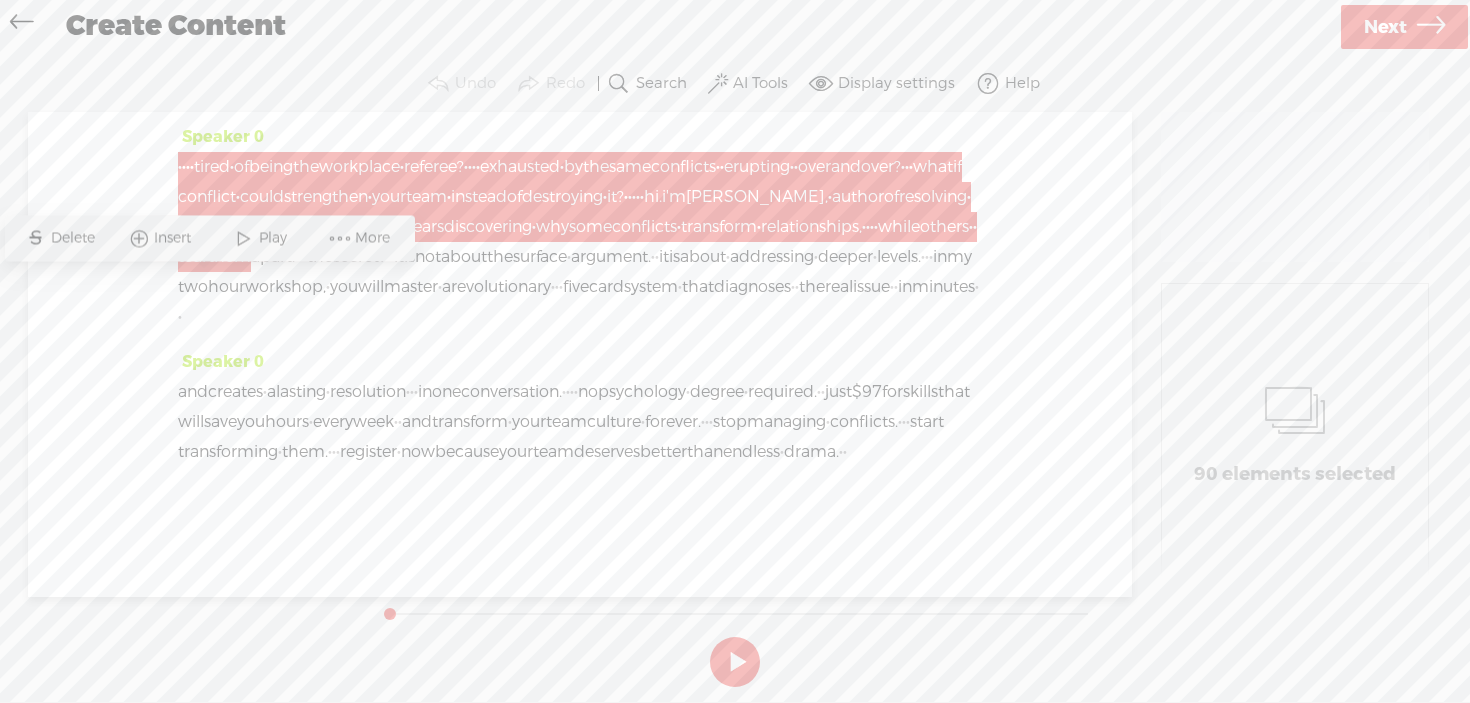 click on "Speaker 0
·
·
·
·
tired
·
of
being
the
workplace
·
referee?
·
·
·
·
exhausted
·
by
the
same
conflicts
·
·
erupting
·
·
over
and
over?
·
·
·
what
if
conflict
·
could
strengthen
·
your
team
·
instead
of
destroying
·" at bounding box center (580, 354) 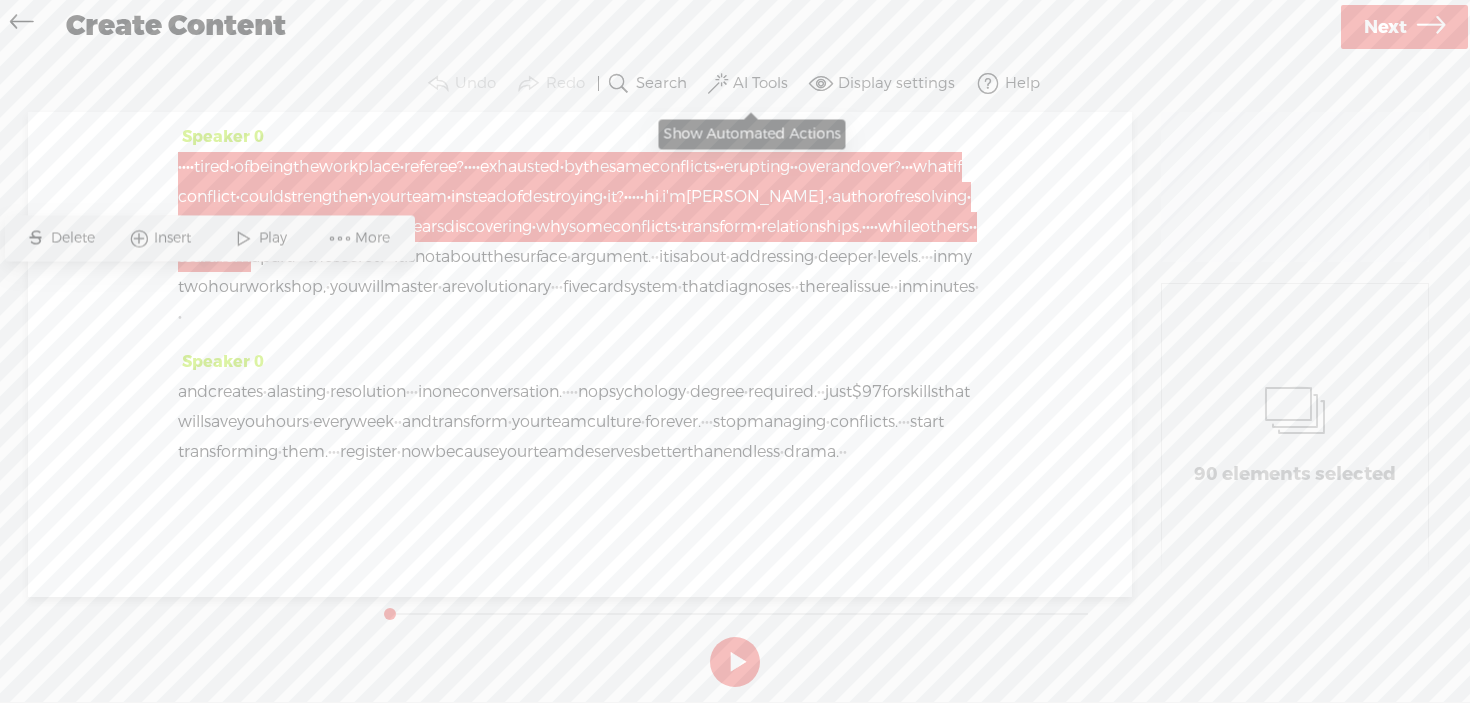 click on "AI Tools" at bounding box center (760, 84) 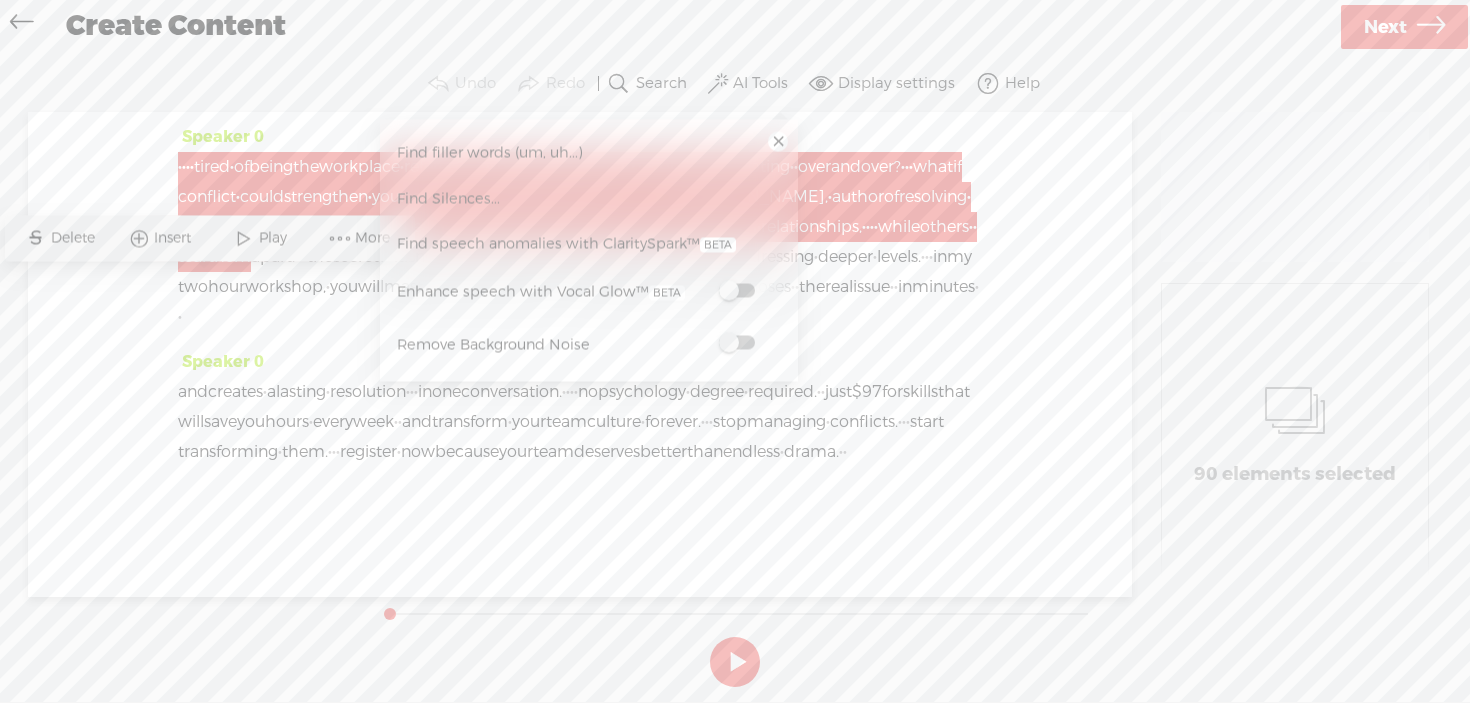 click at bounding box center (737, 343) 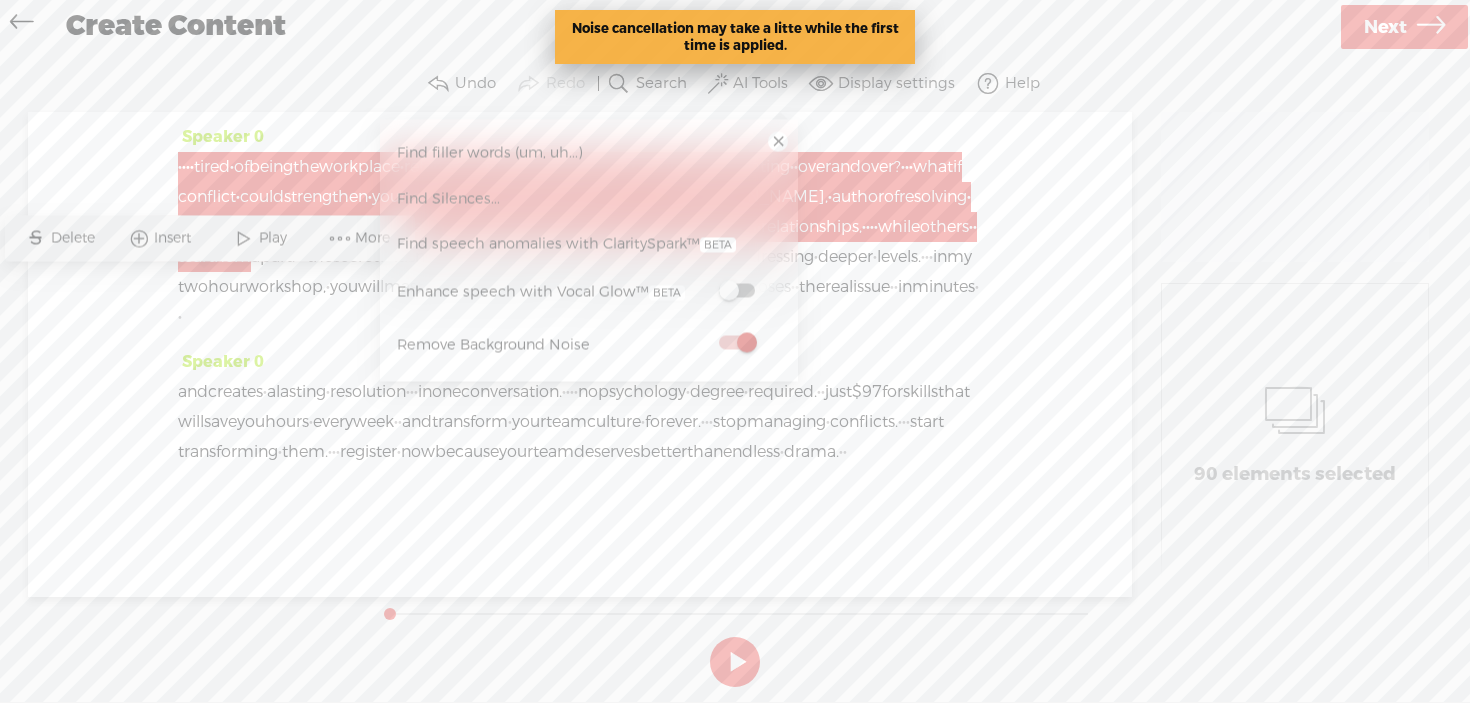 click at bounding box center [737, 291] 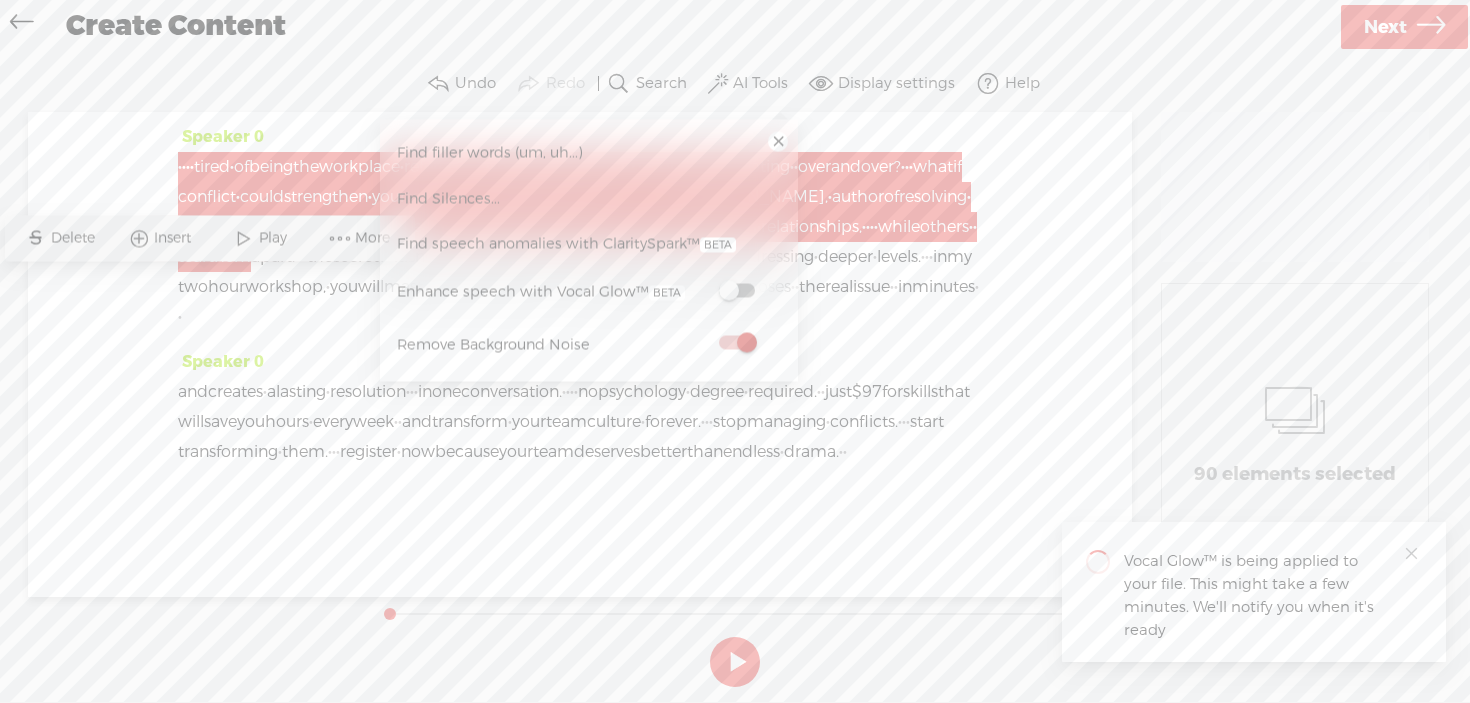 click at bounding box center (778, 142) 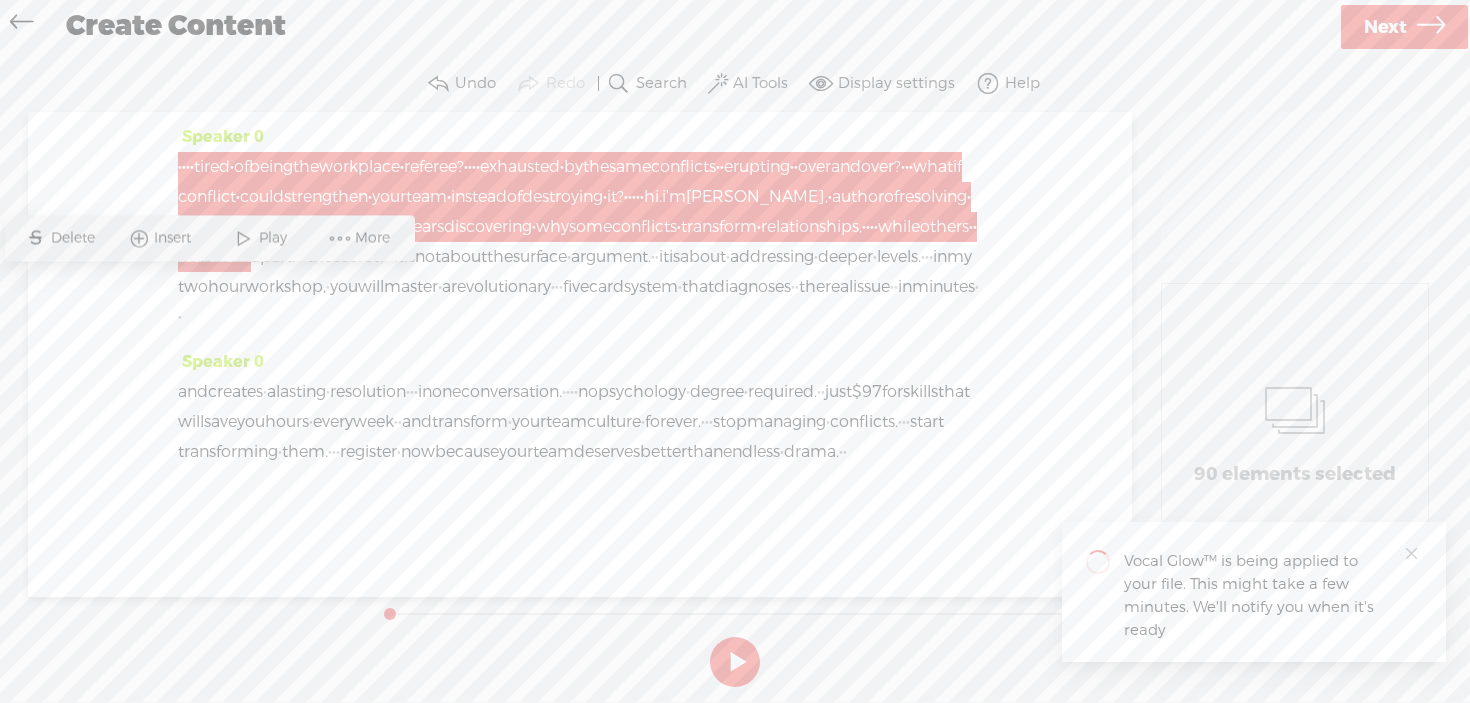 click at bounding box center [1295, 187] 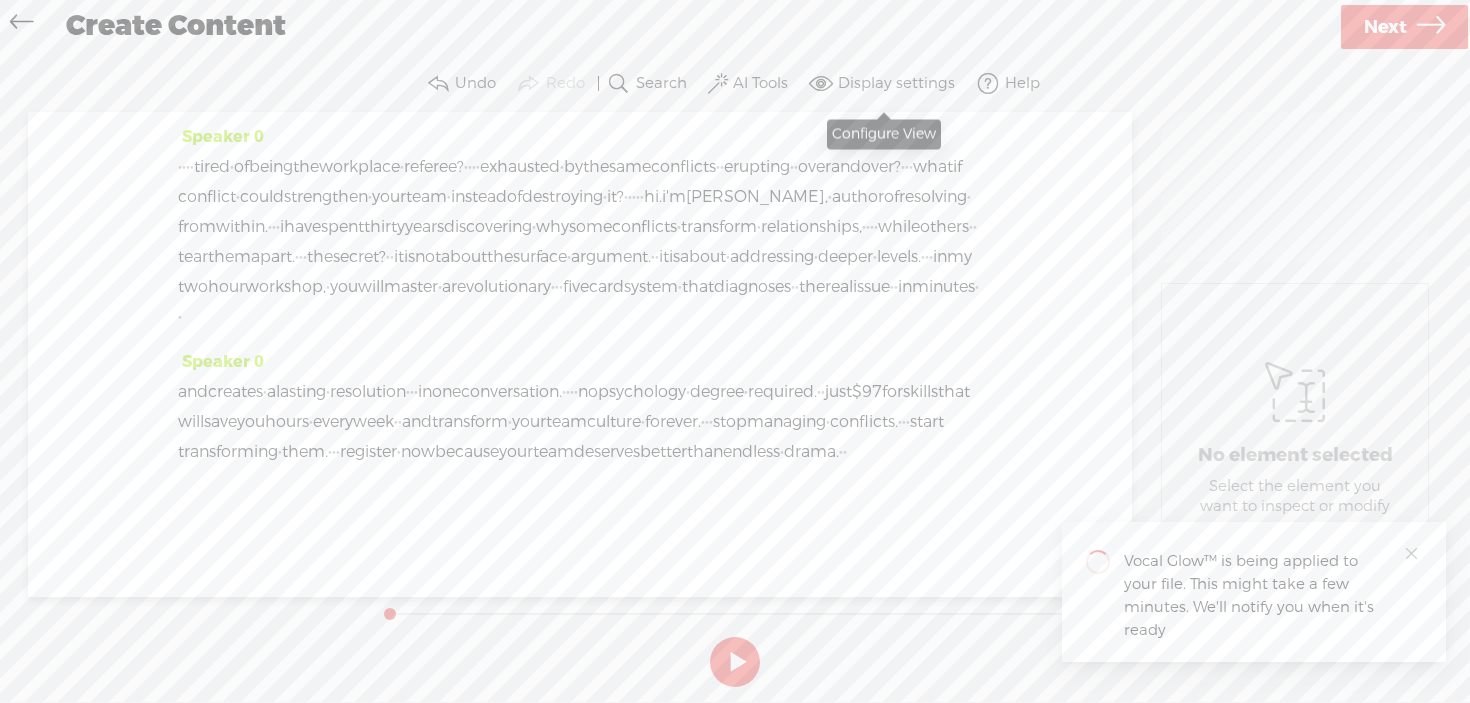 click on "Display settings" at bounding box center [896, 84] 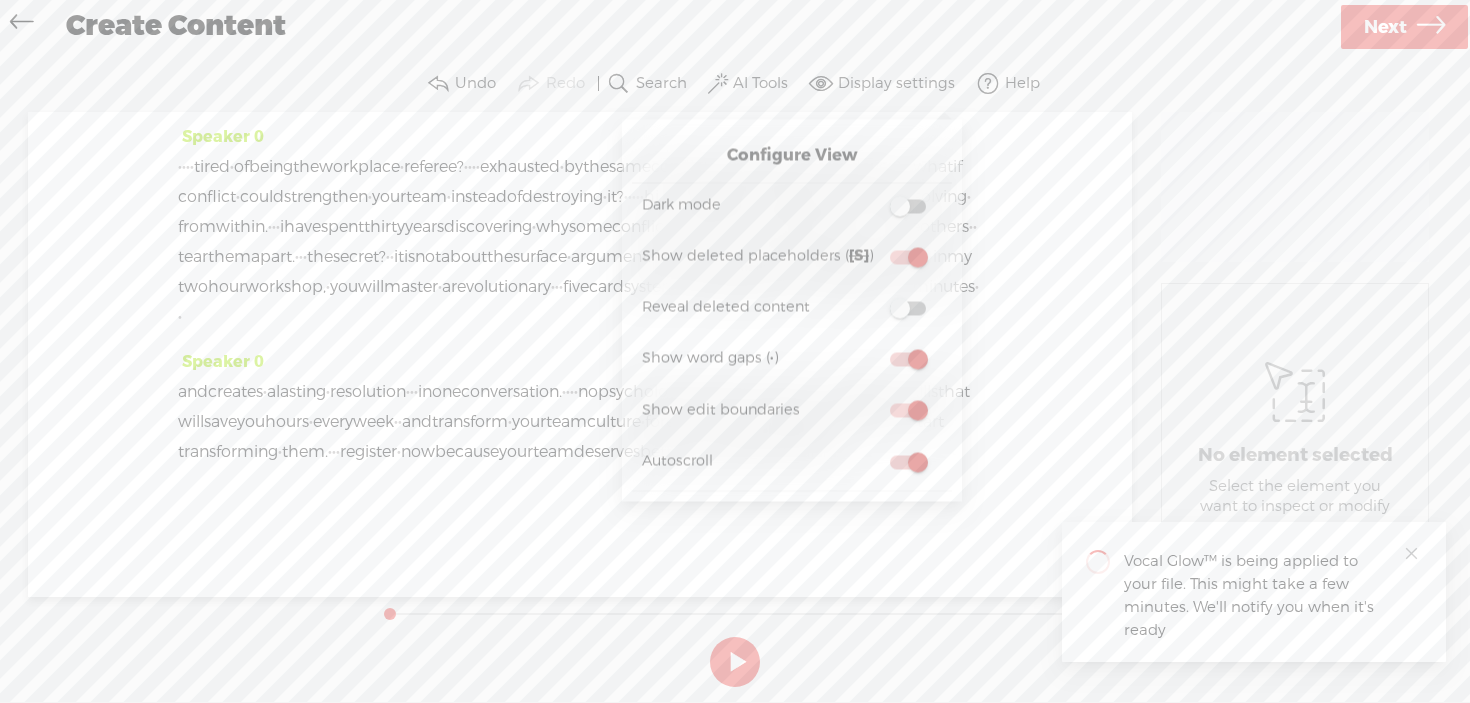 click on "Undo
Redo
Search
Remove Background Noise
AI Tools
Configure Magic Sound Enhancer™
Display settings
Autoscroll
Help" at bounding box center [735, 84] 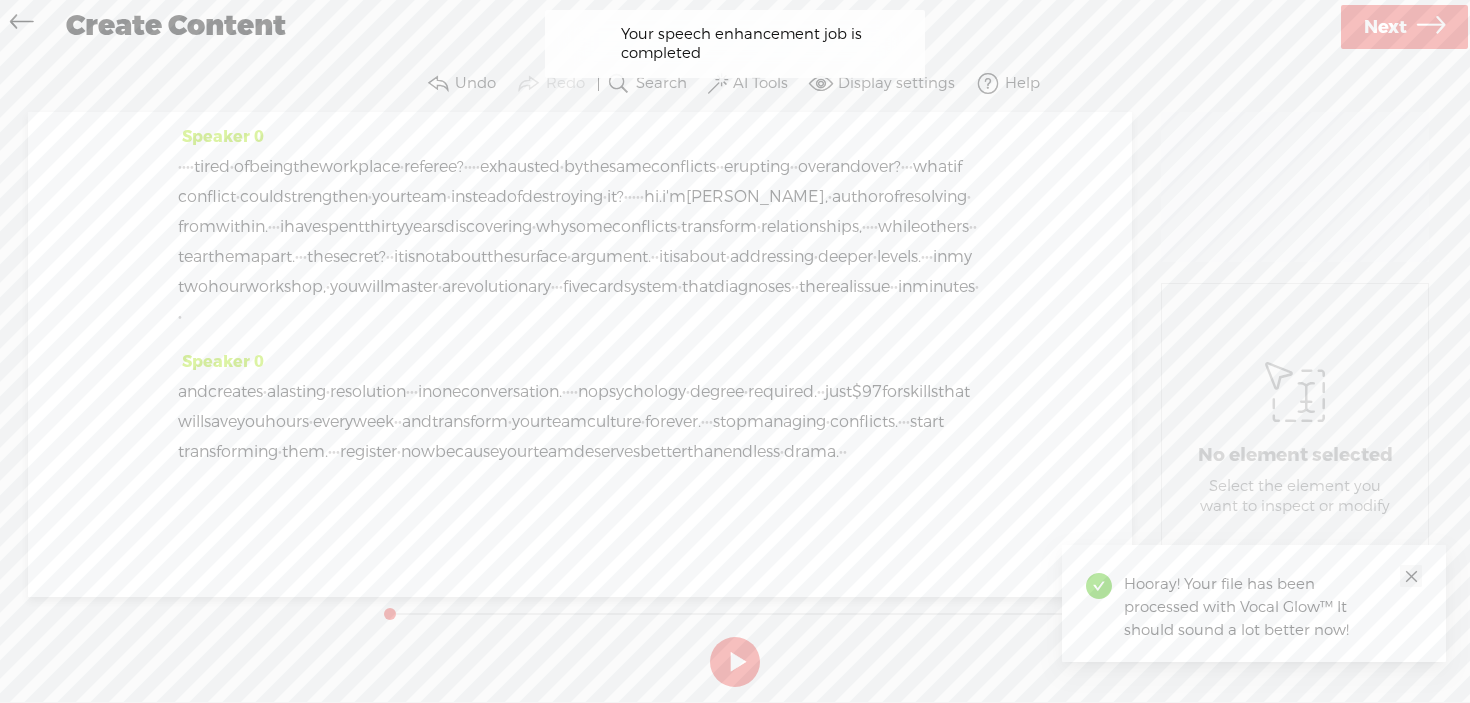 click 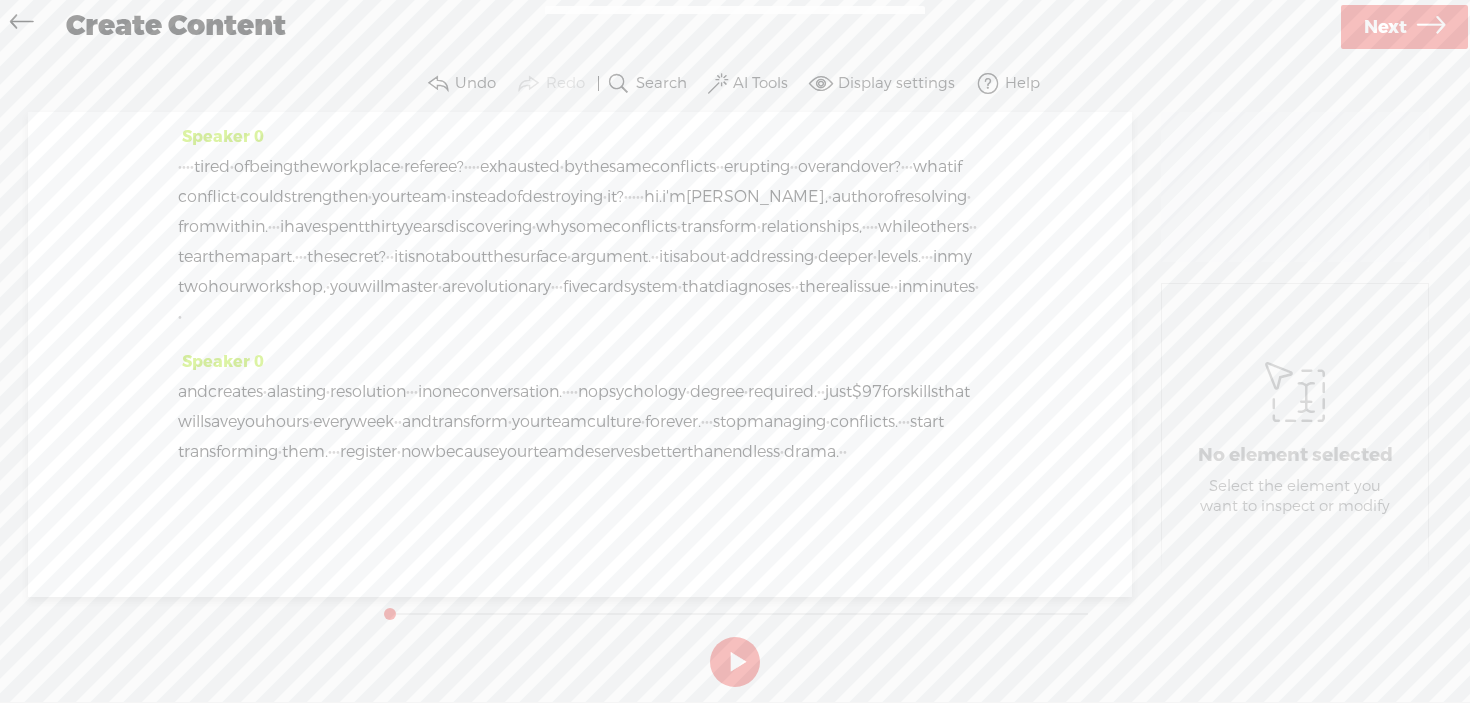 click at bounding box center [735, 662] 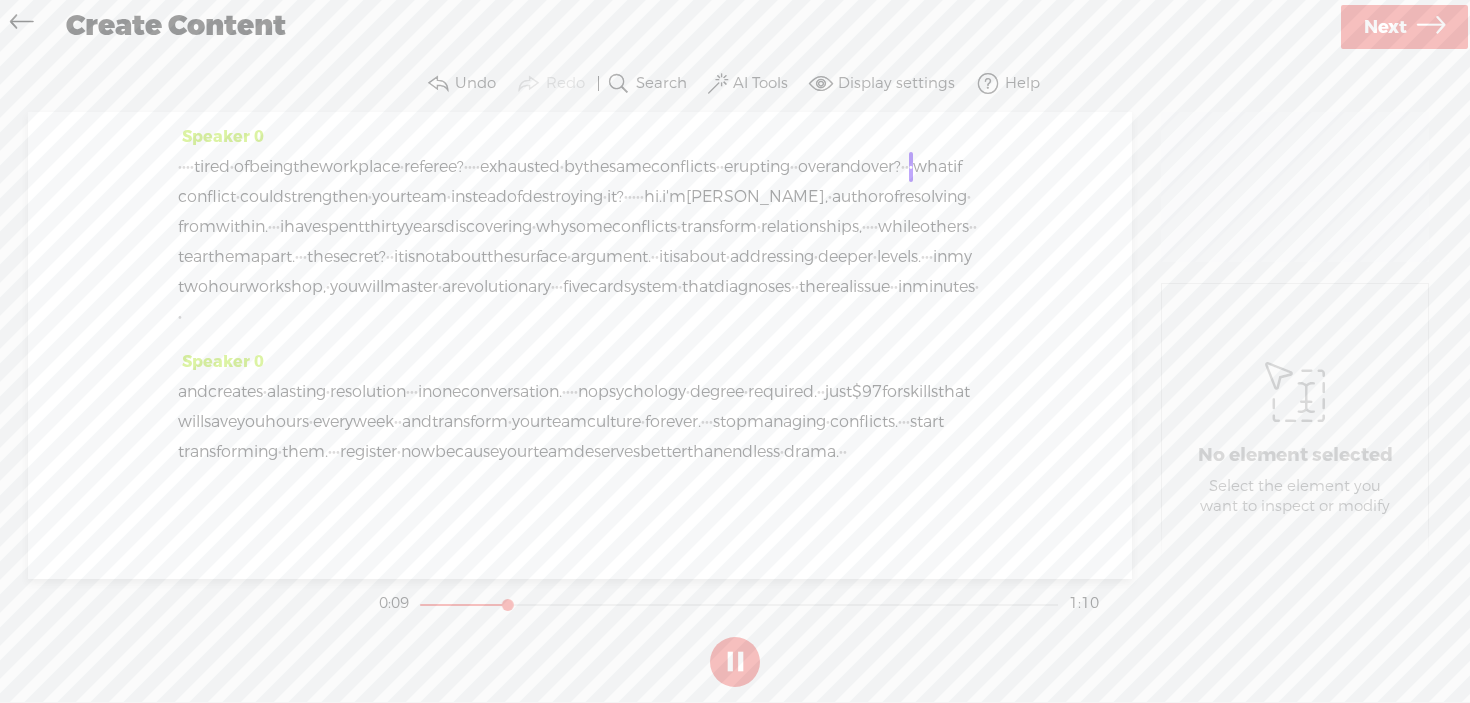 click at bounding box center (735, 662) 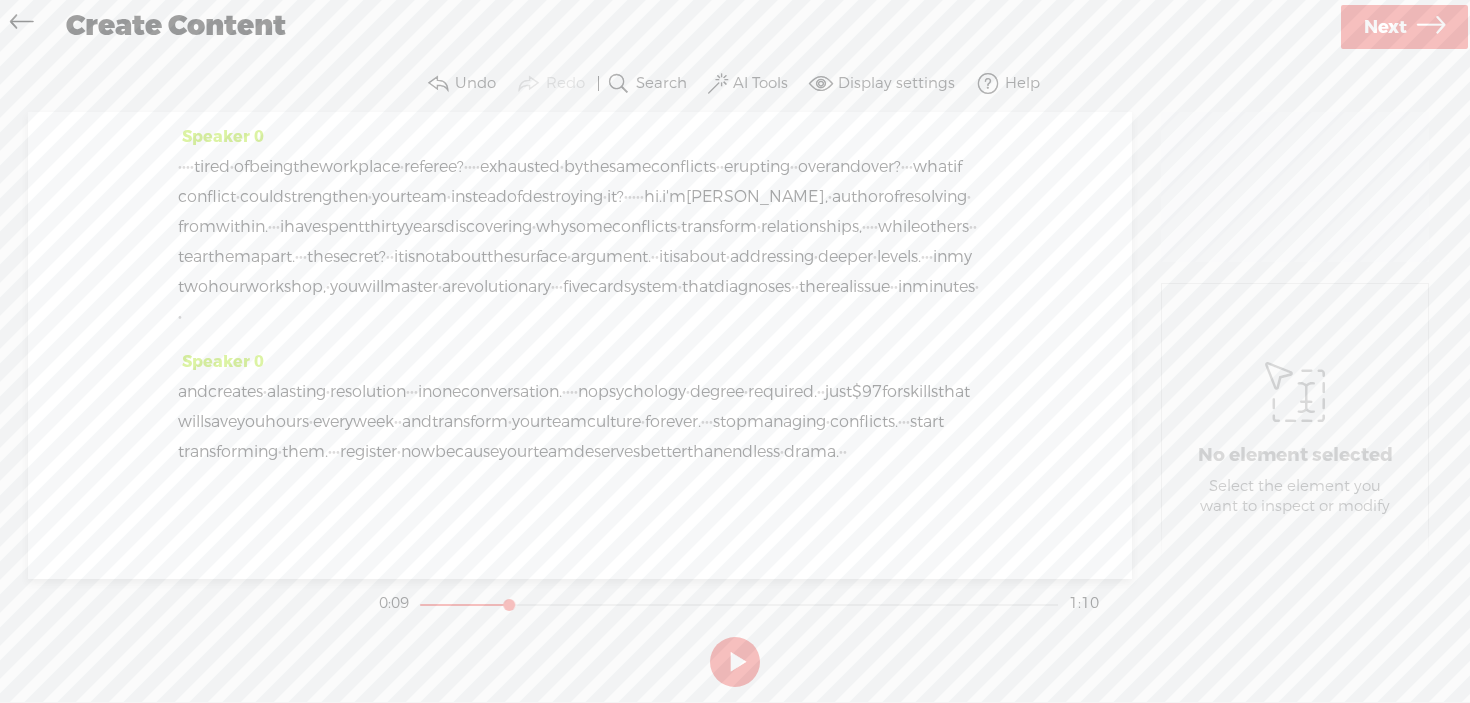 click on "Undo" at bounding box center (475, 84) 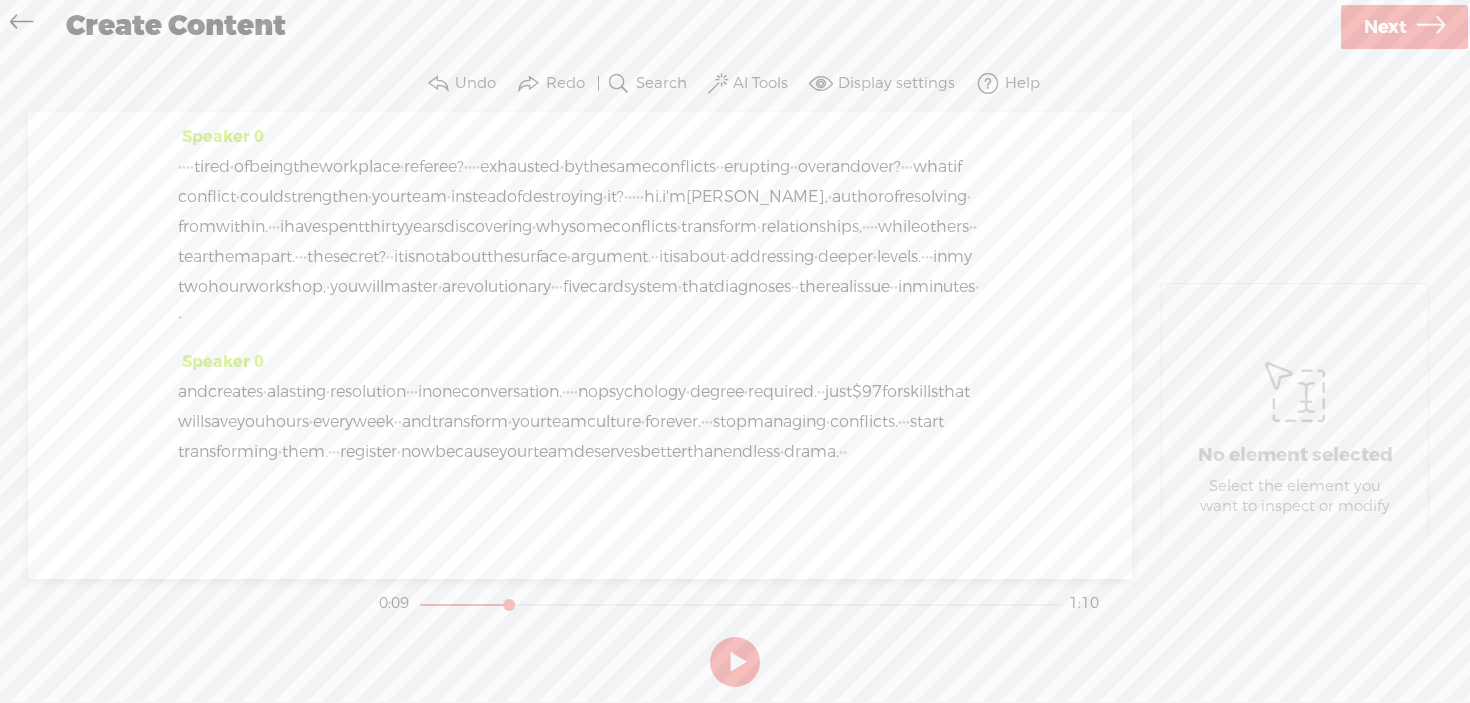 click on "Undo" at bounding box center (475, 84) 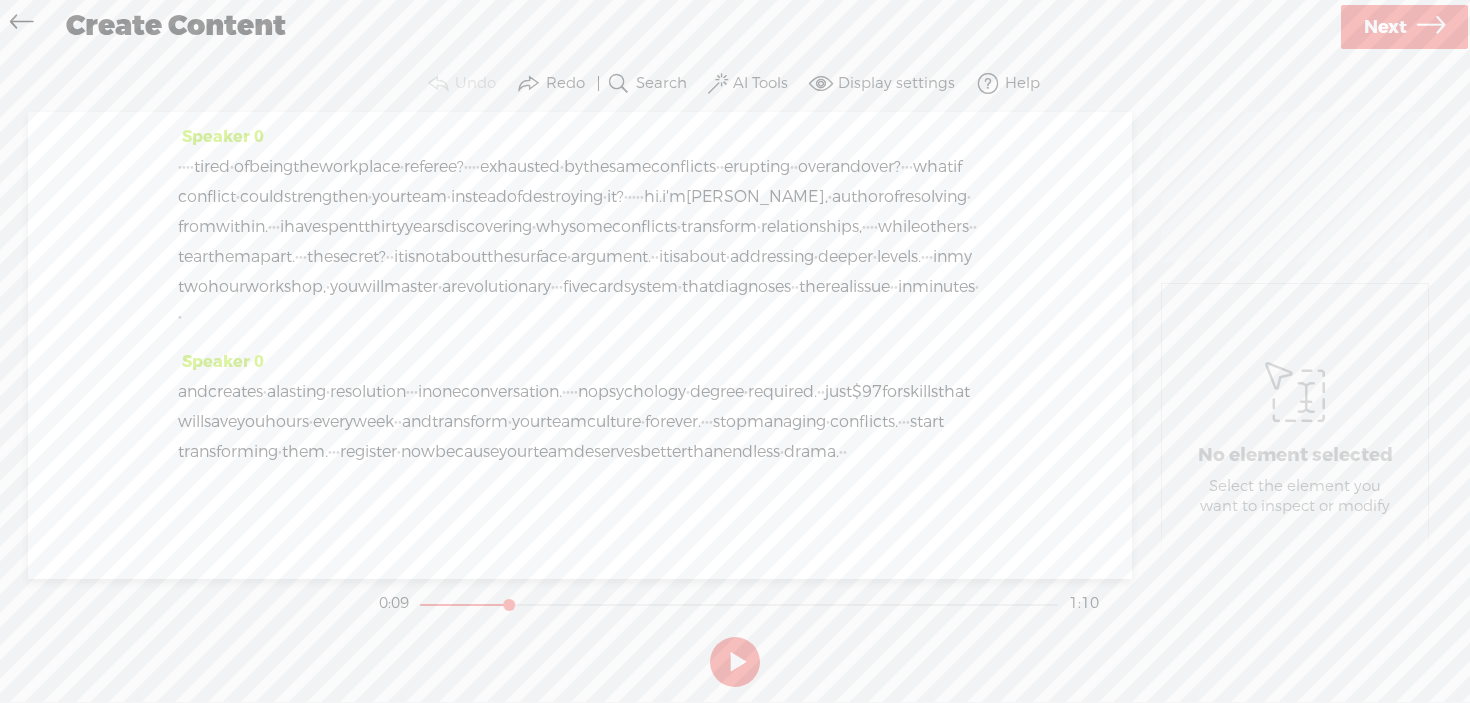 click on "Undo" at bounding box center [475, 84] 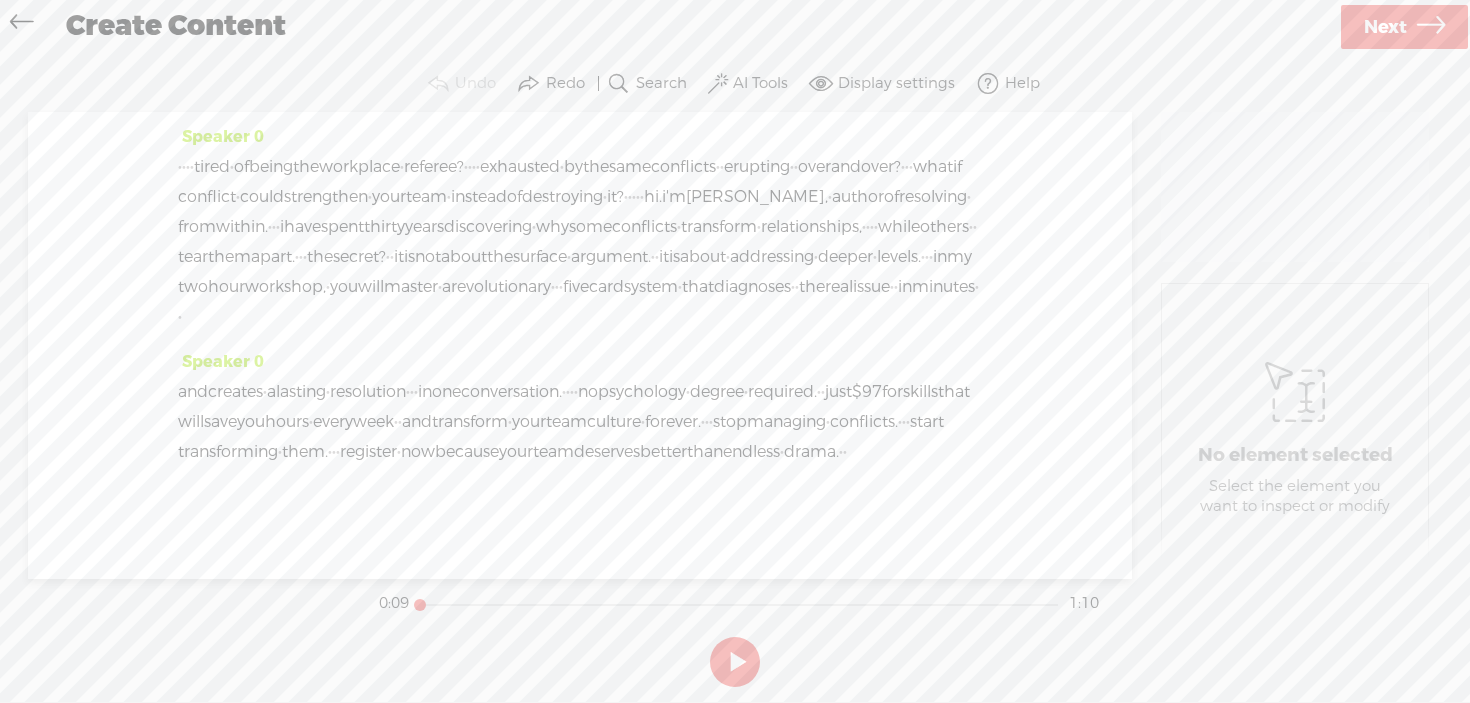 drag, startPoint x: 508, startPoint y: 605, endPoint x: 395, endPoint y: 604, distance: 113.004425 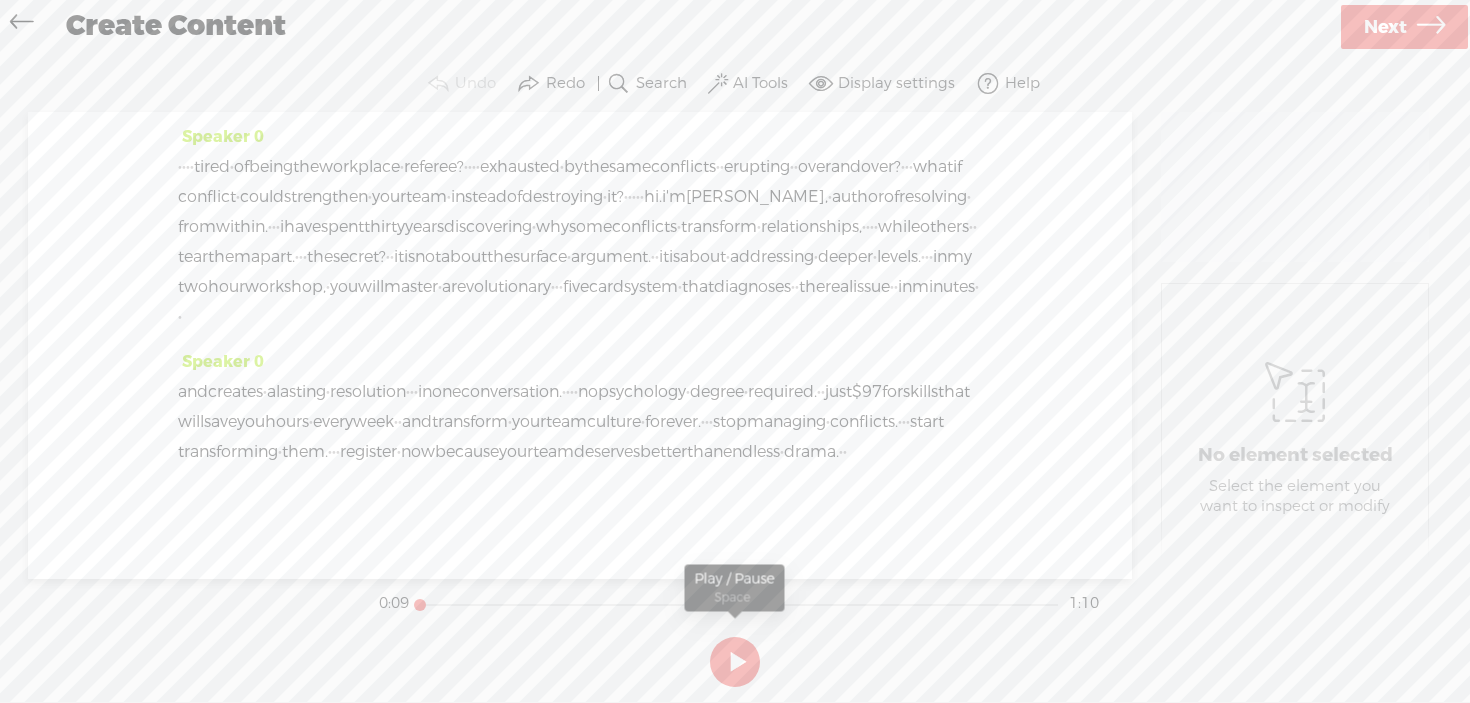 click at bounding box center [735, 662] 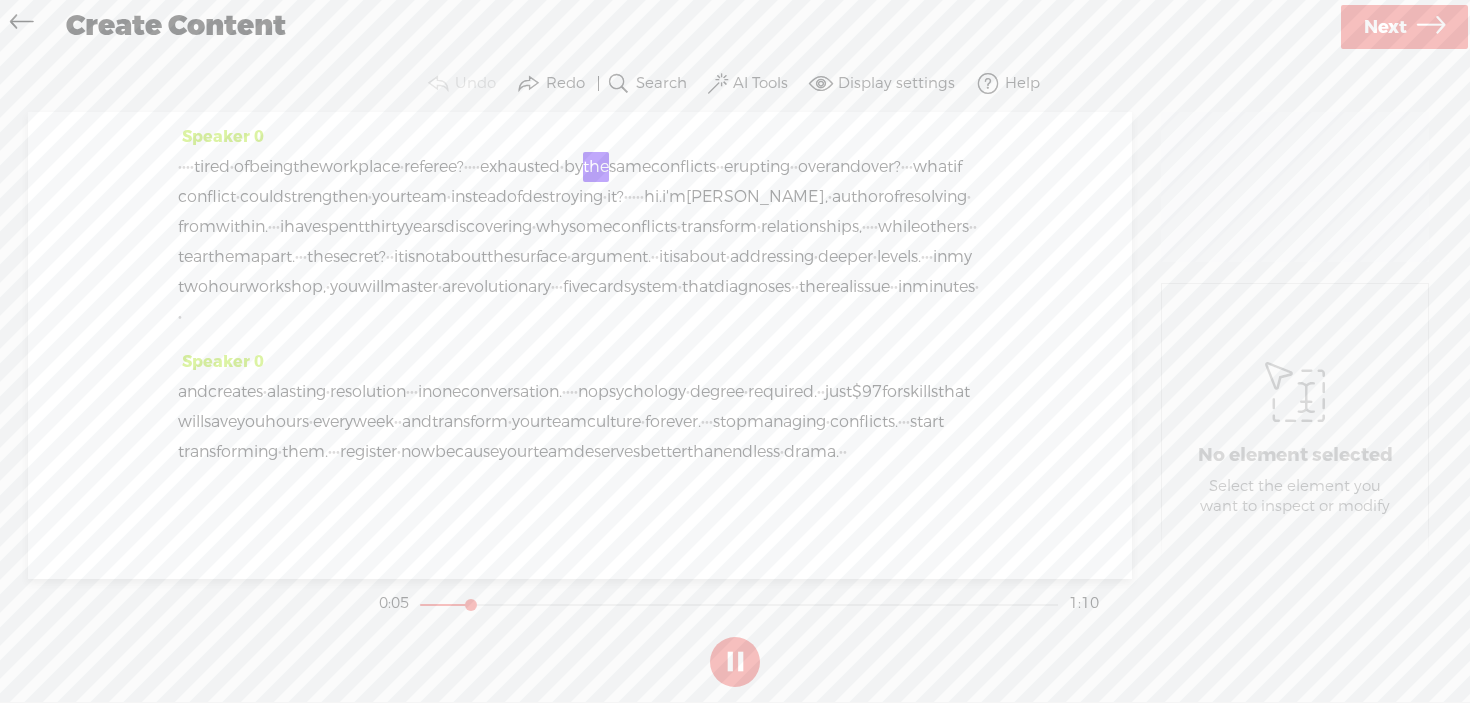 click at bounding box center (735, 662) 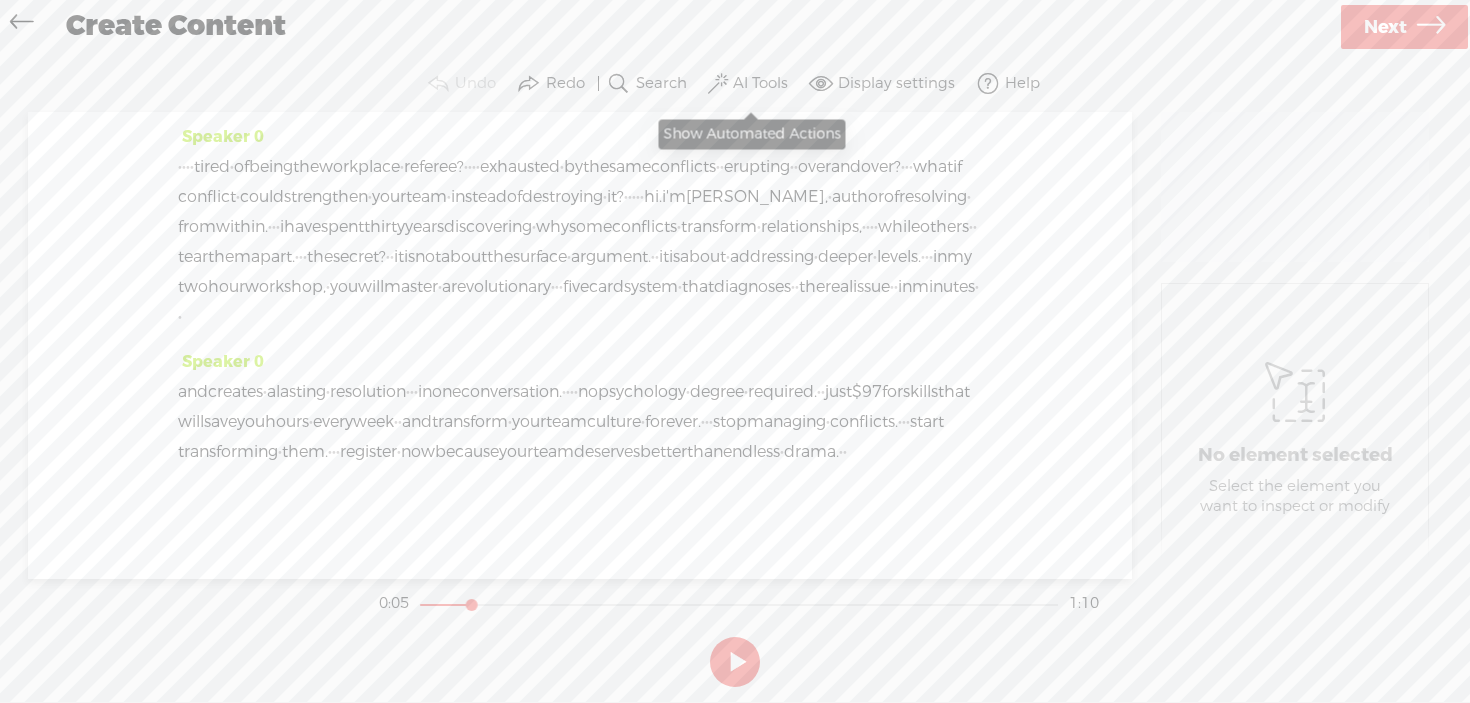 click on "AI Tools" at bounding box center [760, 84] 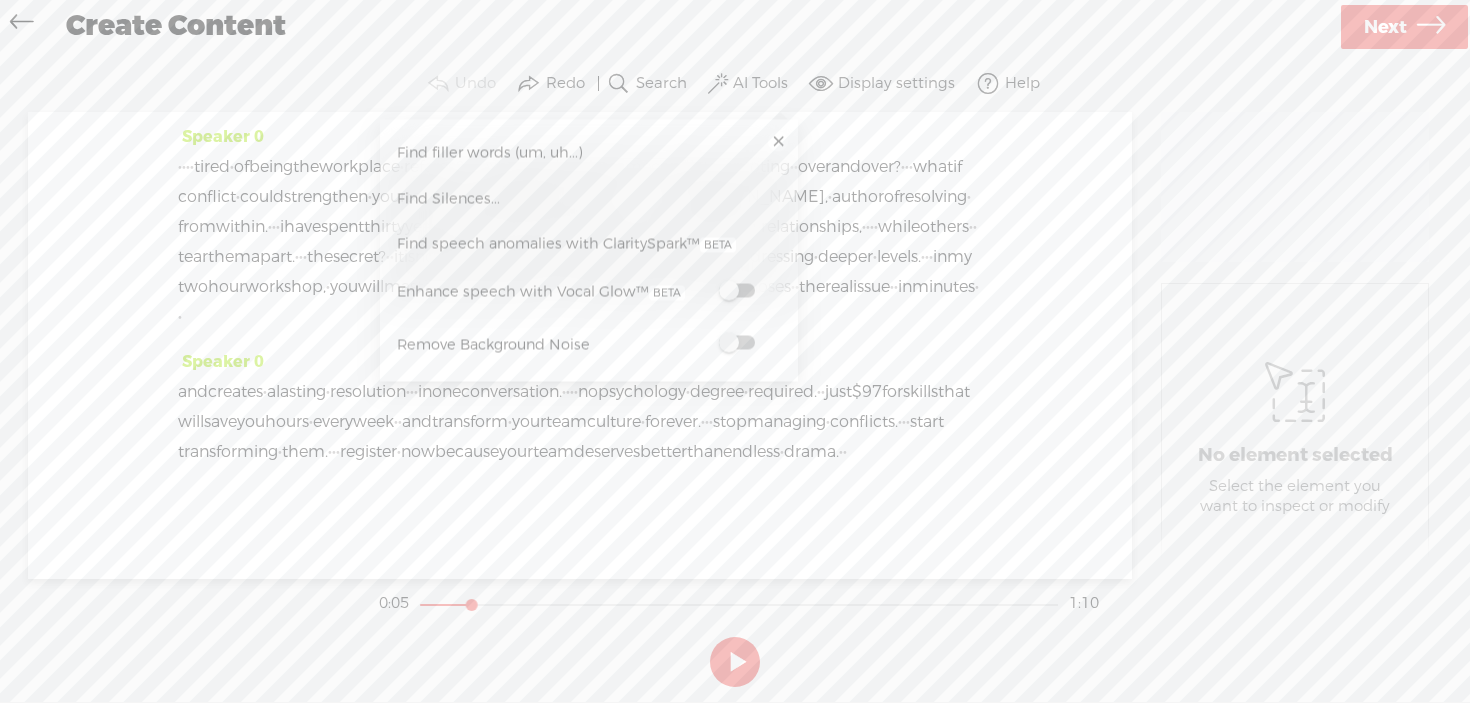 click at bounding box center (737, 343) 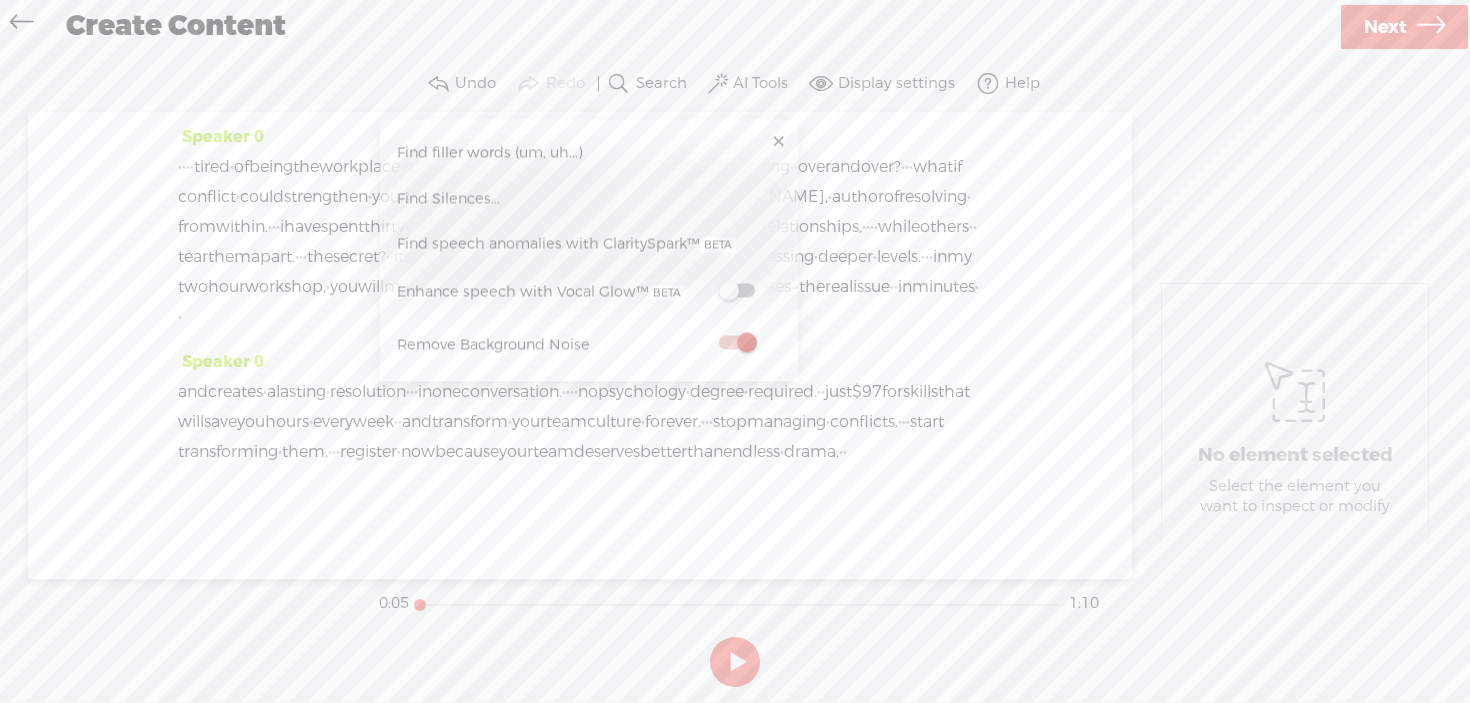 drag, startPoint x: 474, startPoint y: 606, endPoint x: 413, endPoint y: 609, distance: 61.073727 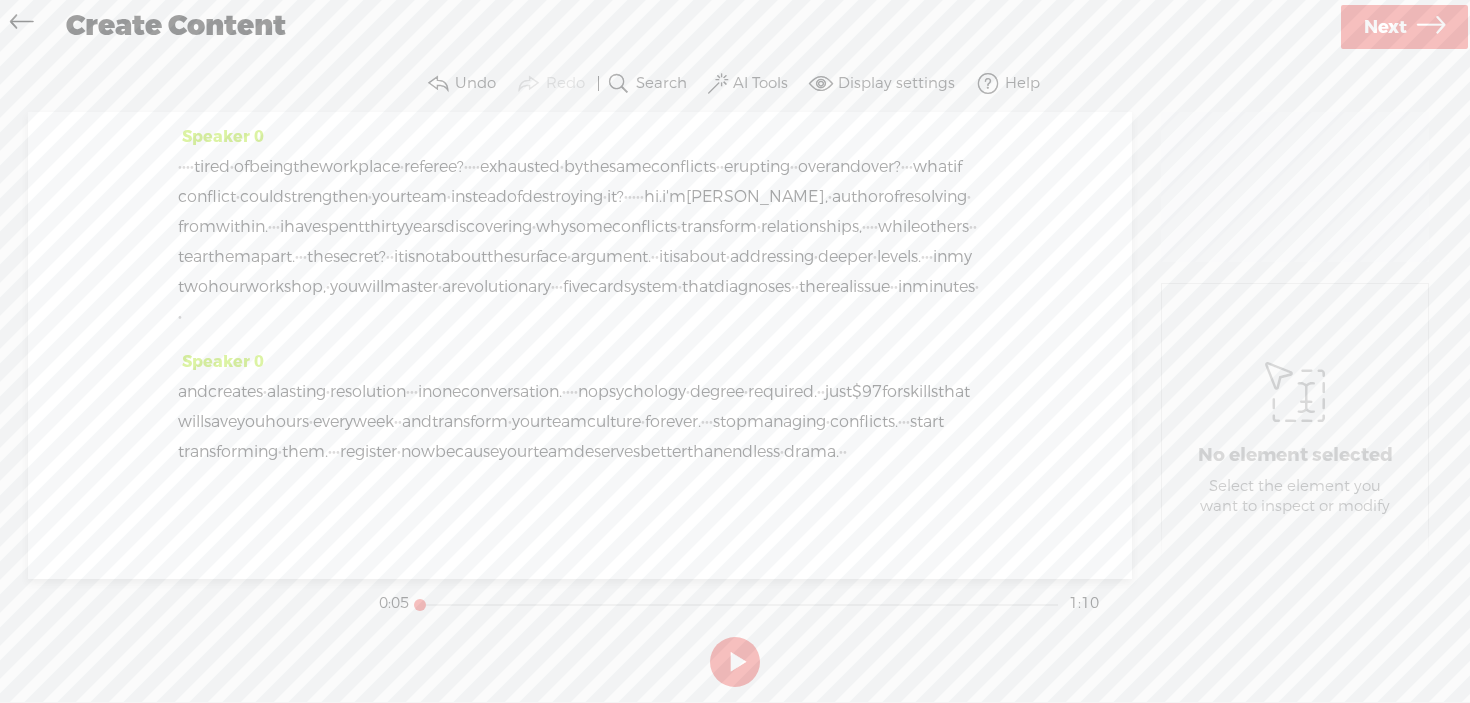 click at bounding box center (735, 662) 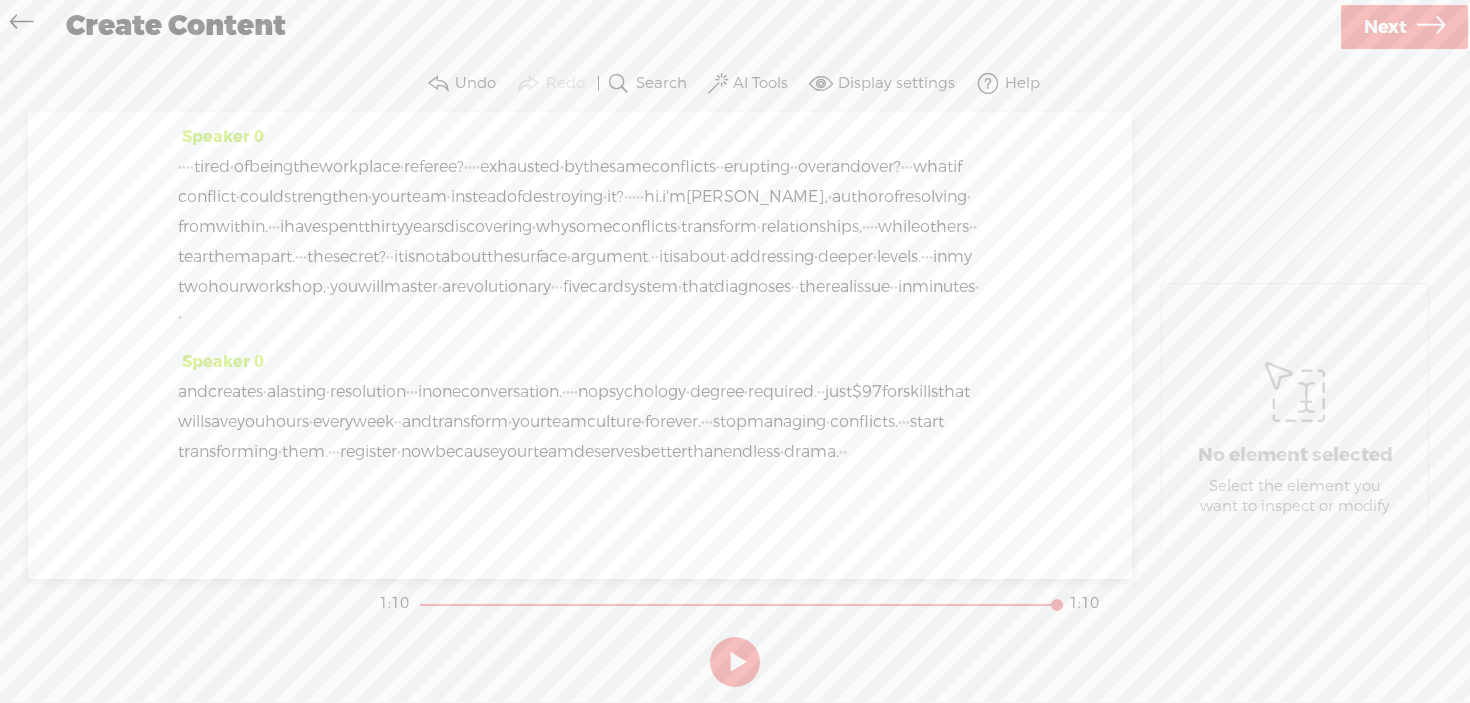 click on "AI Tools" at bounding box center [760, 84] 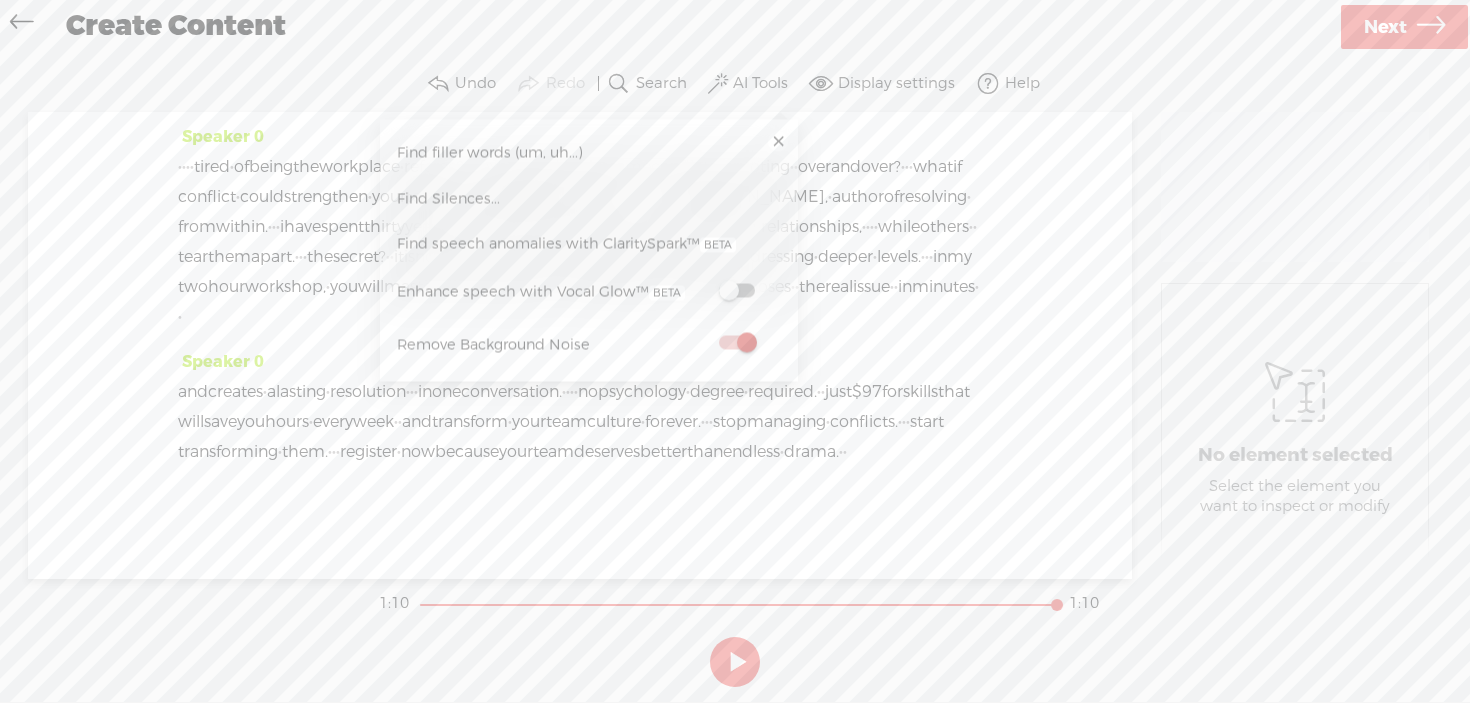 click at bounding box center (737, 291) 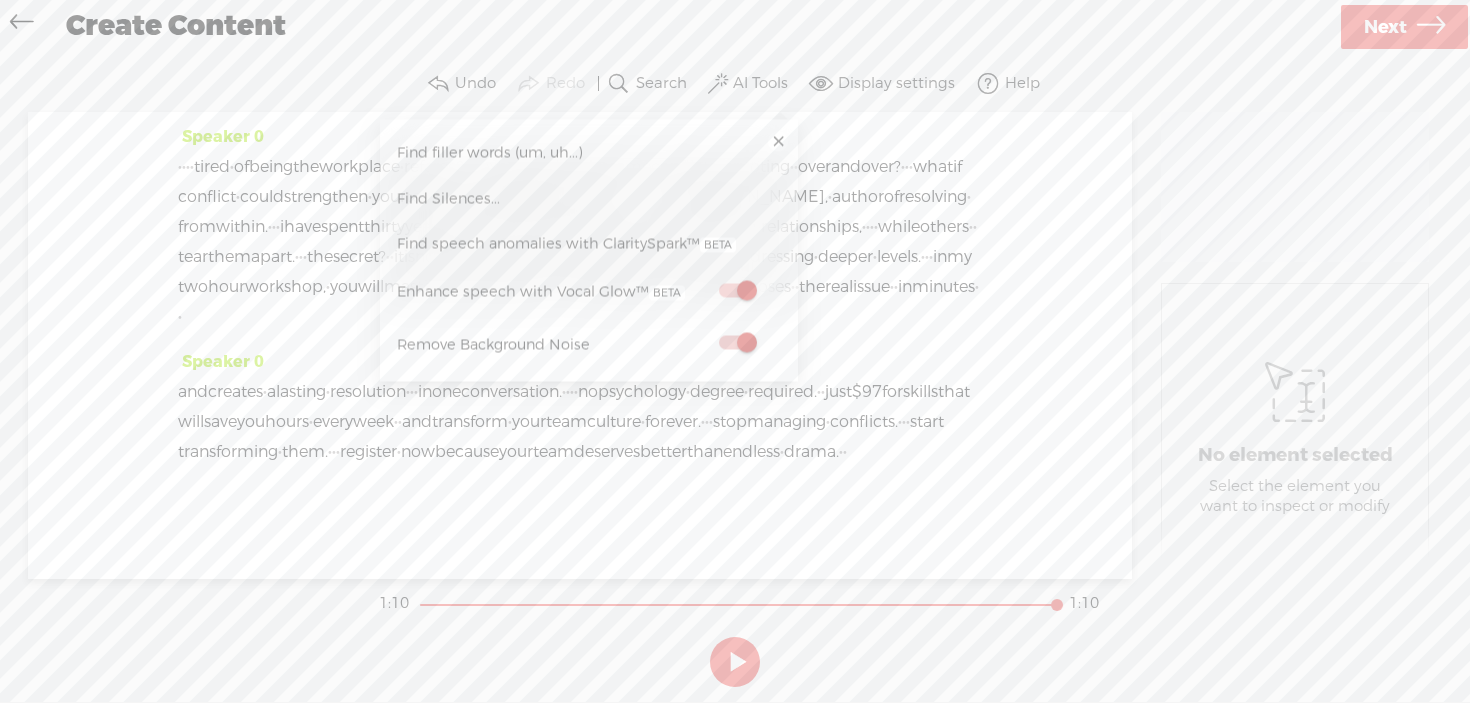 drag, startPoint x: 528, startPoint y: 603, endPoint x: 450, endPoint y: 604, distance: 78.00641 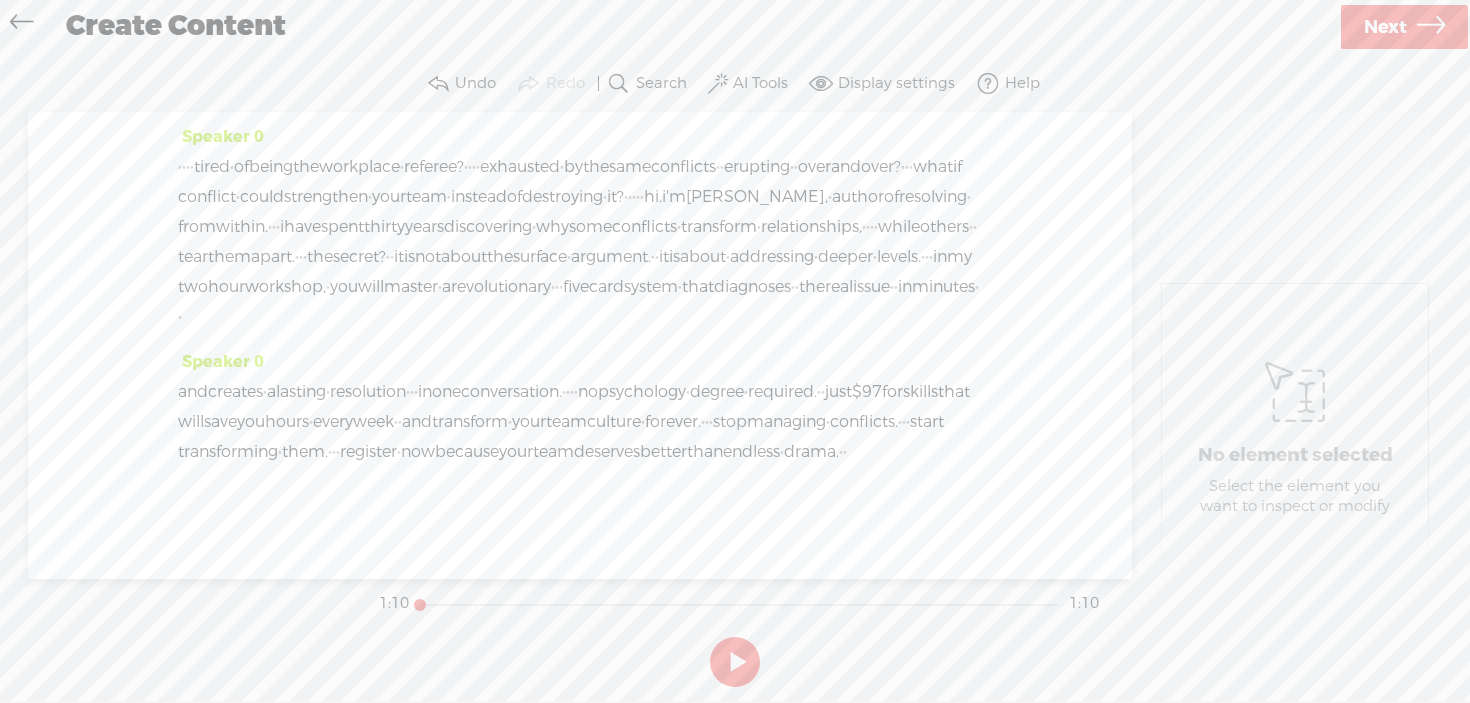 drag, startPoint x: 1058, startPoint y: 605, endPoint x: 412, endPoint y: 594, distance: 646.0936 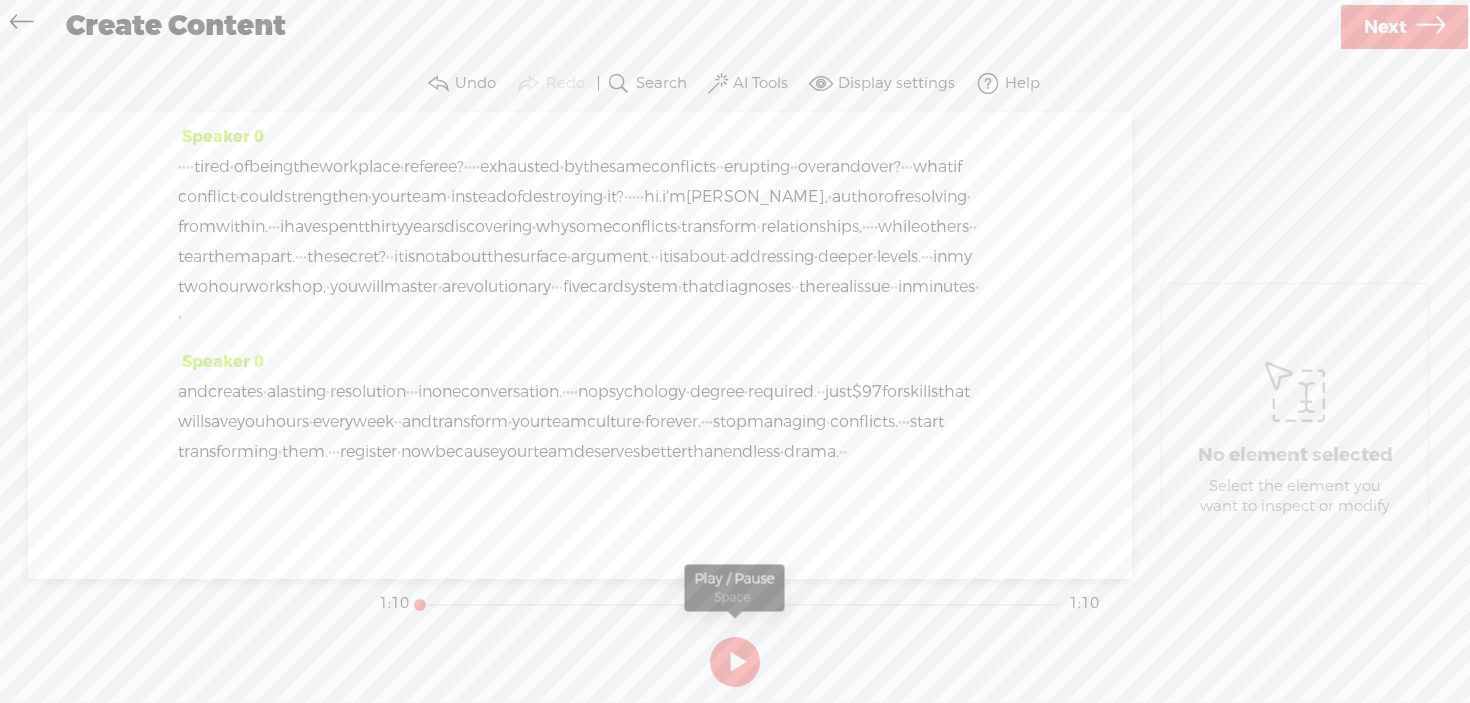 click at bounding box center [735, 662] 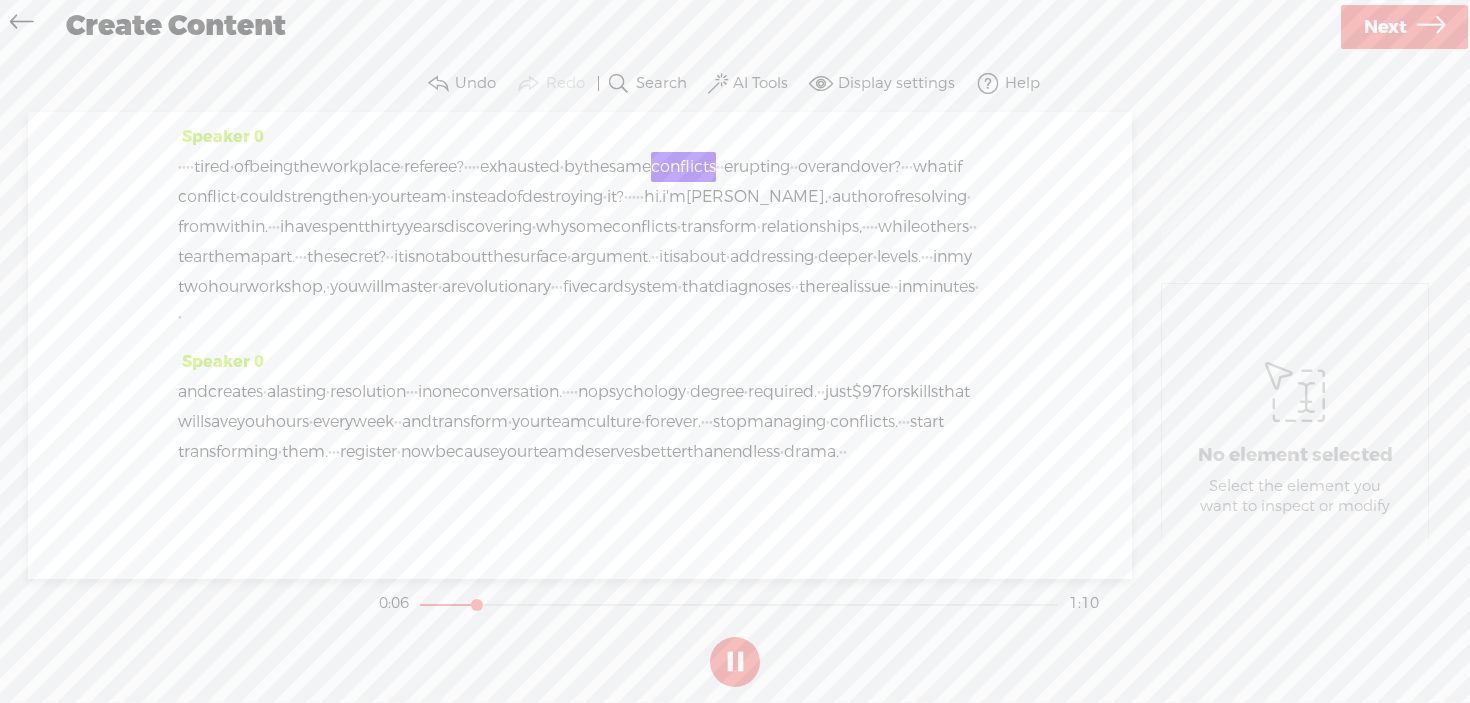 click at bounding box center (735, 662) 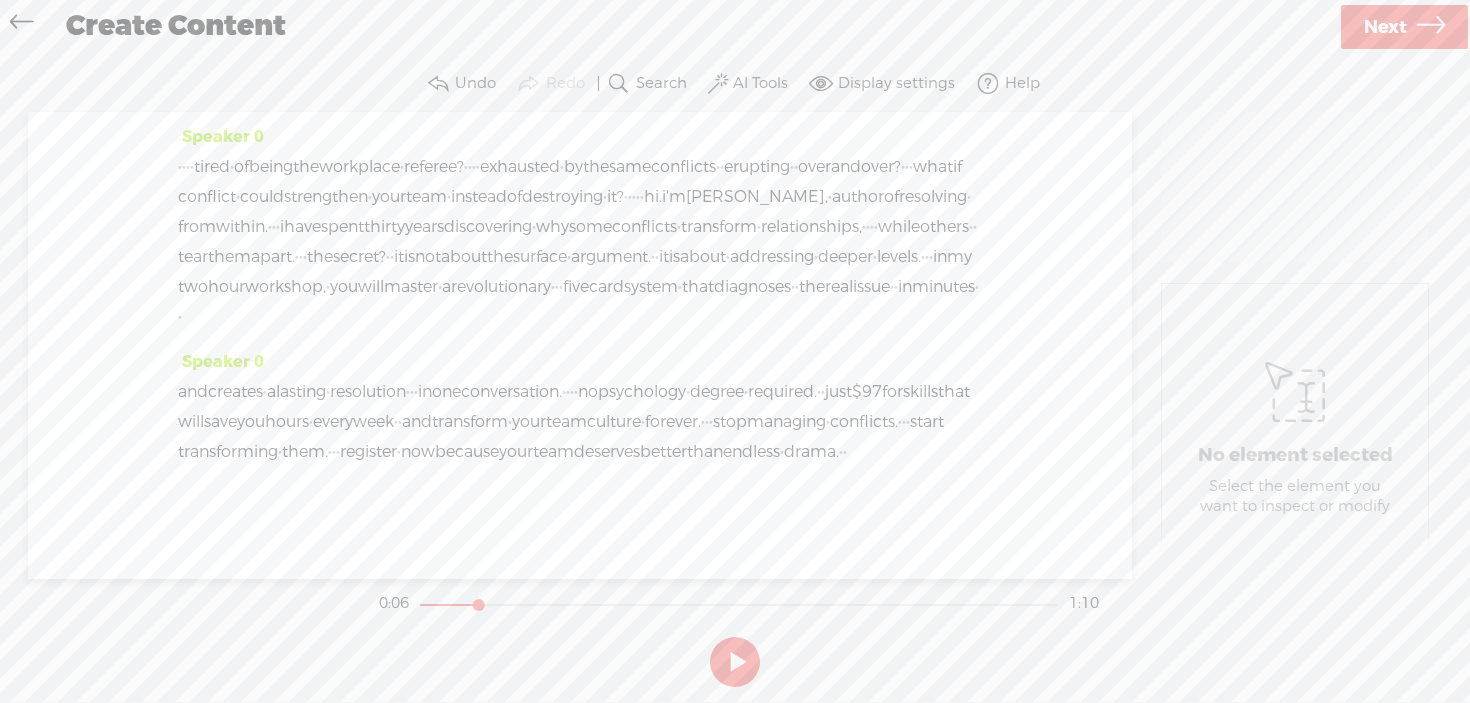 click on "AI Tools" at bounding box center (760, 84) 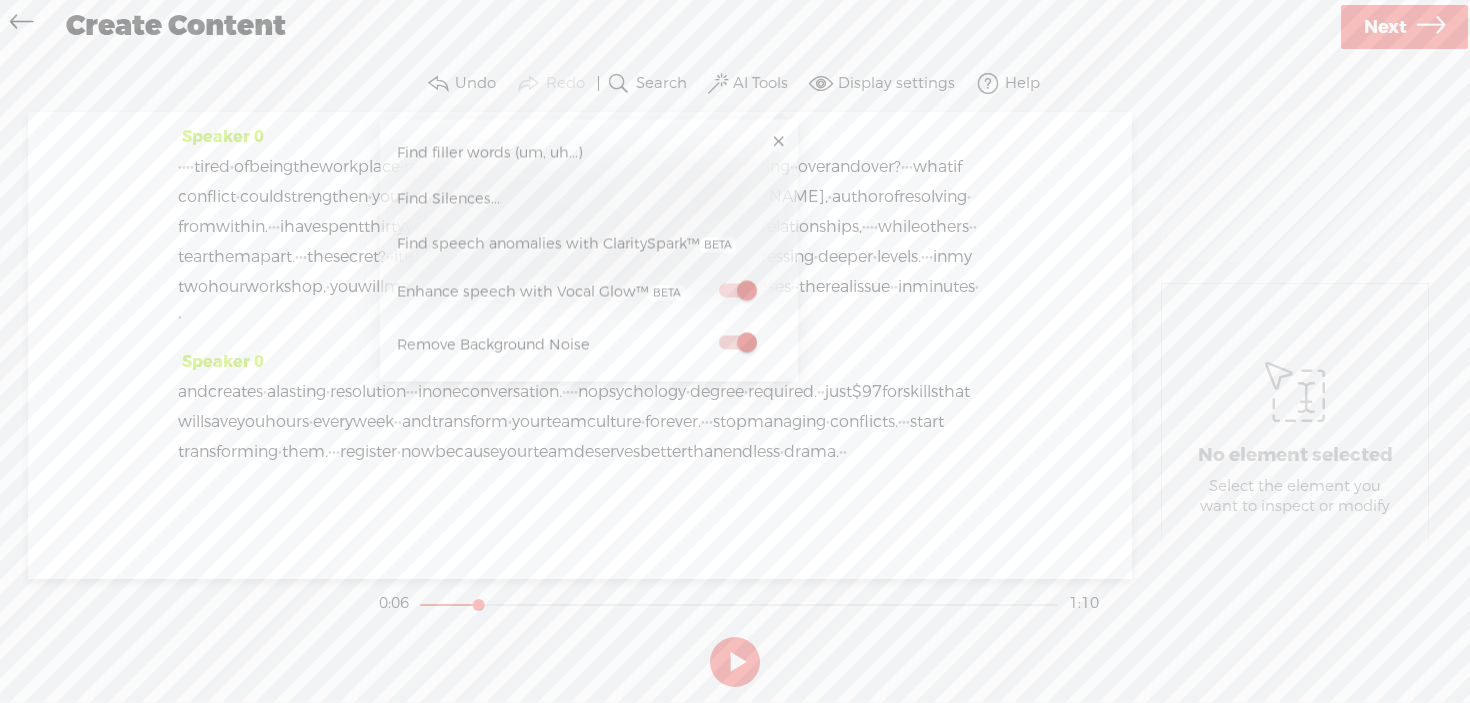 click at bounding box center (737, 291) 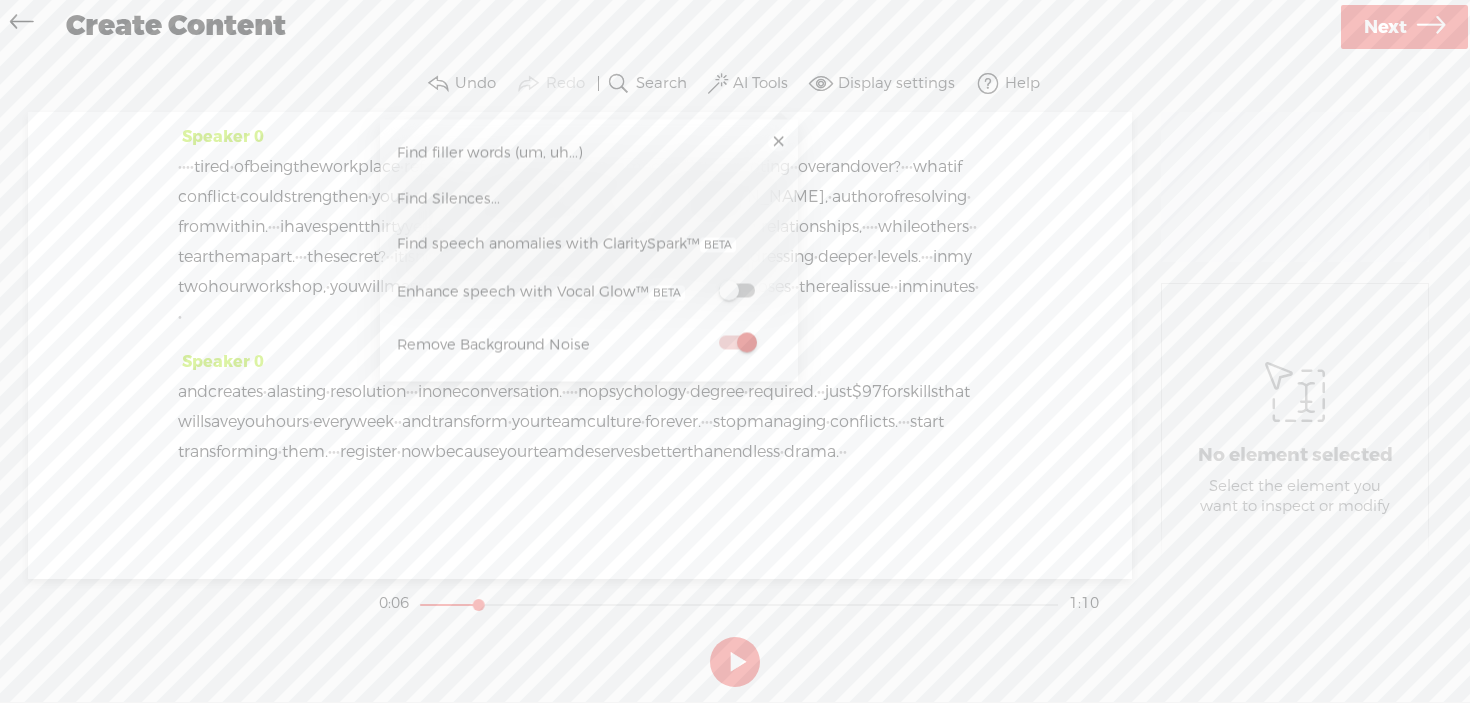 click at bounding box center [778, 142] 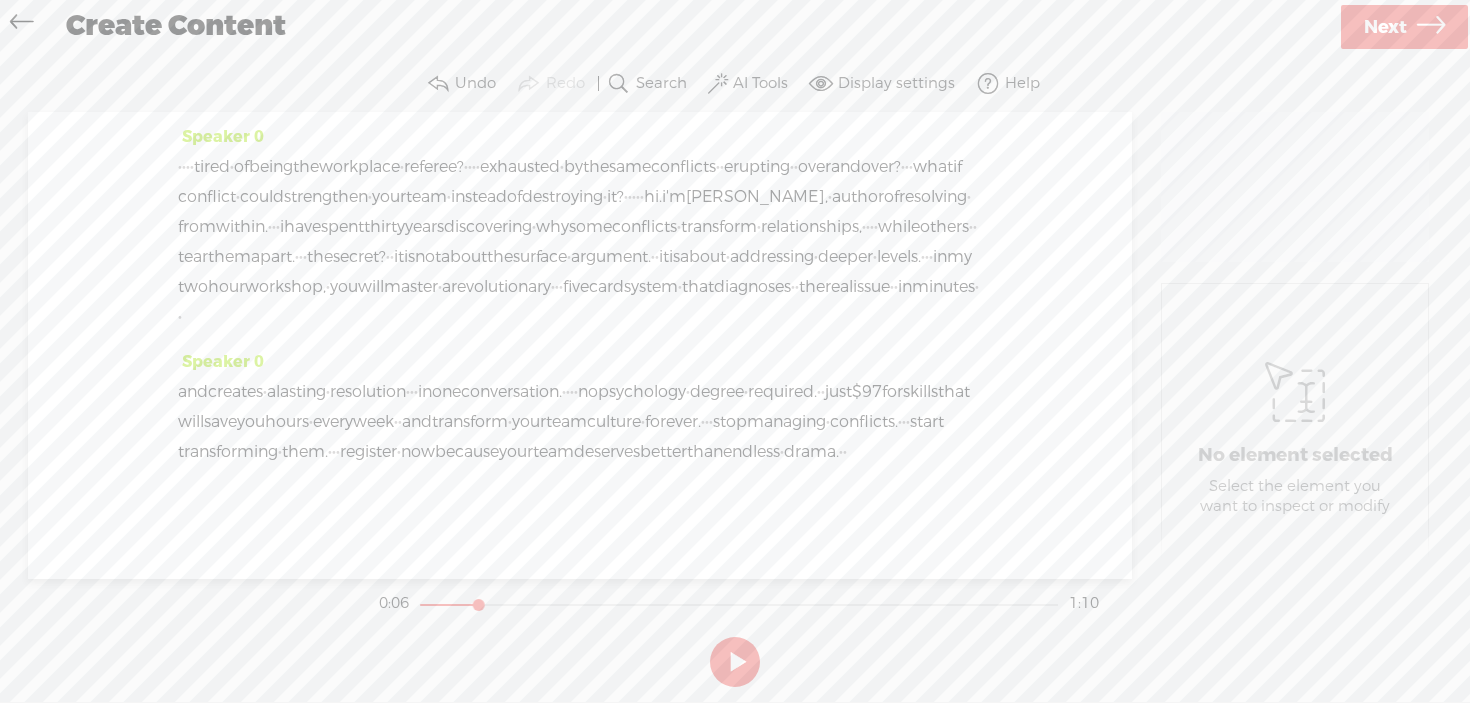 click at bounding box center (735, 662) 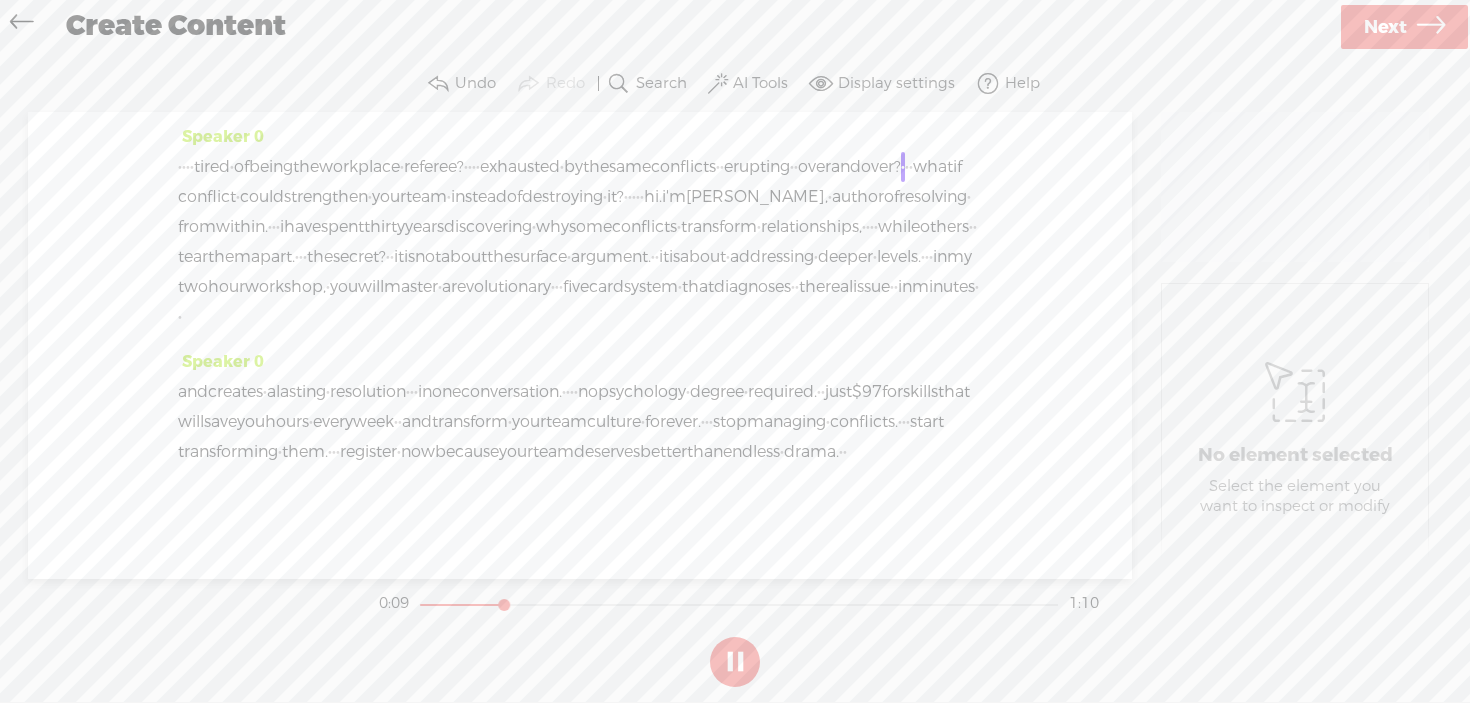 click at bounding box center (735, 662) 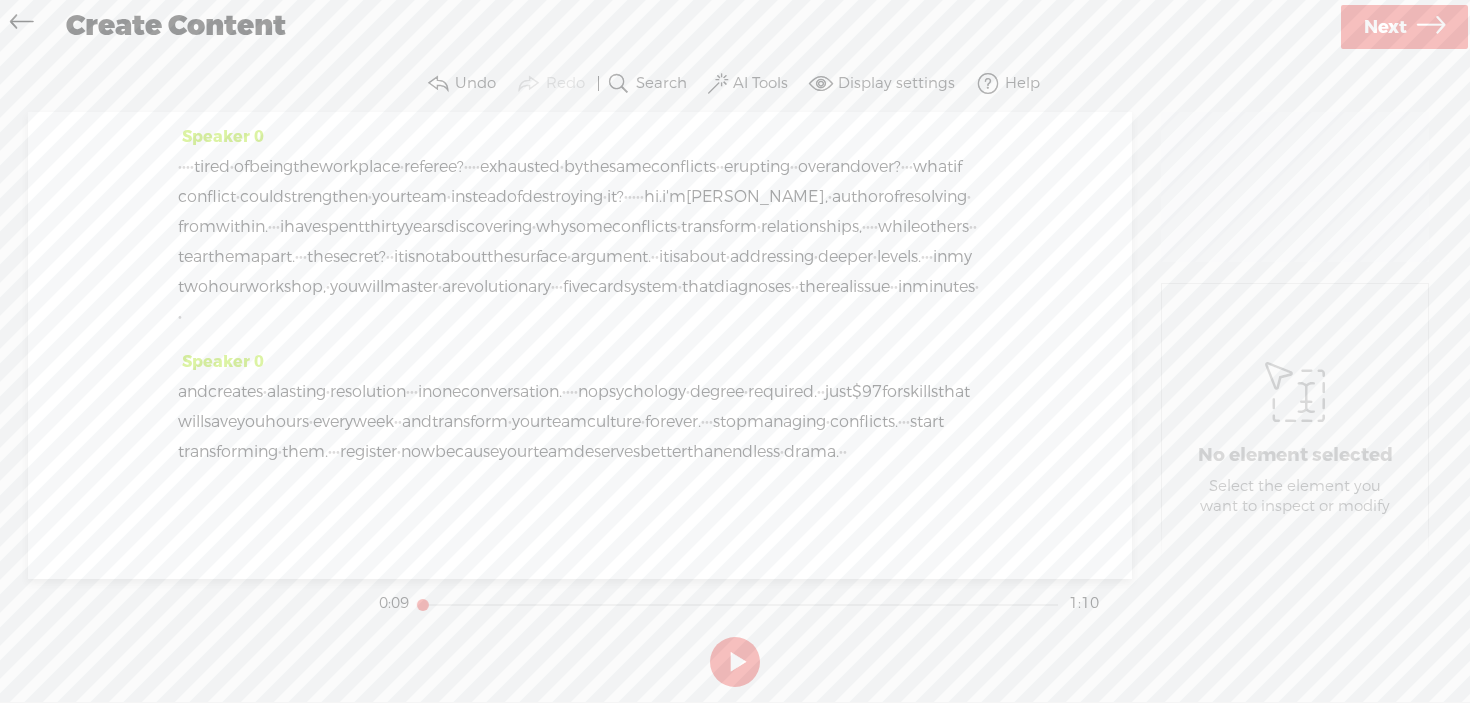 drag, startPoint x: 508, startPoint y: 604, endPoint x: 399, endPoint y: 610, distance: 109.165016 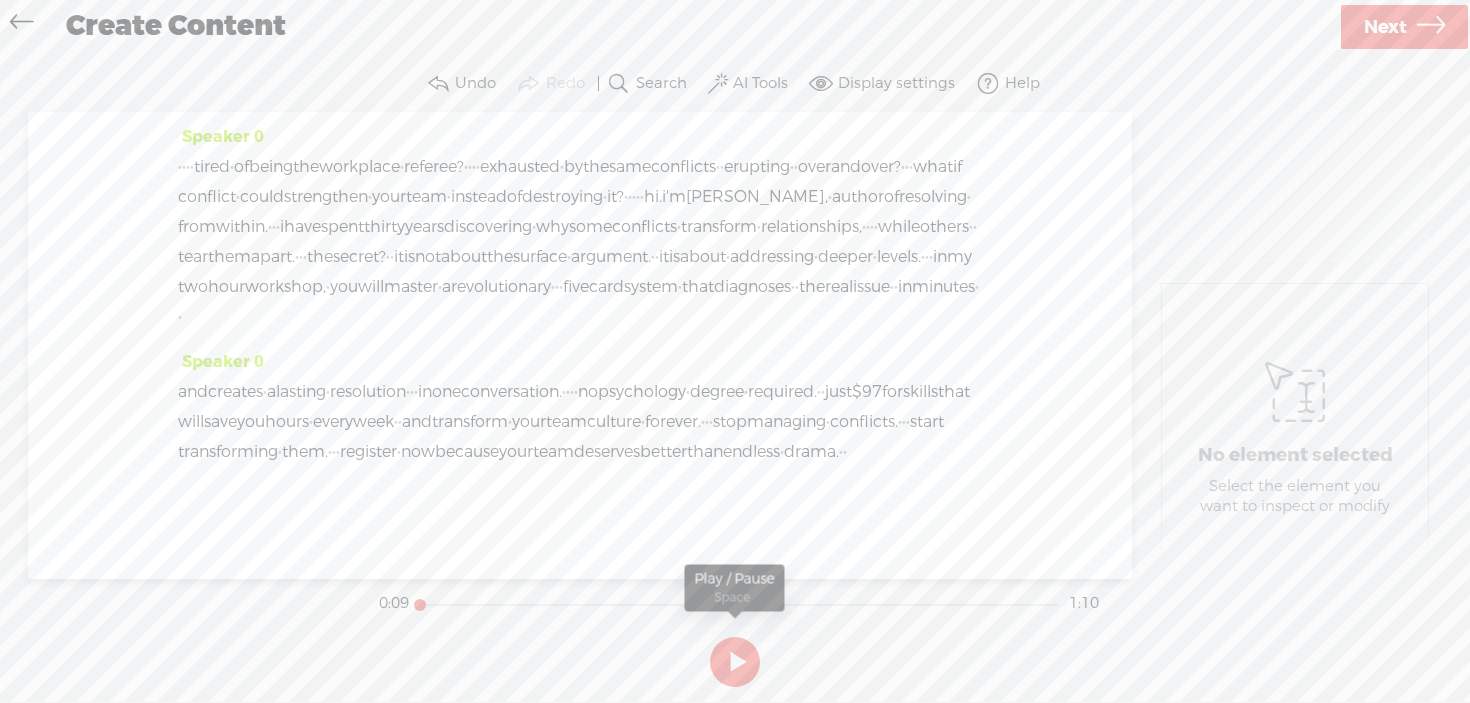 click at bounding box center (735, 662) 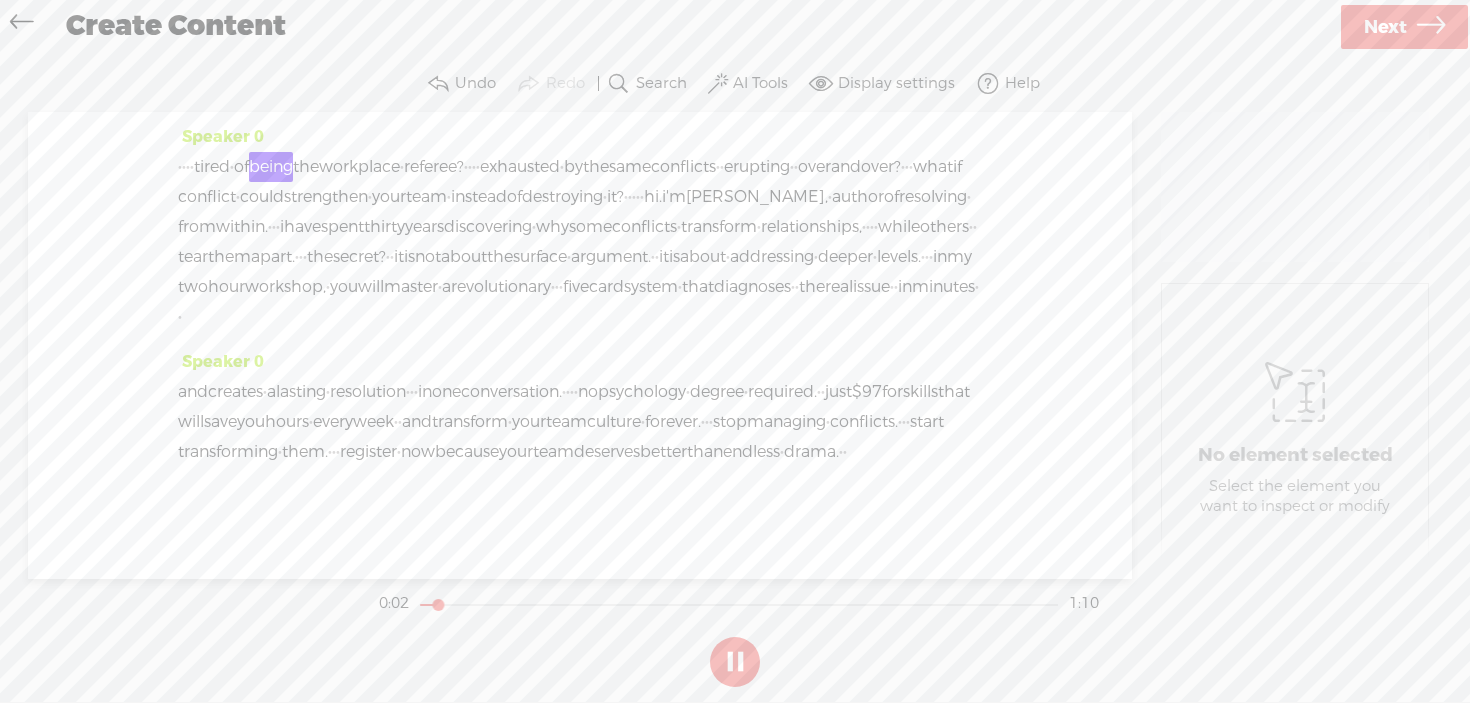 click at bounding box center [735, 662] 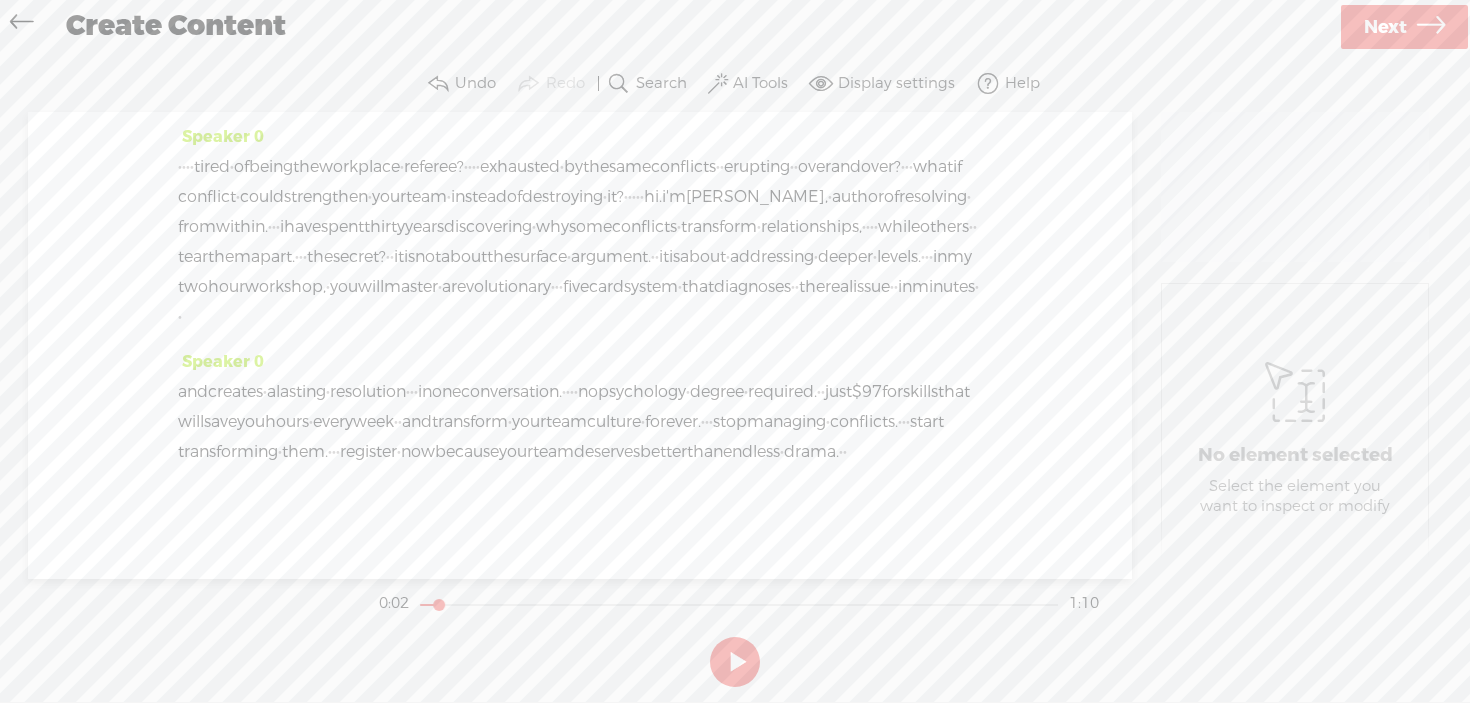 click on "Next" at bounding box center [1385, 27] 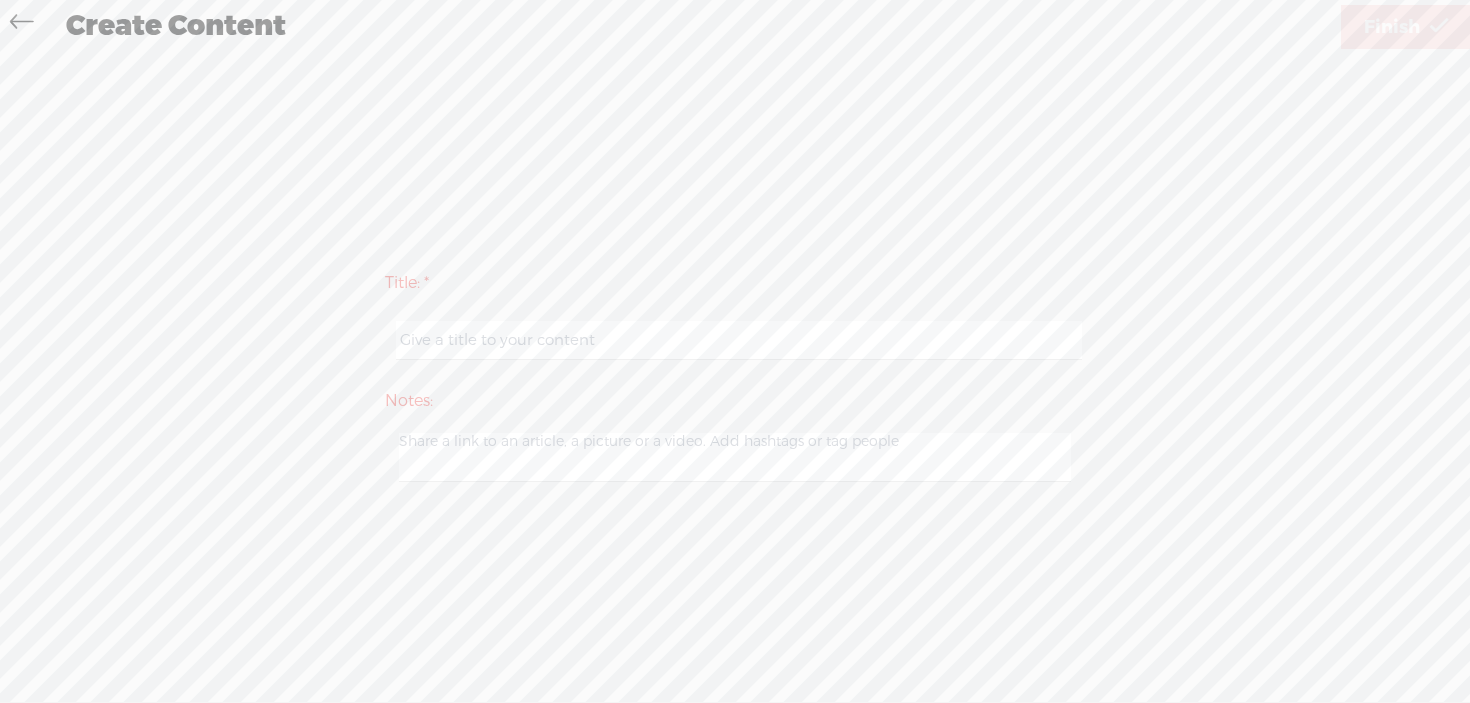 click at bounding box center [738, 340] 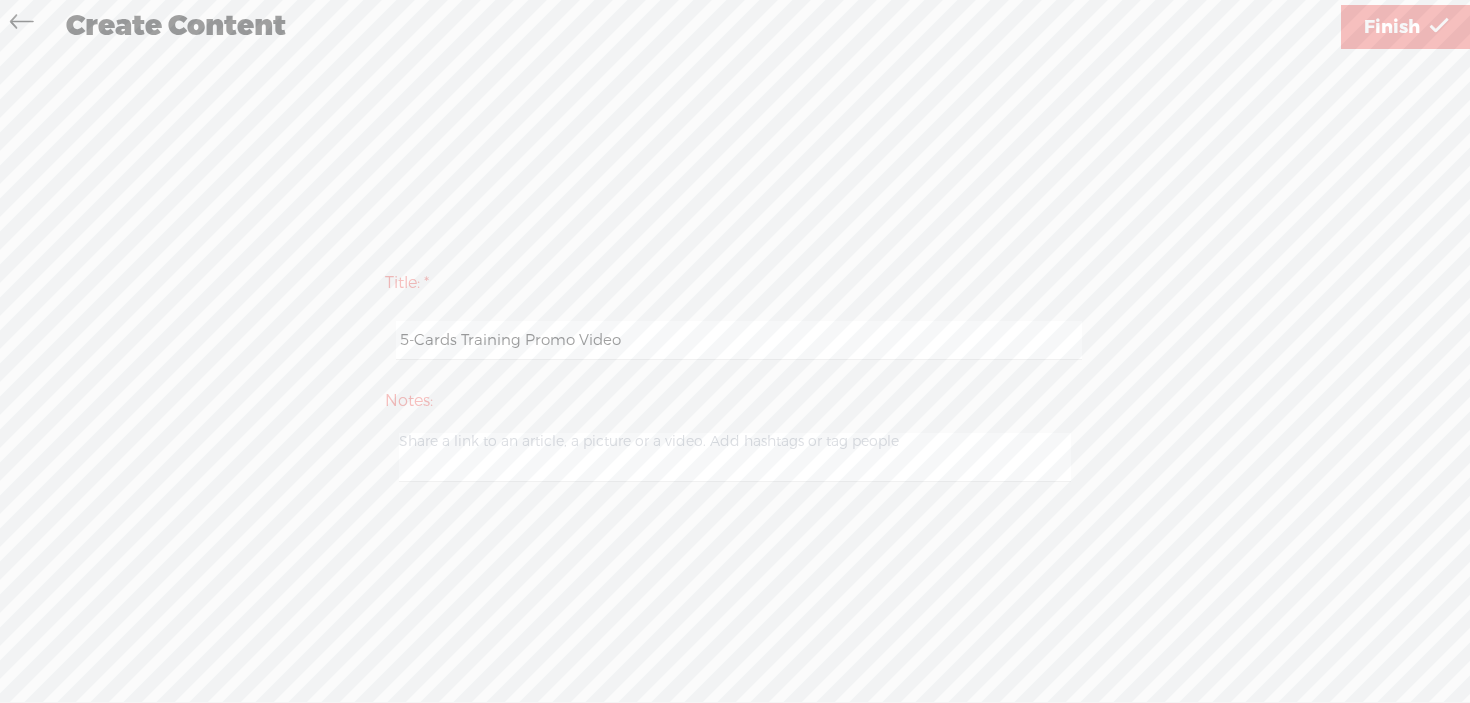 type on "5-Cards Training Promo Video" 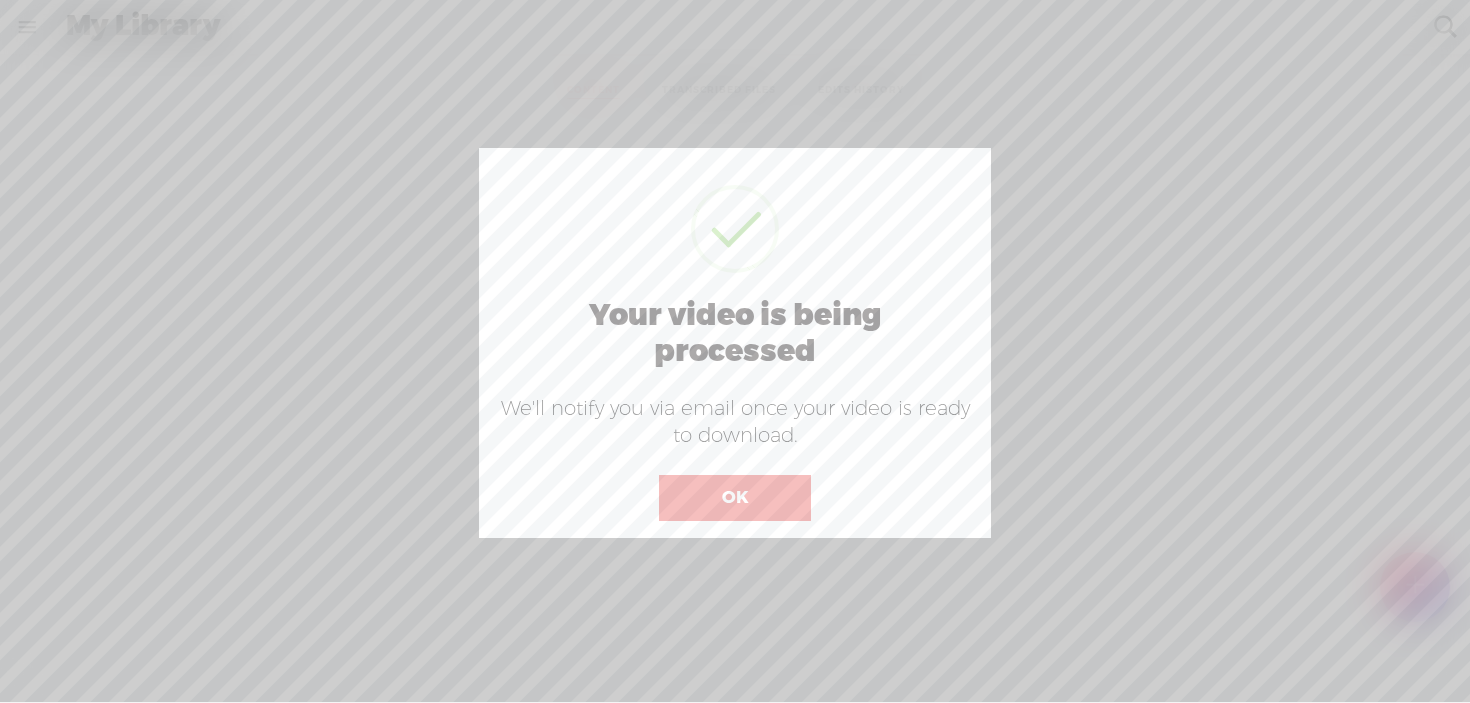 scroll, scrollTop: 0, scrollLeft: 0, axis: both 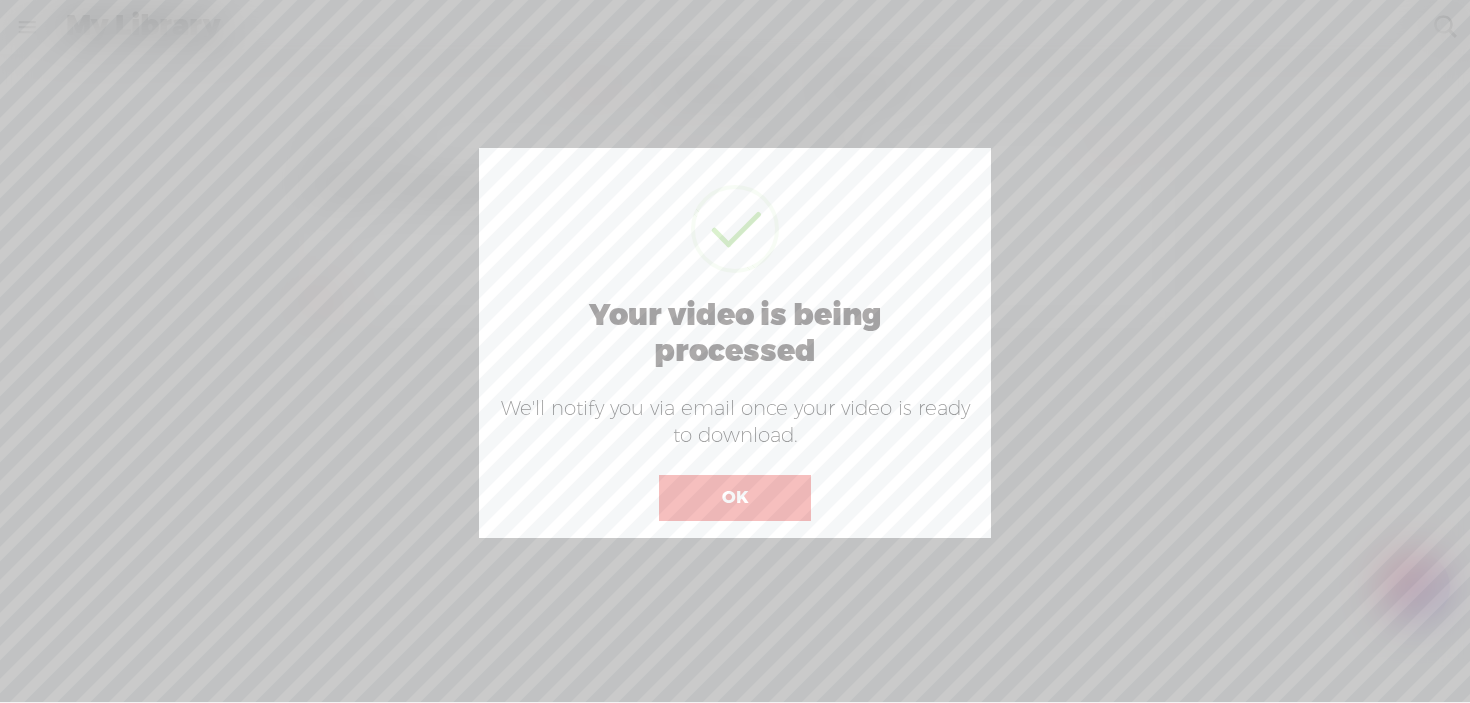 click on "OK" at bounding box center [735, 498] 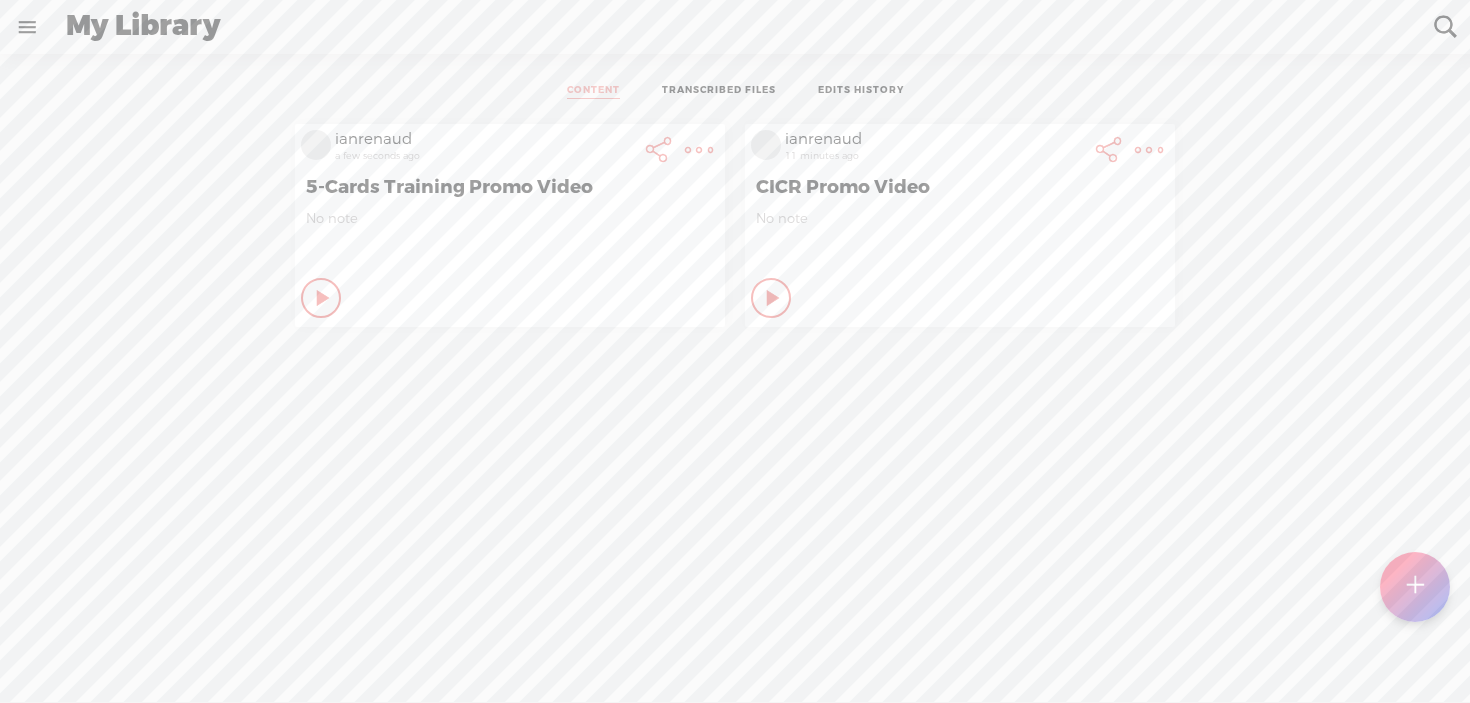 click on "TRANSCRIBED FILES" at bounding box center (719, 91) 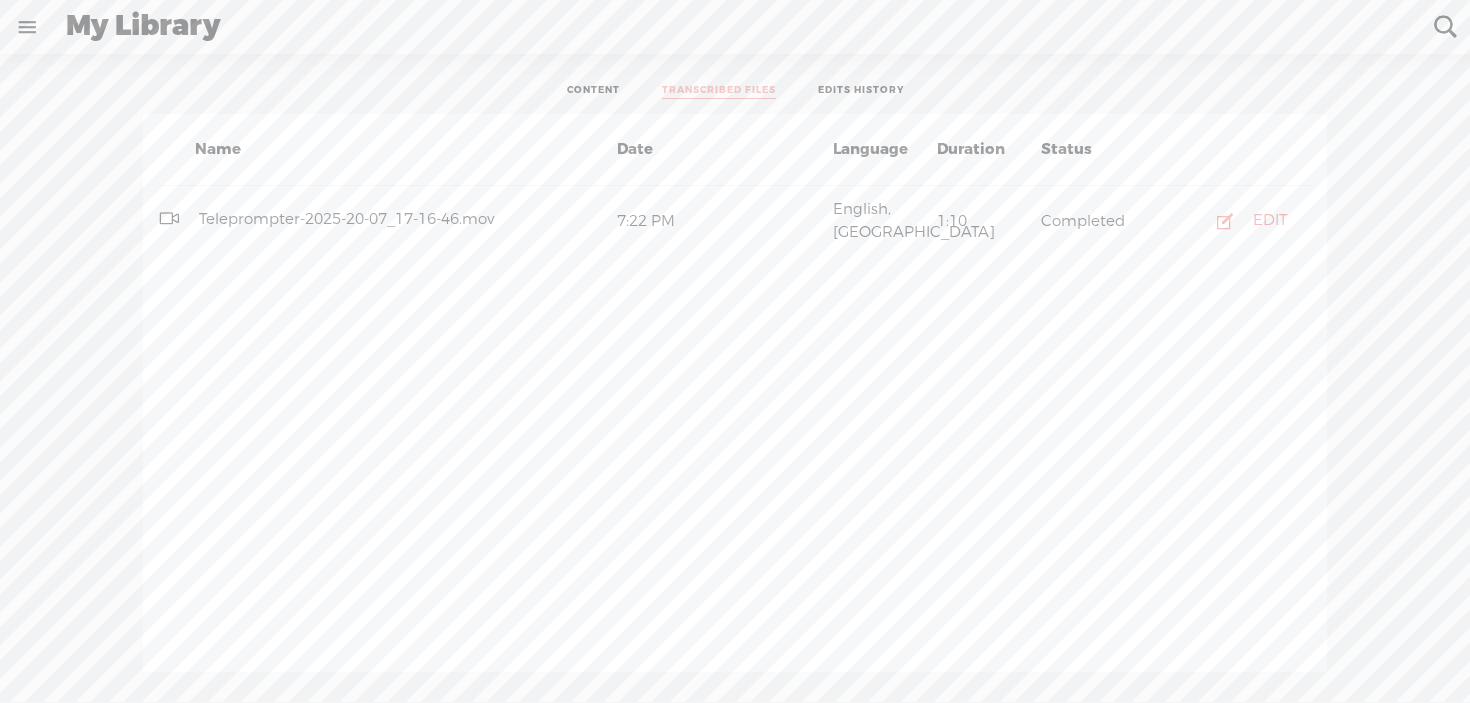 click on "EDITS HISTORY" at bounding box center [861, 91] 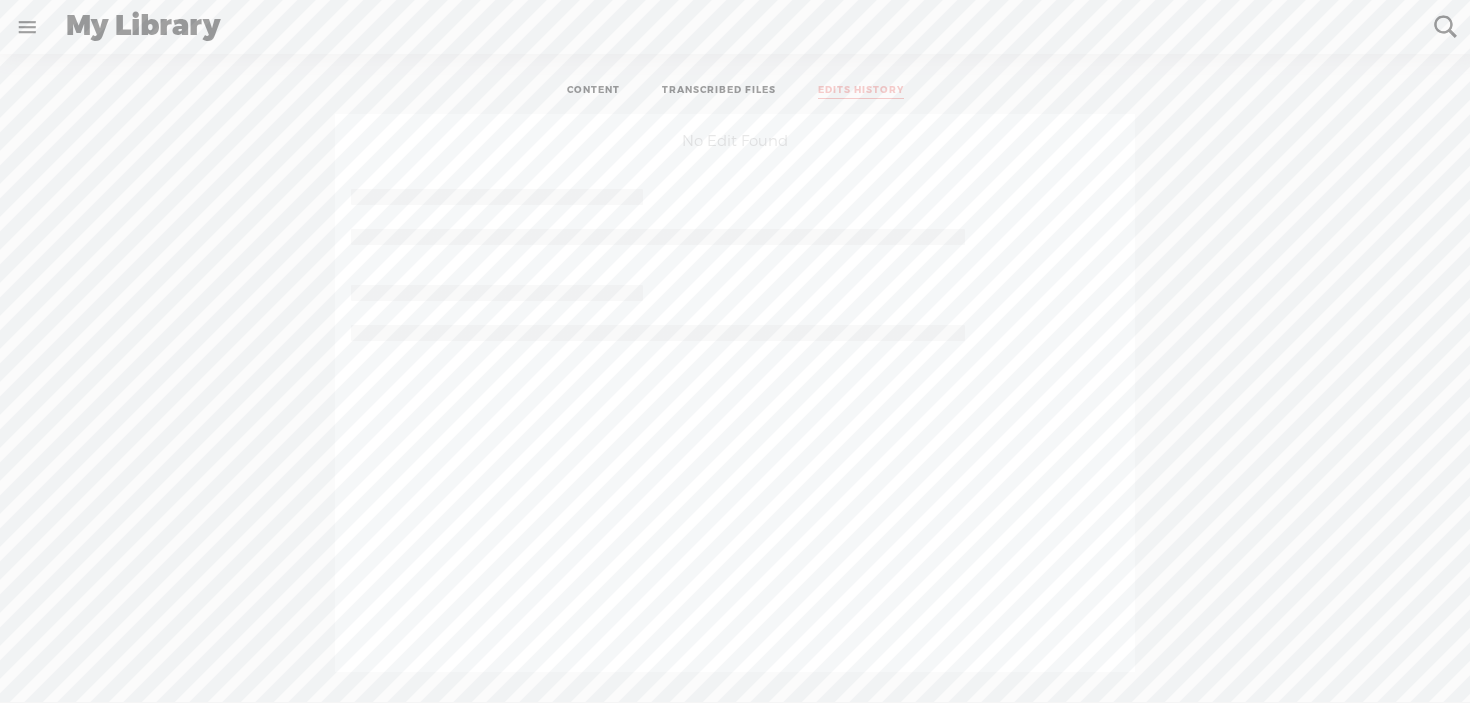 click on "CONTENT" at bounding box center (593, 91) 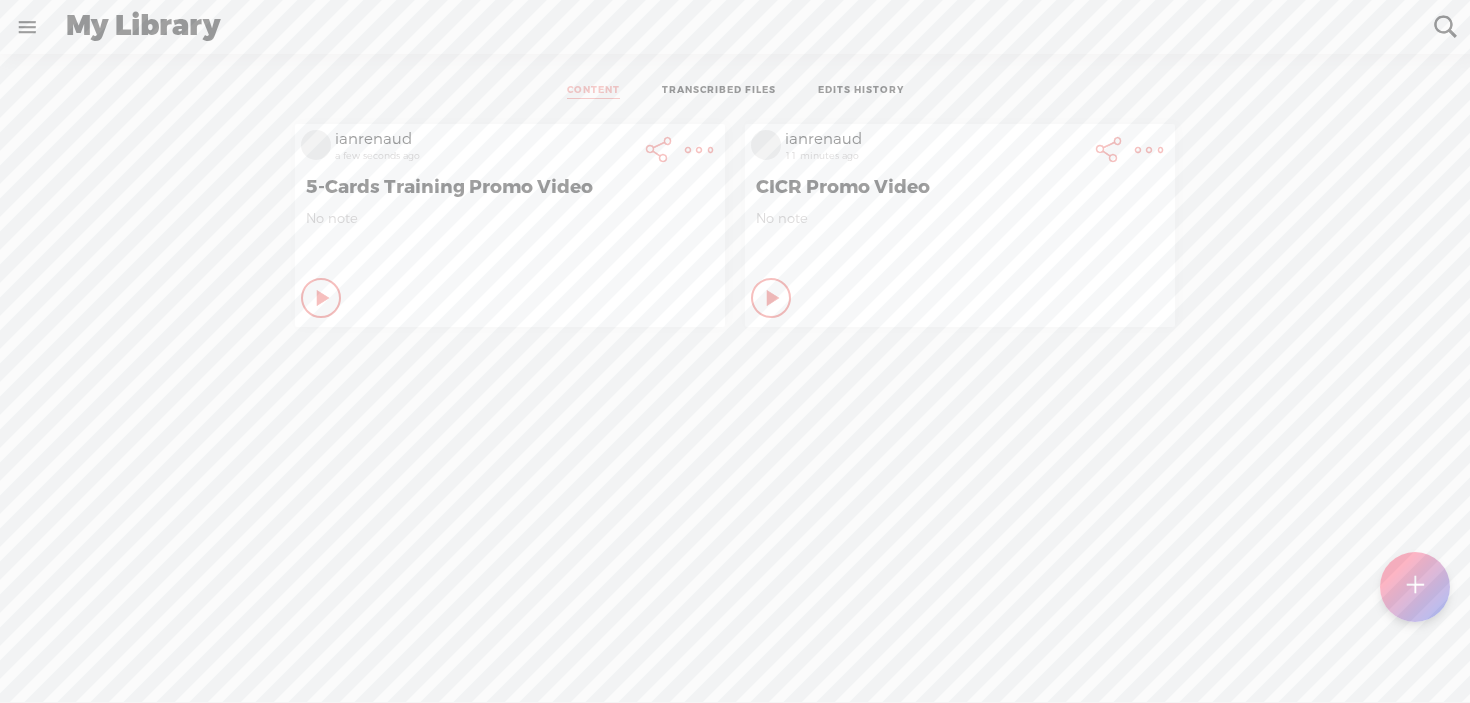 click at bounding box center (699, 150) 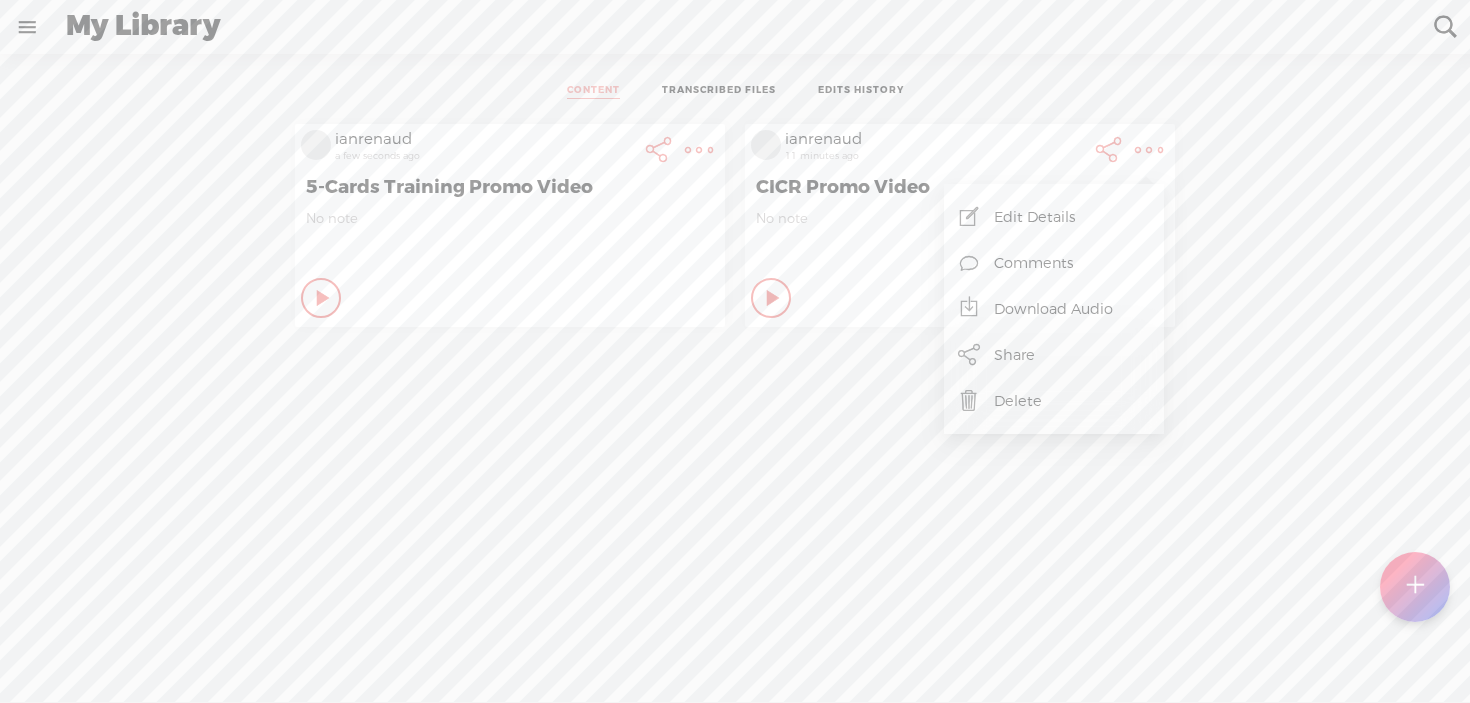 click on "Delete" at bounding box center [1054, 401] 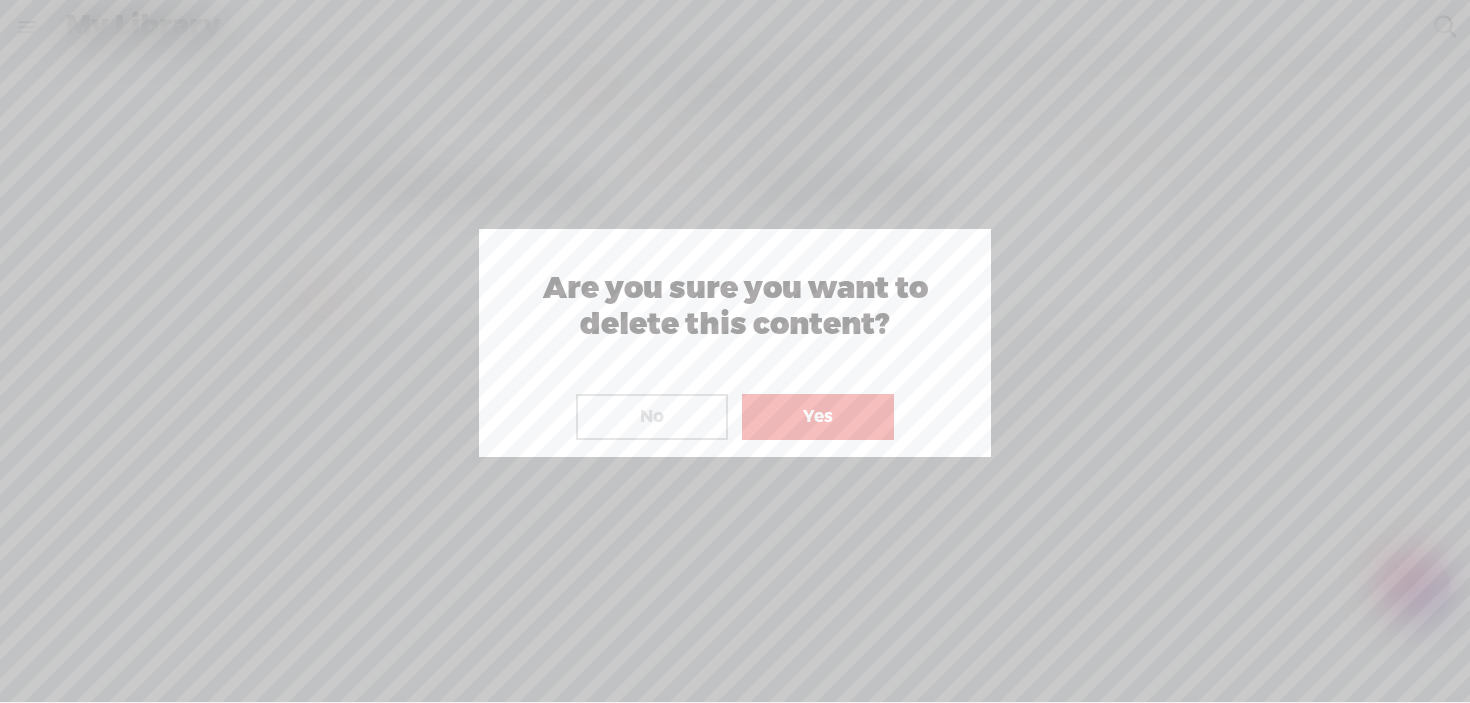 click on "Yes" at bounding box center (818, 417) 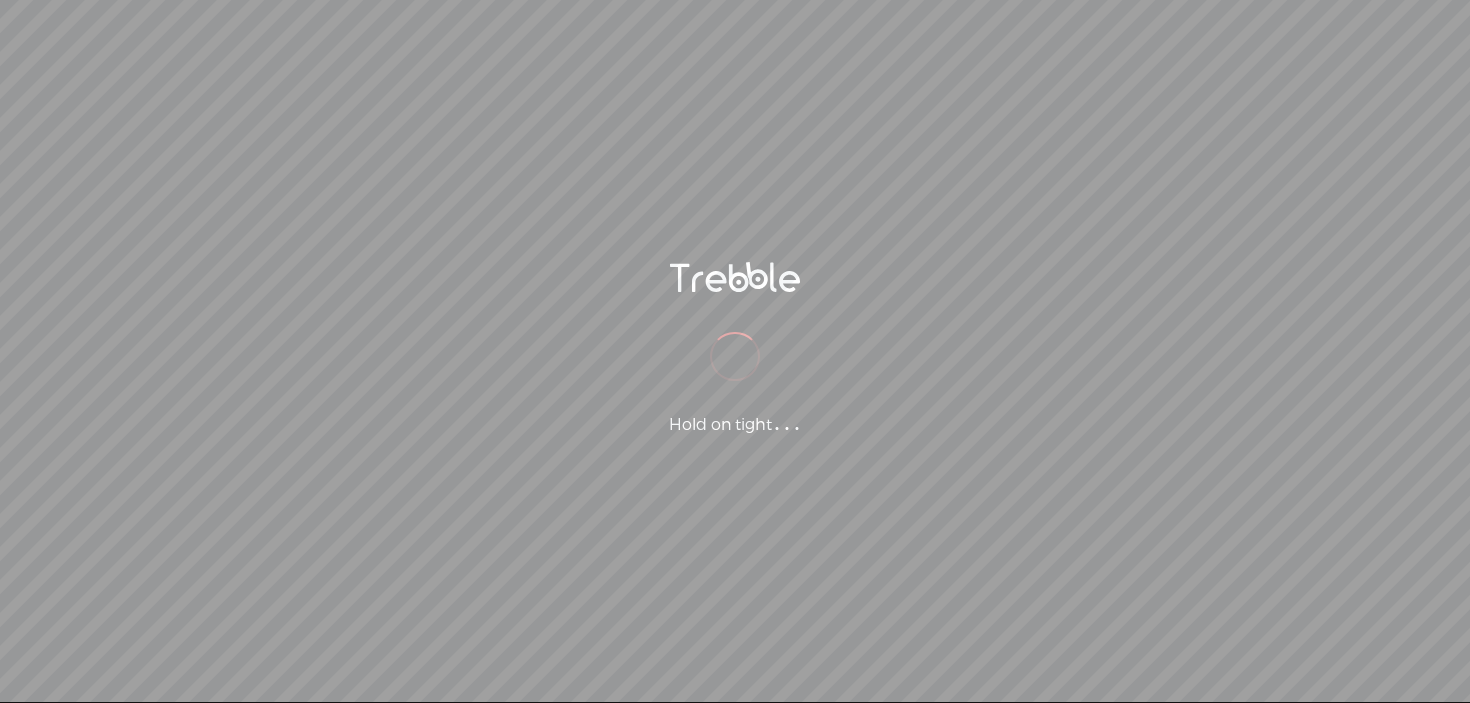 scroll, scrollTop: 0, scrollLeft: 0, axis: both 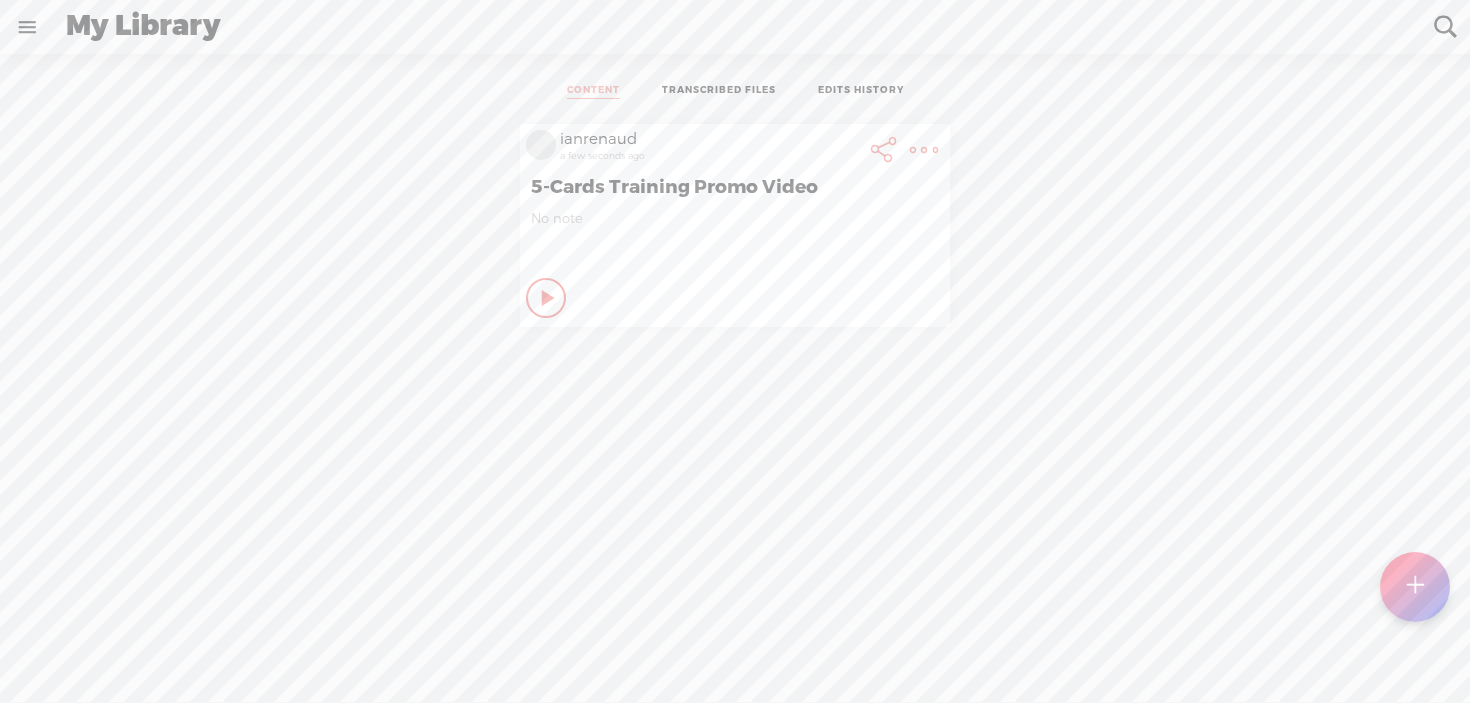 click at bounding box center [1414, 587] 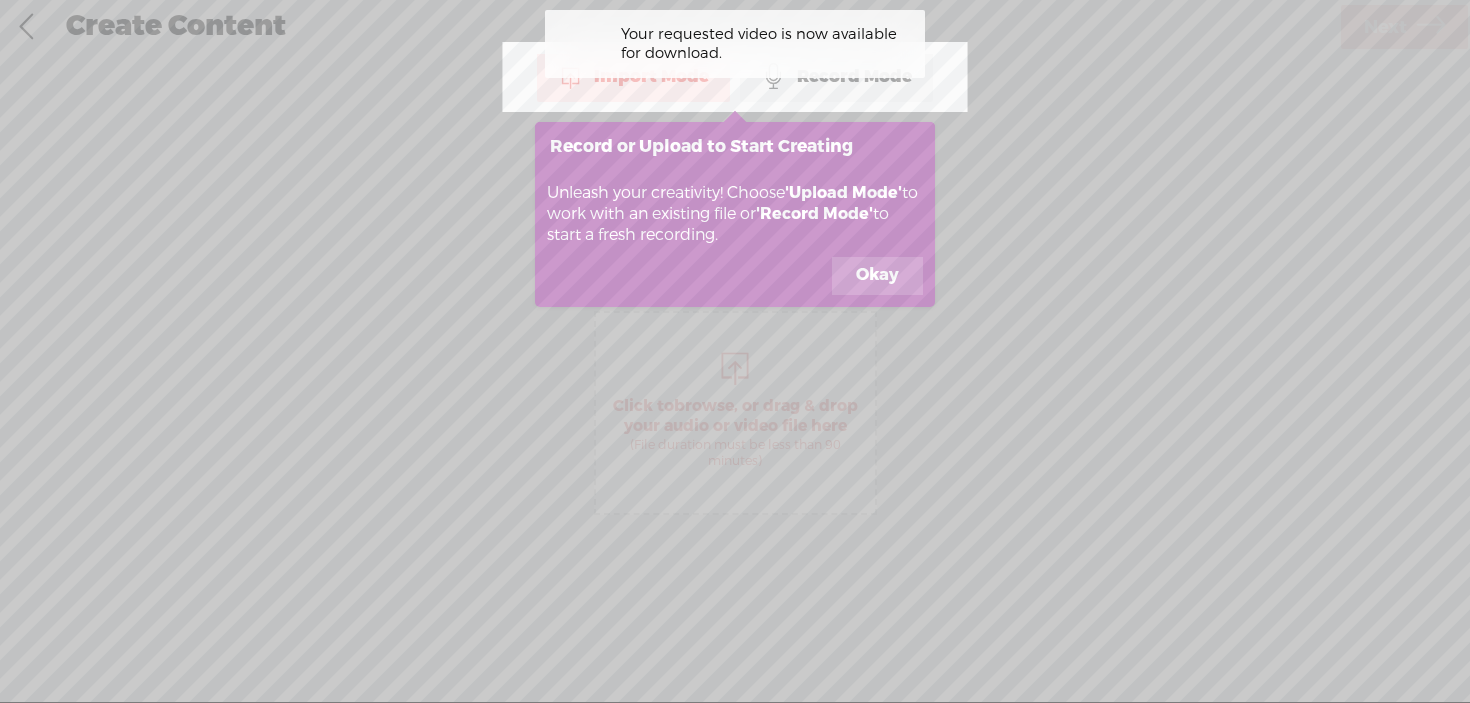 click on "Okay" at bounding box center (877, 276) 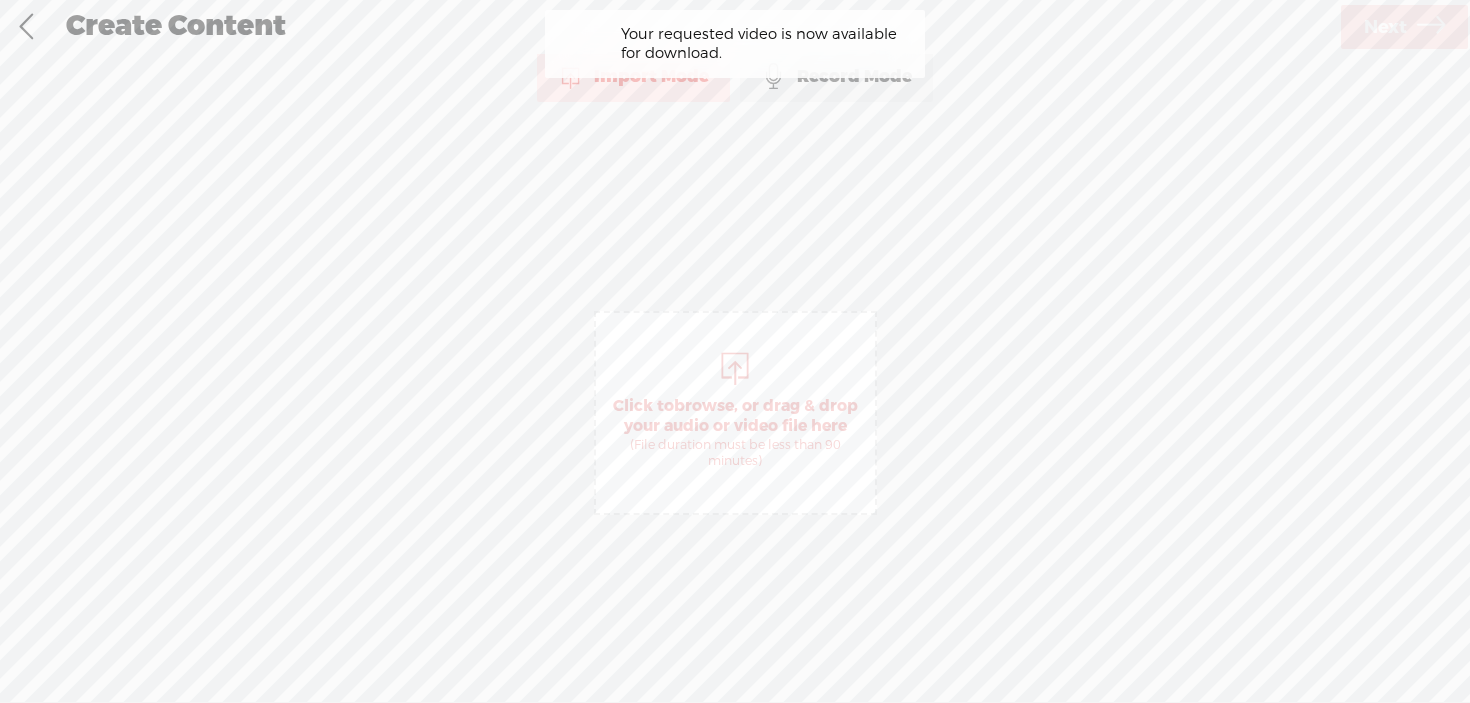 click on "browse" at bounding box center [704, 406] 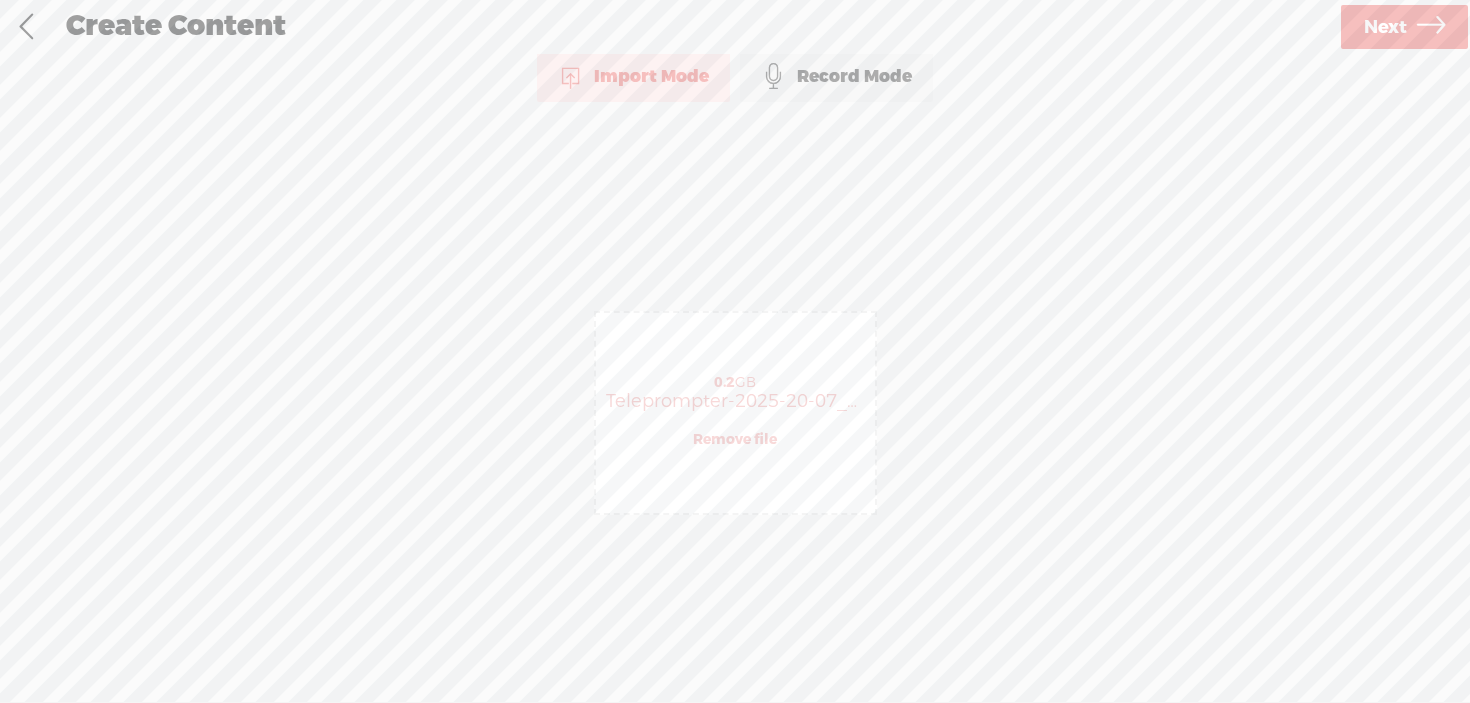 click on "Next" at bounding box center [1385, 27] 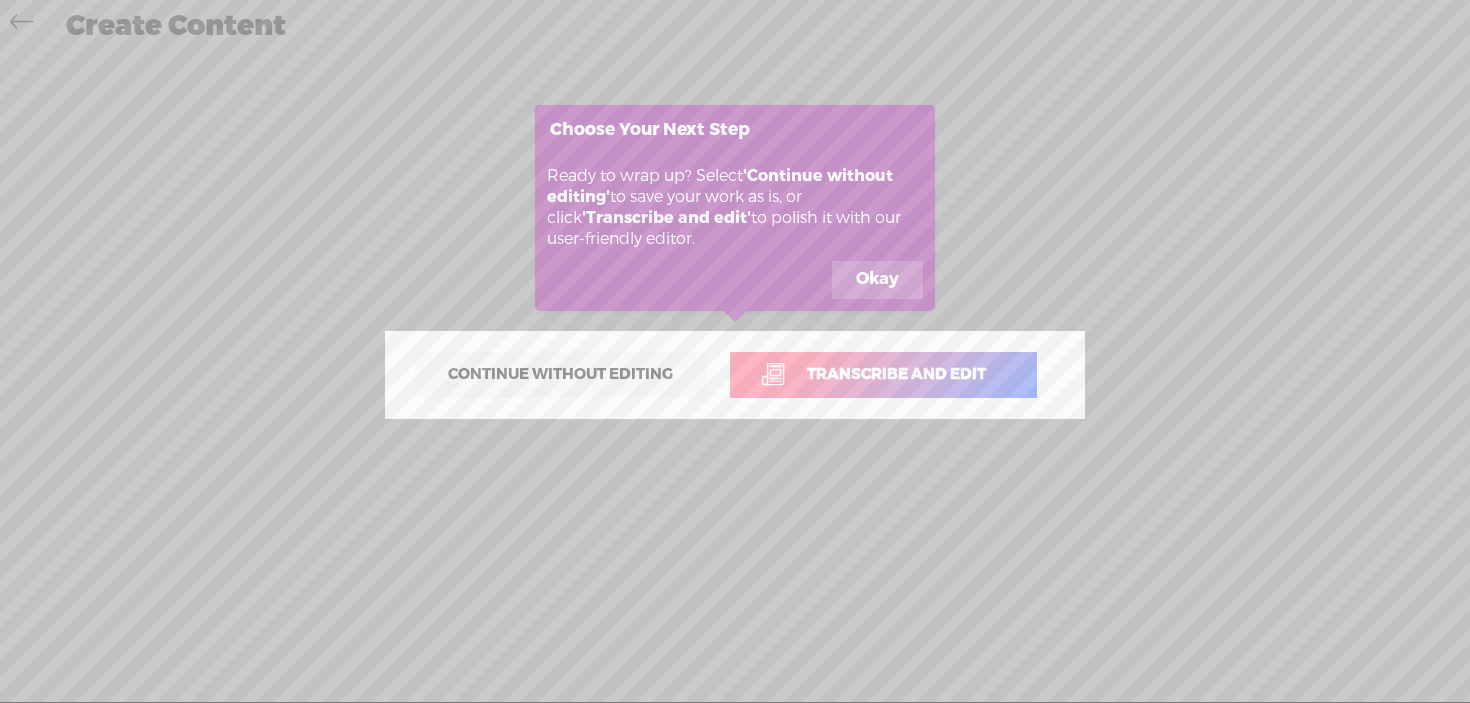 click on "Okay" at bounding box center (877, 280) 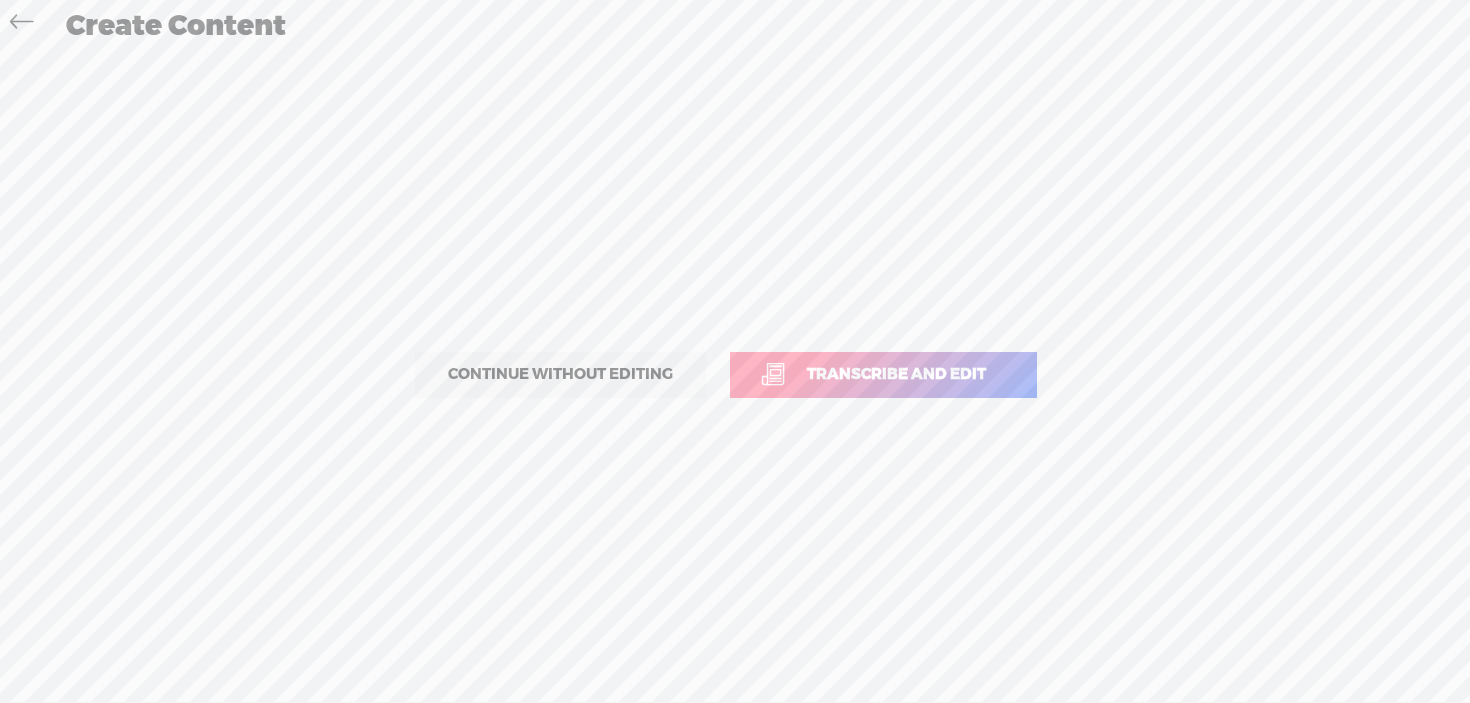 click on "Transcribe and edit" at bounding box center [896, 374] 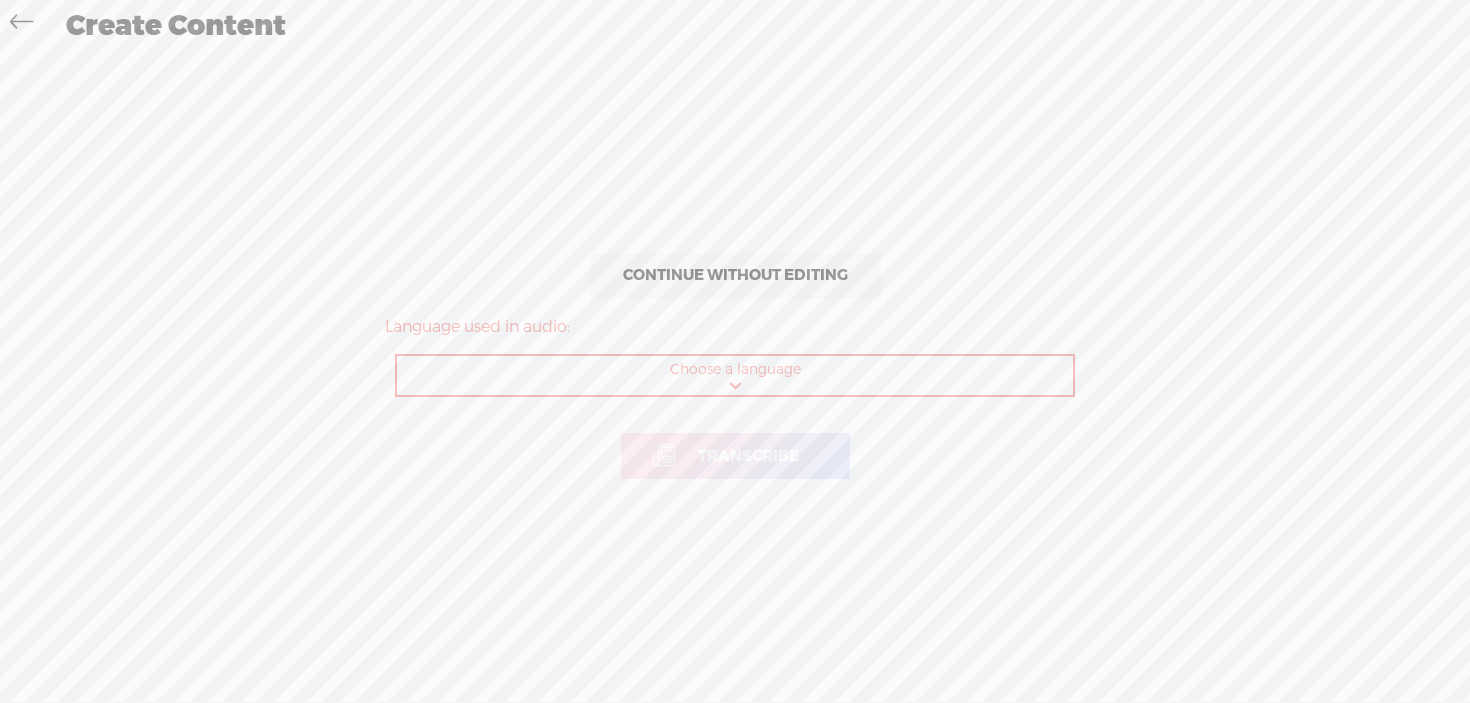 click on "Choose a language
Afrikaans Albanian Amharic Arabic, Gulf Arabic, Modern Standard Armenian Assamese Azerbaijani Bashkir Basque Belarusian Bengali Bosnian Breton Bulgarian Burmese Catalan Chinese, Simplified Chinese, Traditional Croatian Czech Danish Dutch English, Australian English, British English, Indian English, Irish English, New Zealand English, Scottish English, South African English, US English, Welsh Estonian Faroese Farsi Finnish French French, Canadian Galician Georgian German German, Swiss Greek Gujarati Haitian Creole Hausa Hawaiian Hebrew Hindi, Indian Hungarian Icelandic Indonesian Italian Japanese Javanese Kannada Kazakh Khmer Korean Lao Latin Latvian Lingala Lithuanian Luxembourgish Macedonian Malagasy Malay Malayalam Maltese Maori Marathi Mongolian Nepali Norwegian Norwegian Nynorsk Occitan Pashto Persian Polish Portuguese Portuguese, Brazilian Punjabi Romanian Russian Sanskrit Serbian Shona Sindhi Sinhala Slovak Slovenian Somali Spanish Spanish, US Sundanese Swahili" at bounding box center (736, 376) 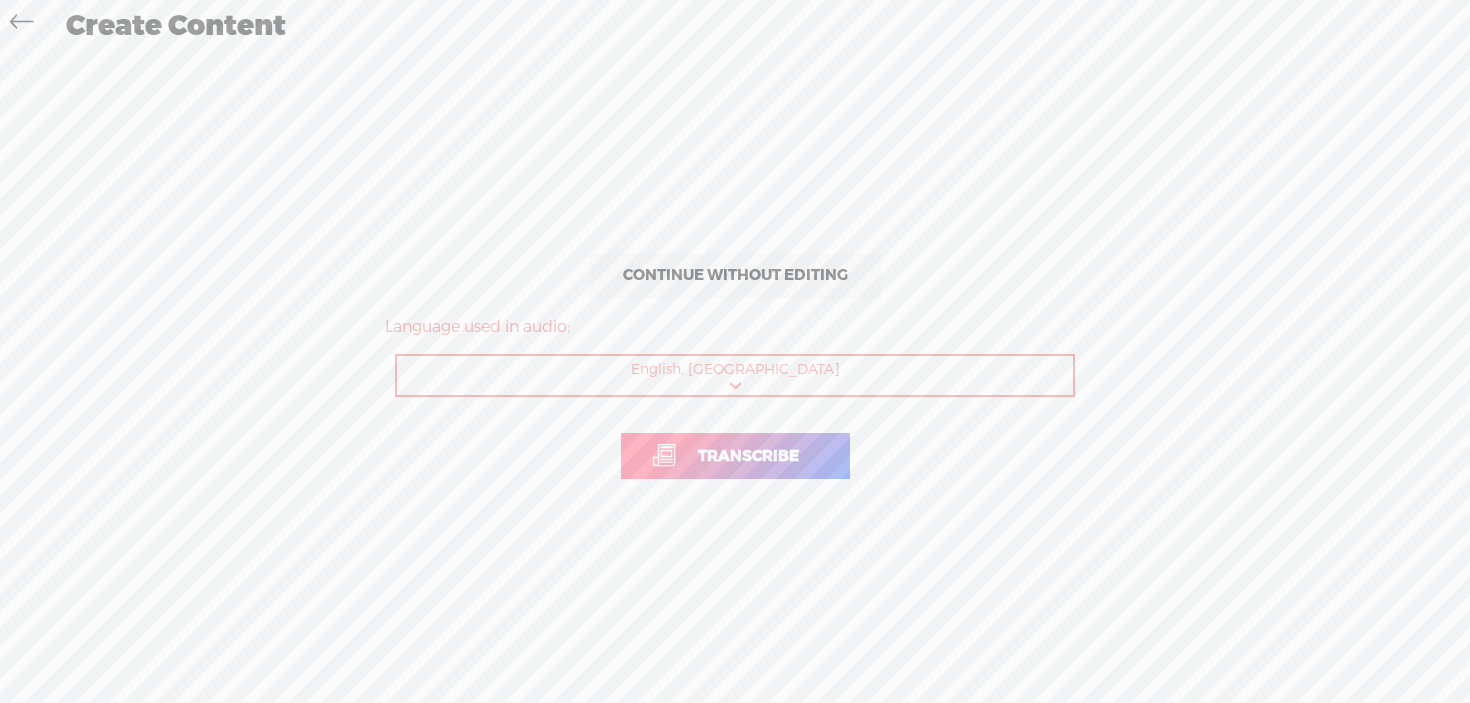 click on "Transcribe" at bounding box center (748, 456) 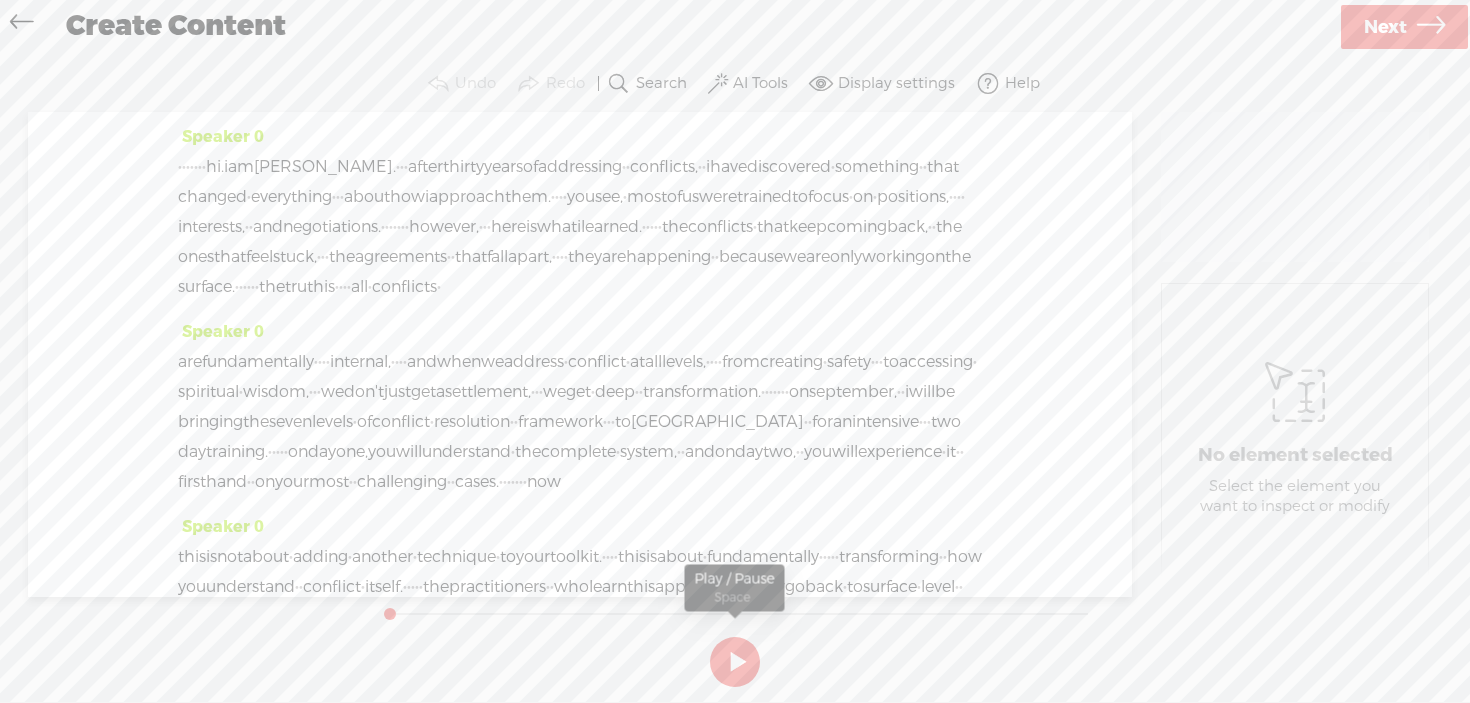 click at bounding box center [735, 662] 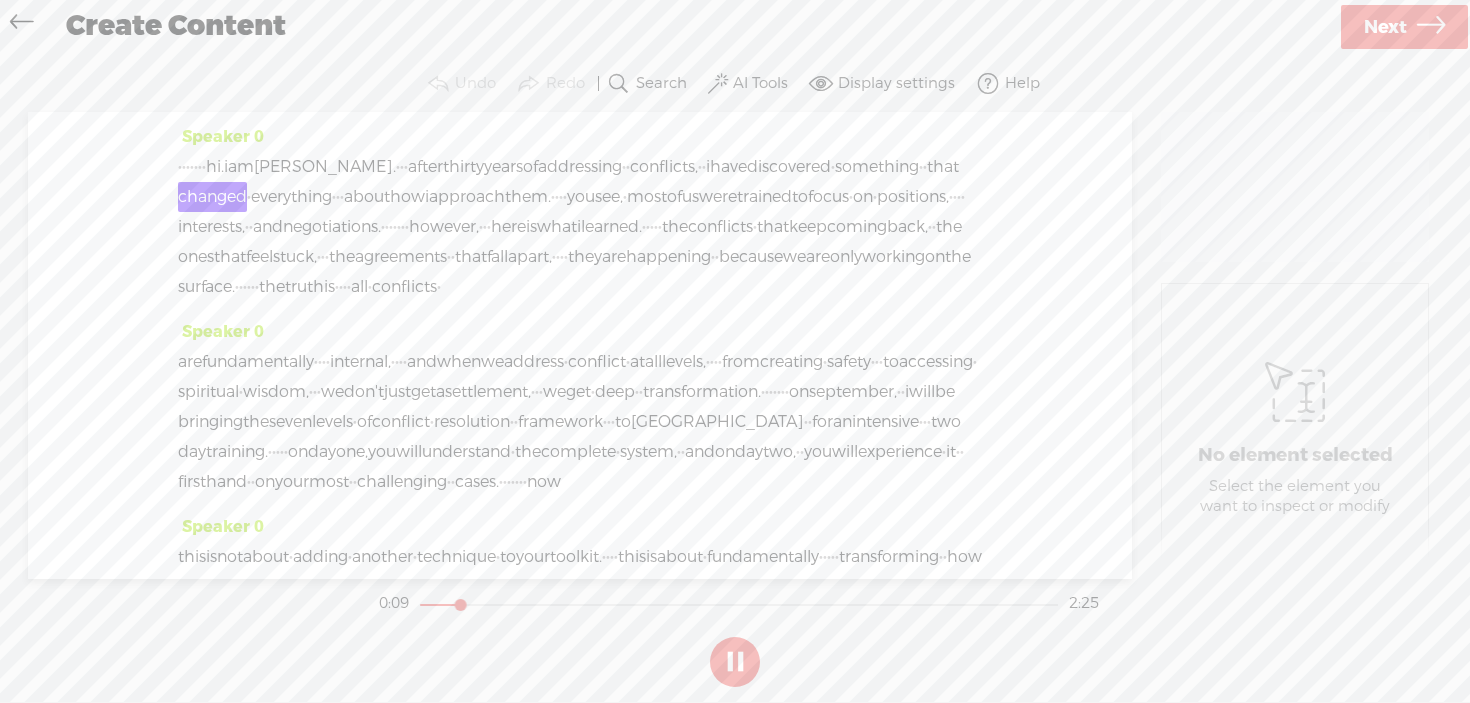 click at bounding box center (735, 662) 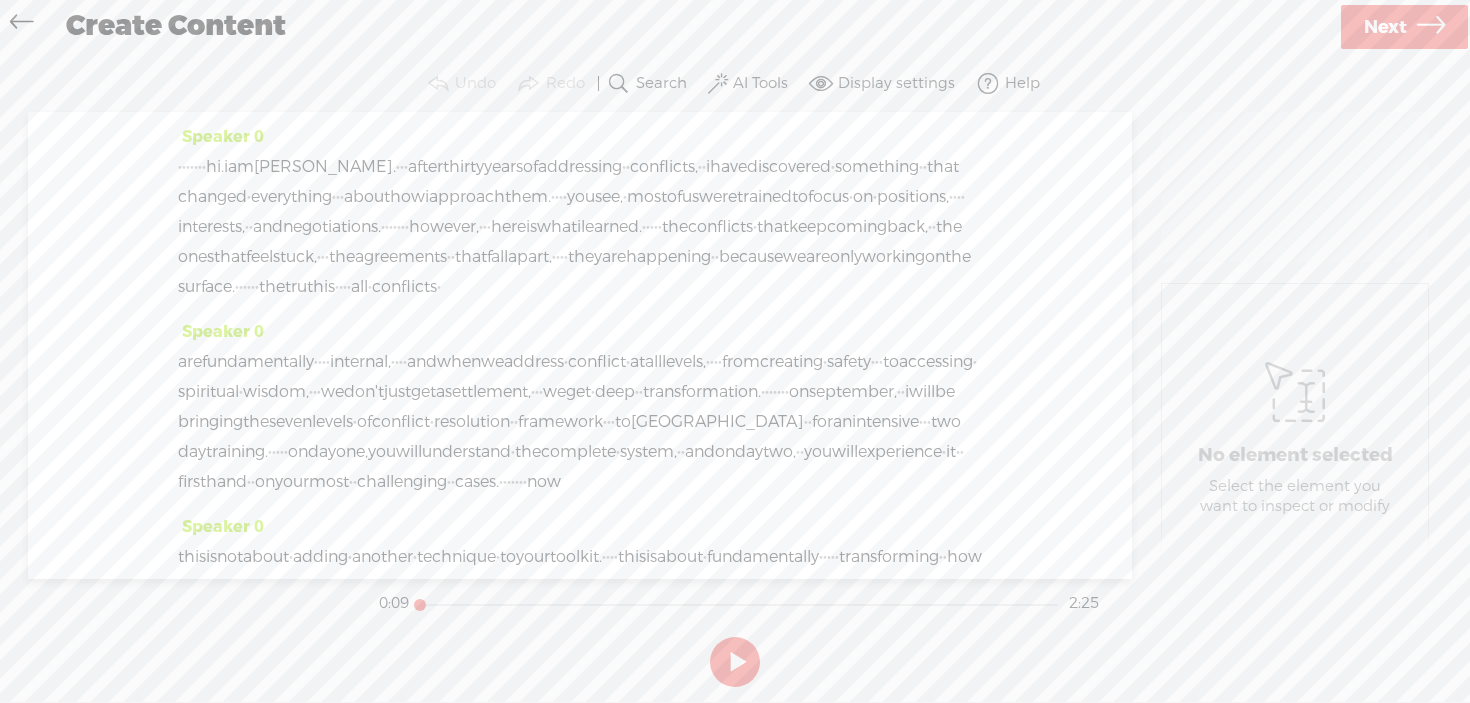 drag, startPoint x: 461, startPoint y: 605, endPoint x: 402, endPoint y: 605, distance: 59 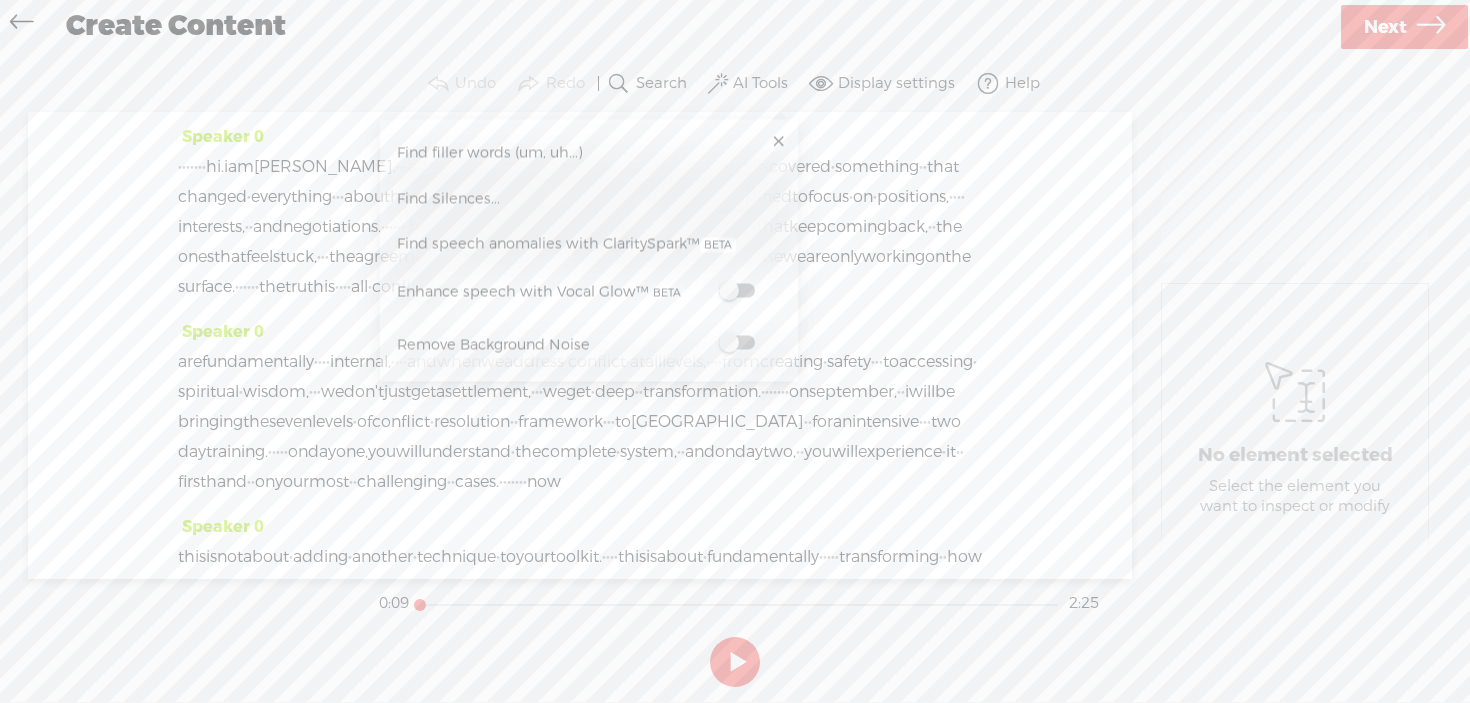 click at bounding box center (737, 343) 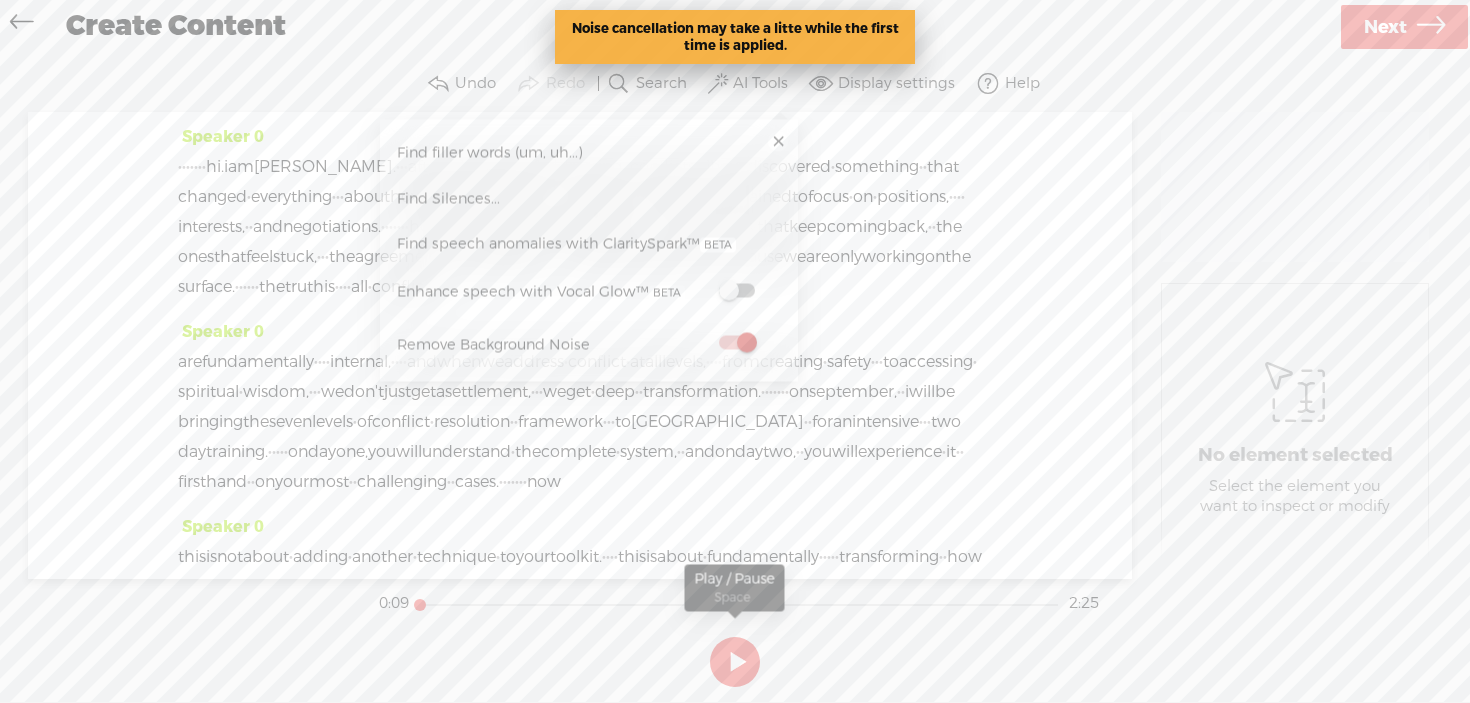 click at bounding box center (735, 662) 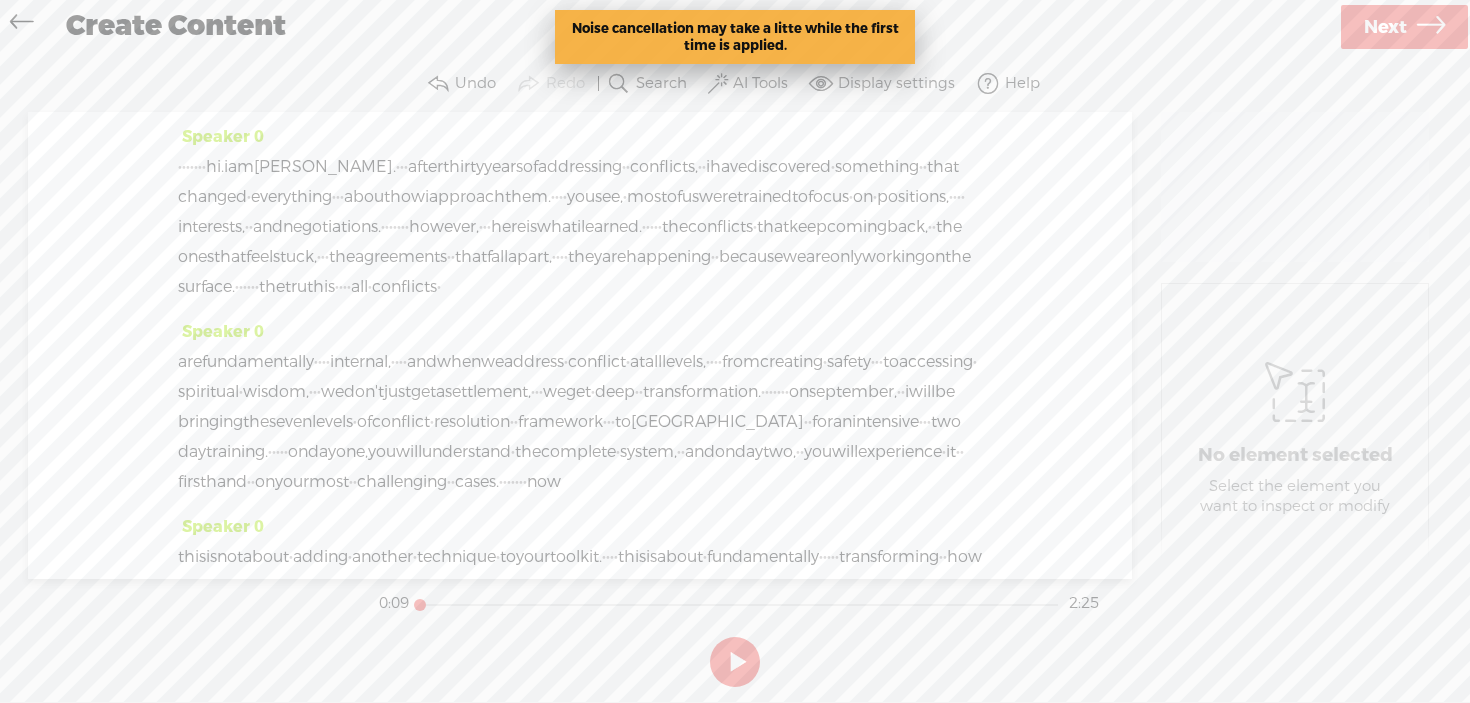 click at bounding box center [735, 662] 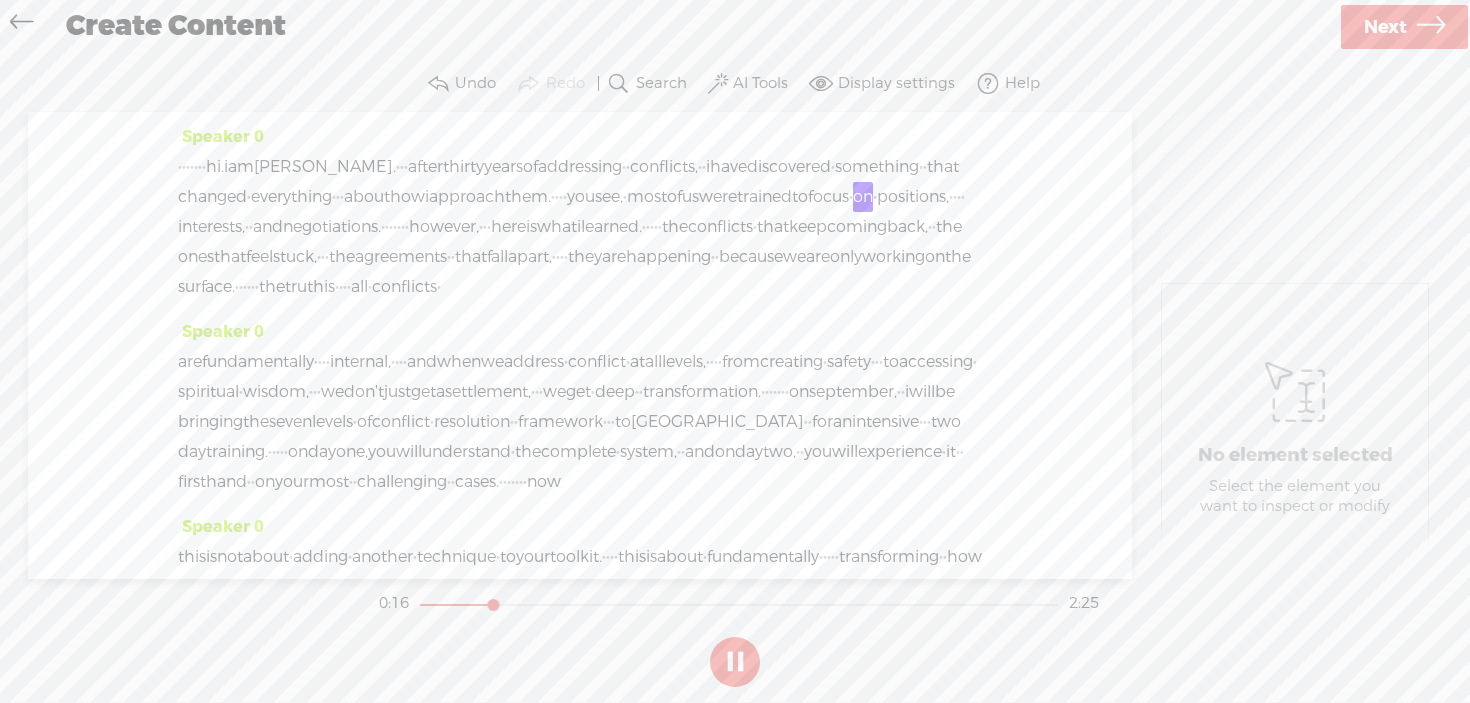click at bounding box center (735, 662) 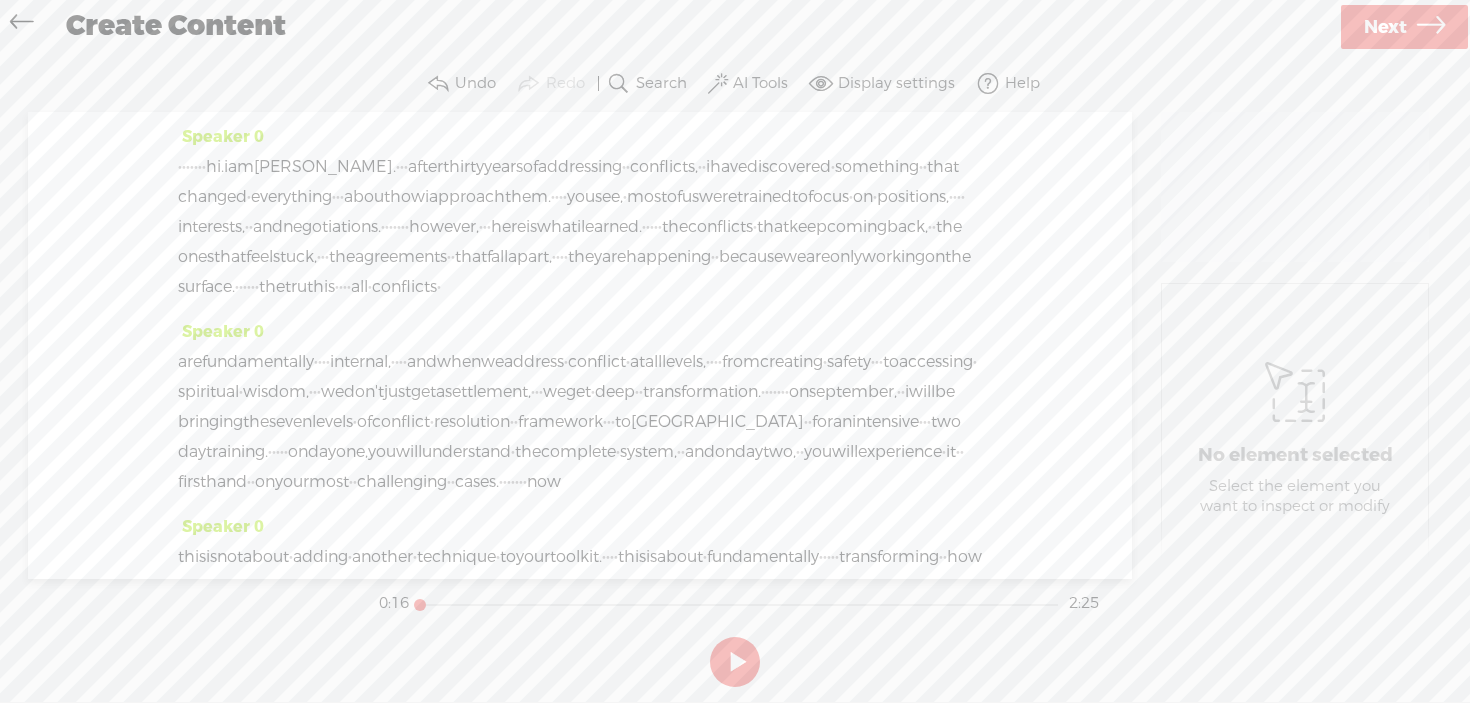drag, startPoint x: 493, startPoint y: 604, endPoint x: 410, endPoint y: 604, distance: 83 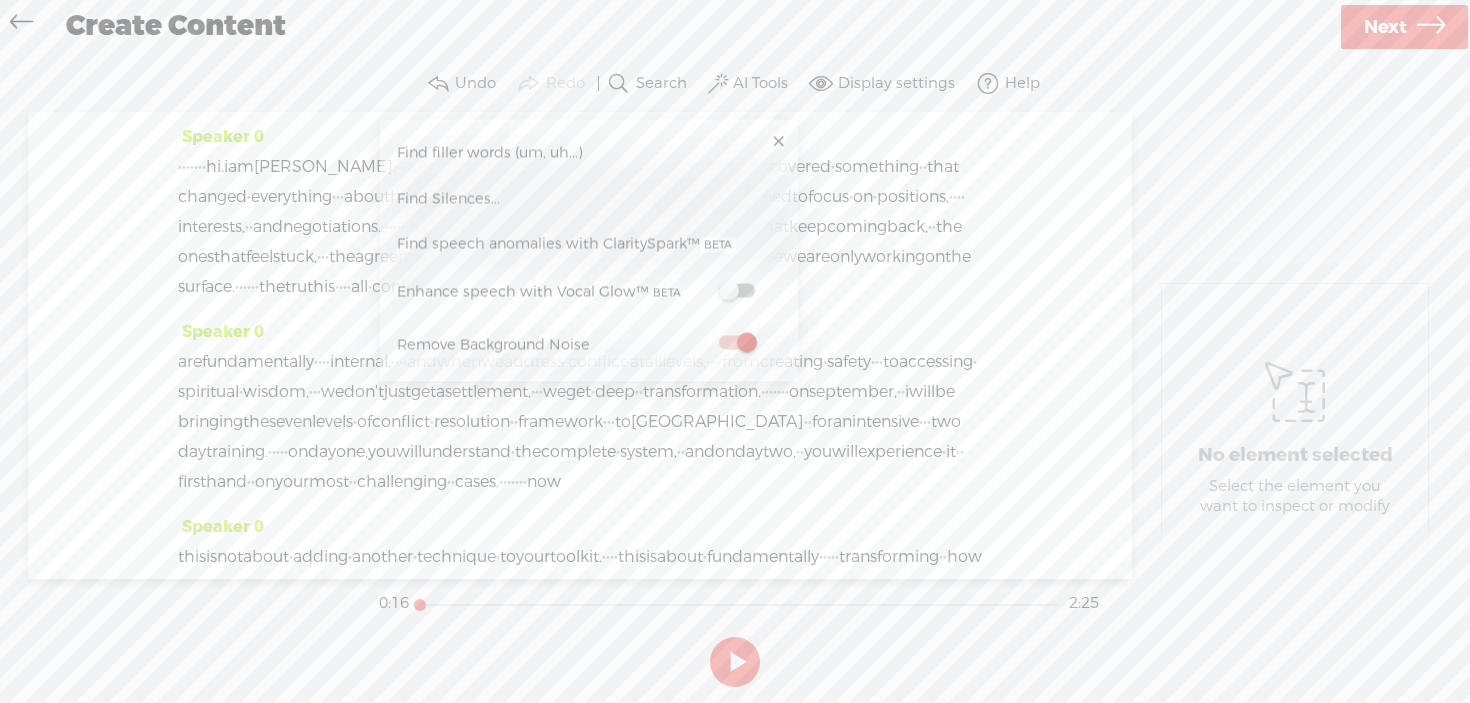 click at bounding box center (737, 291) 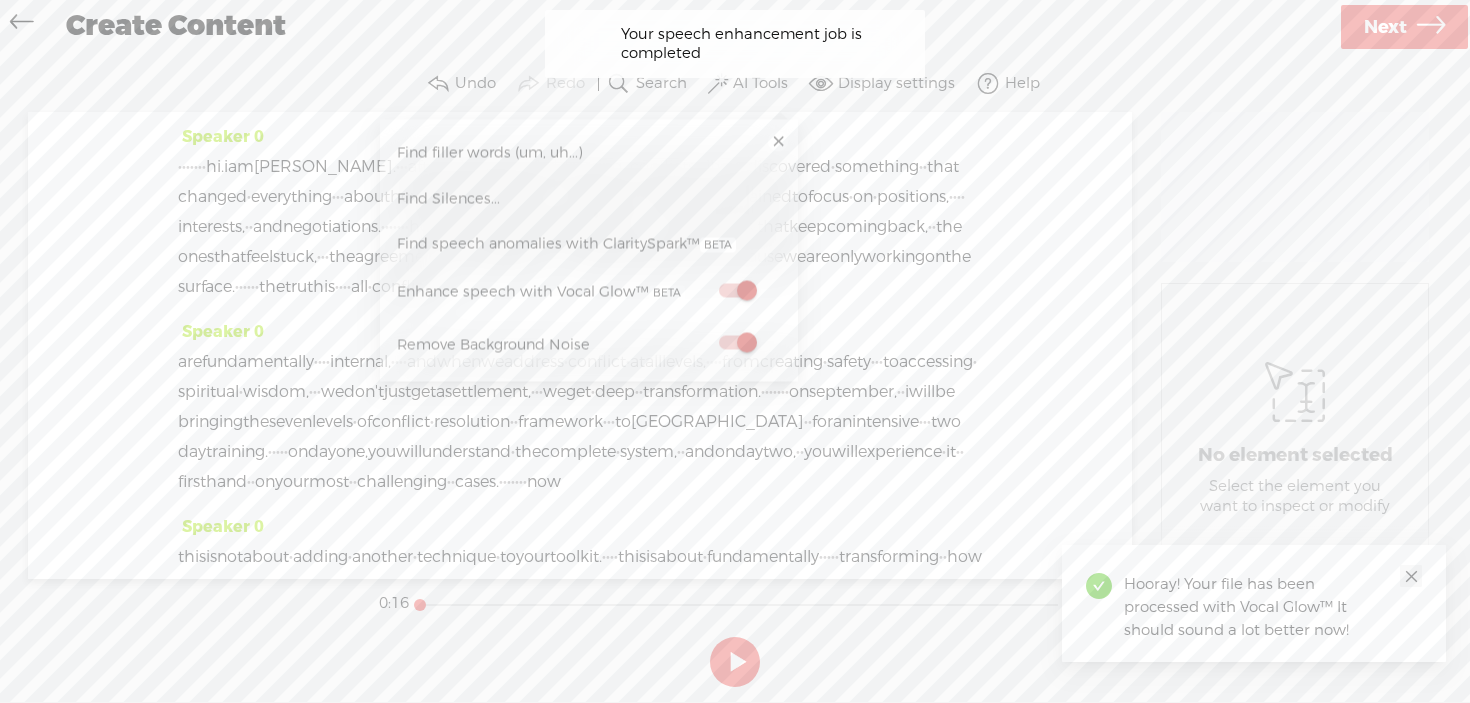 click 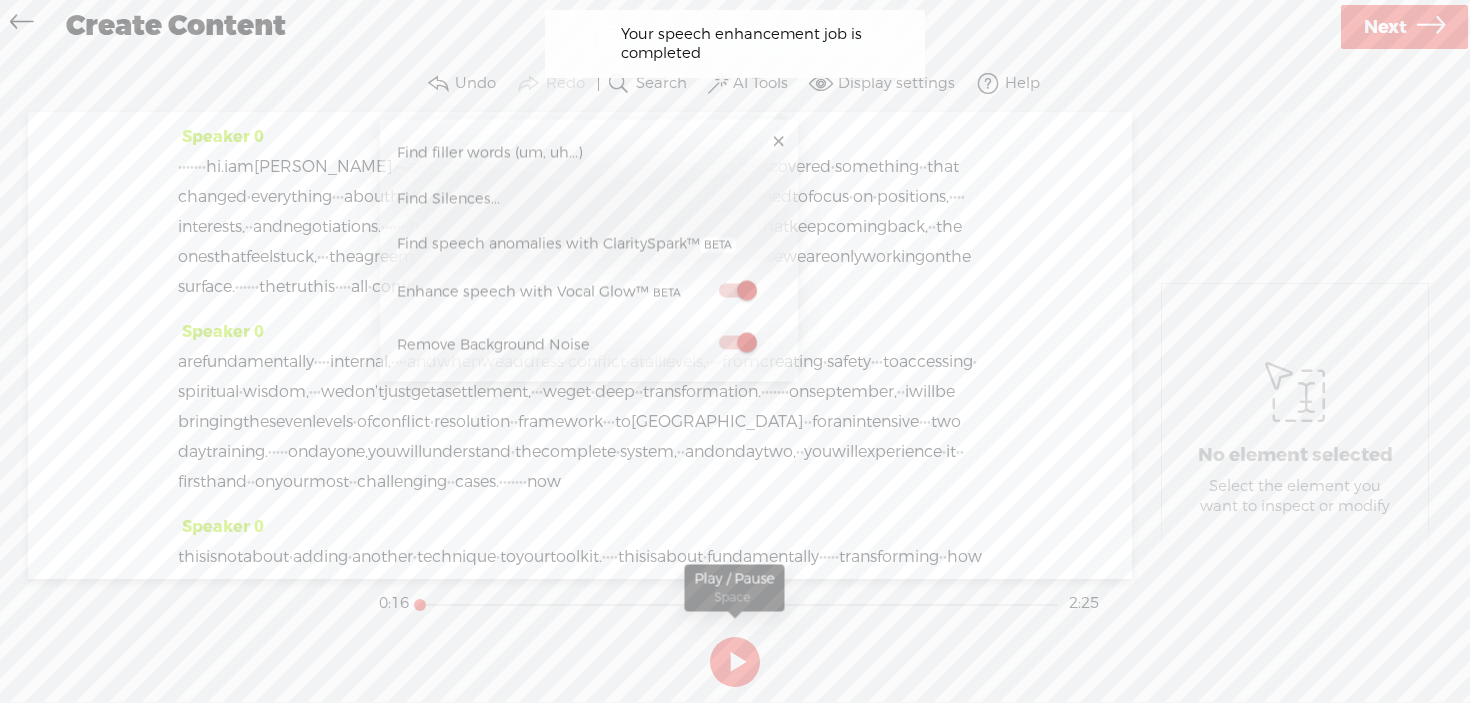 click at bounding box center [735, 662] 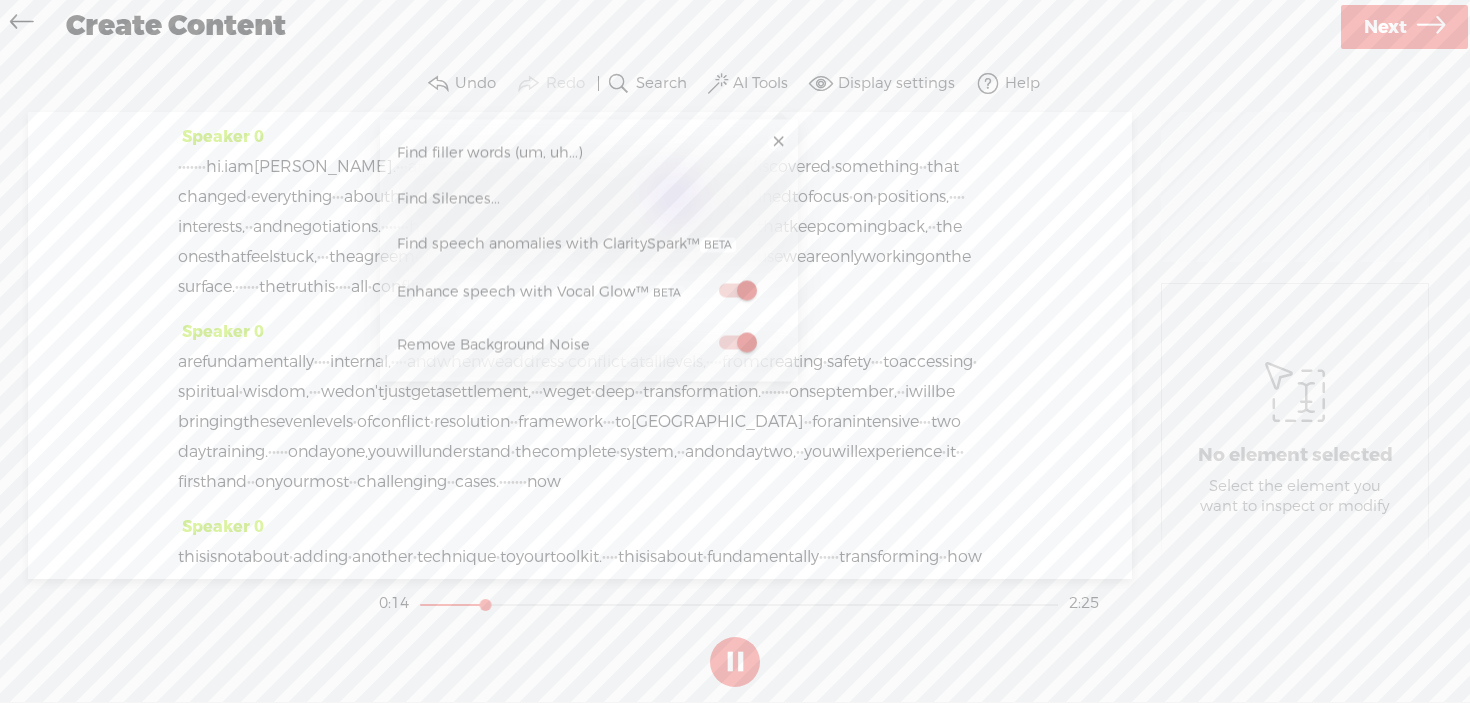 click at bounding box center [735, 662] 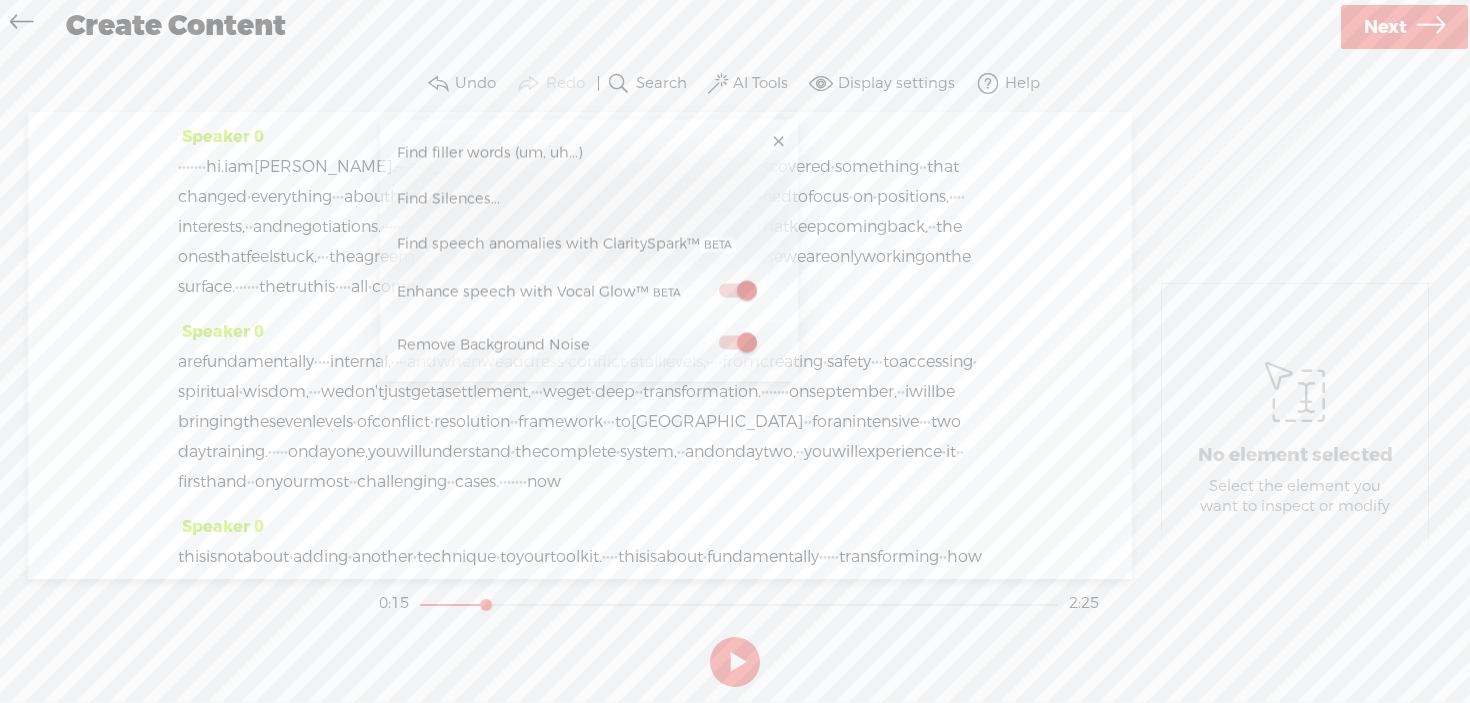 click at bounding box center [737, 291] 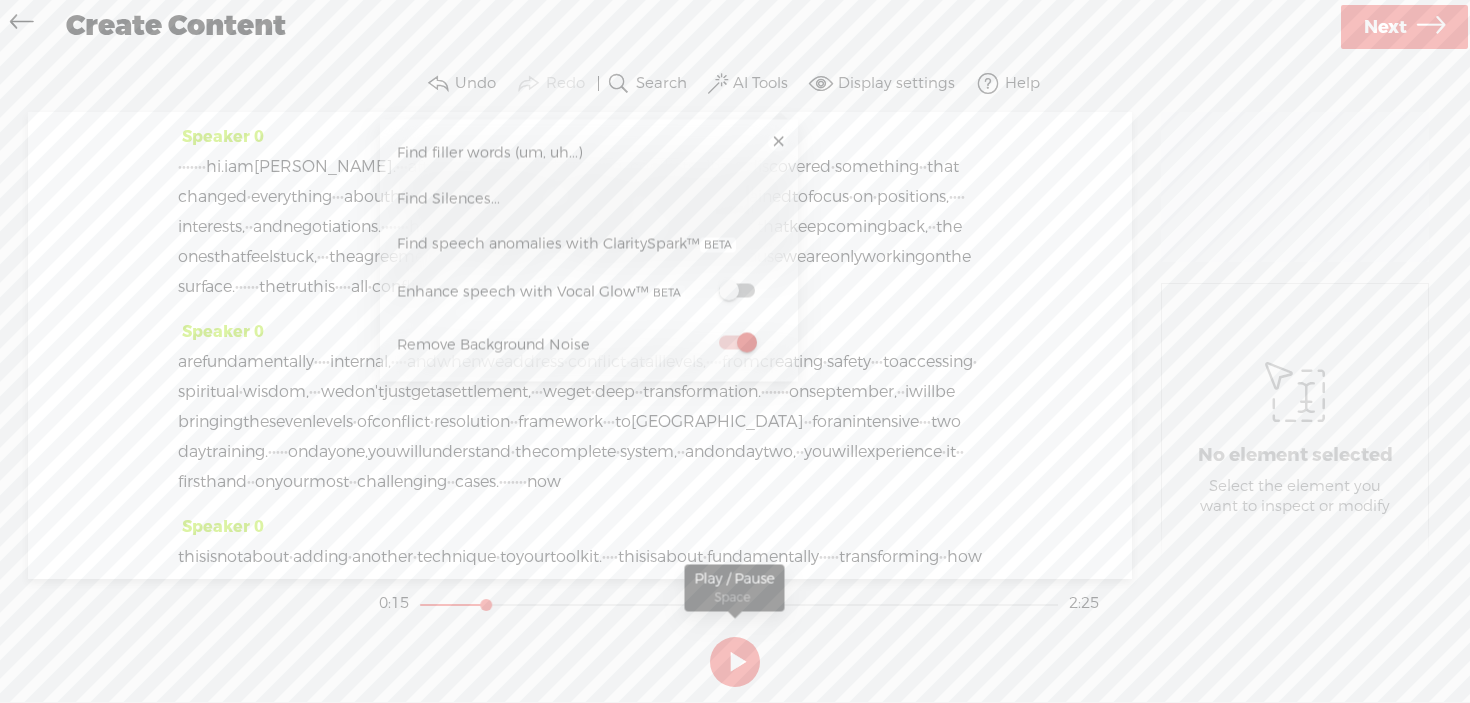 click at bounding box center (735, 662) 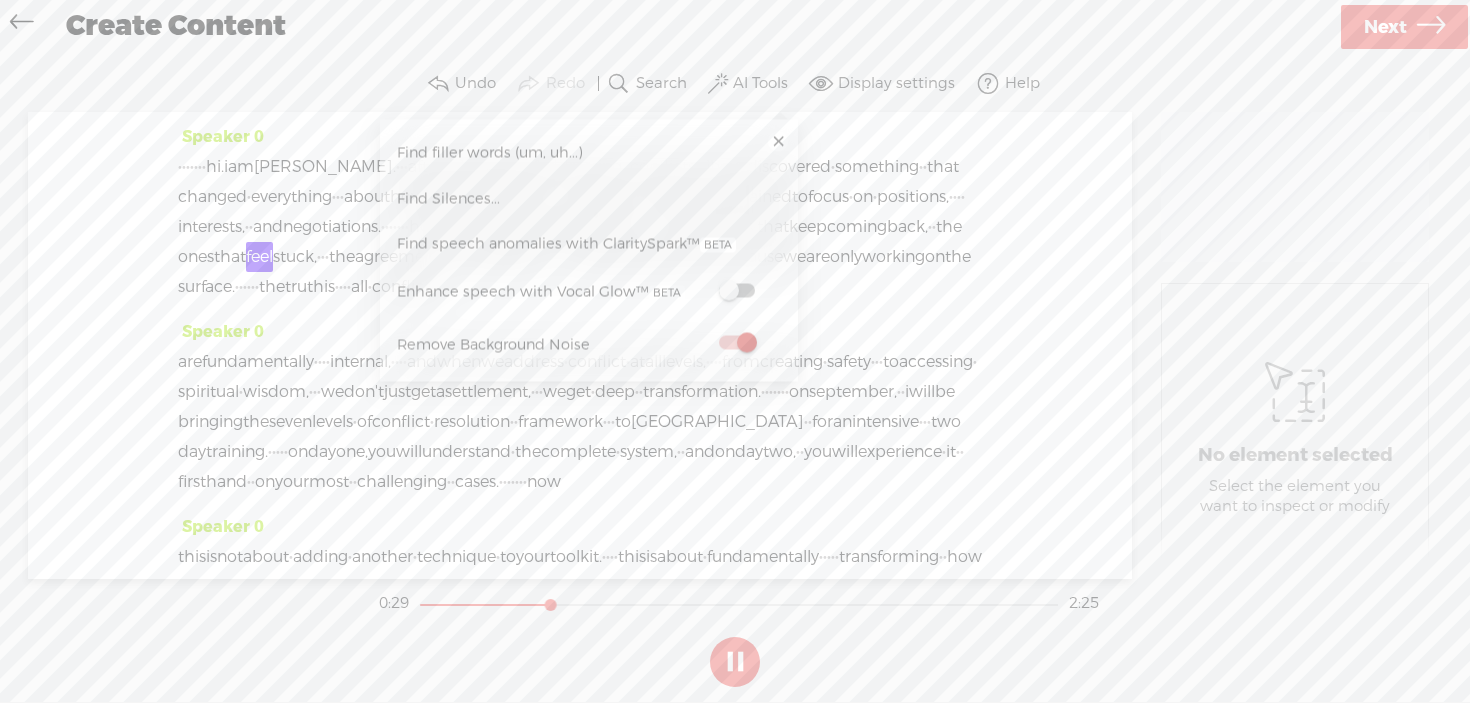 click at bounding box center [778, 142] 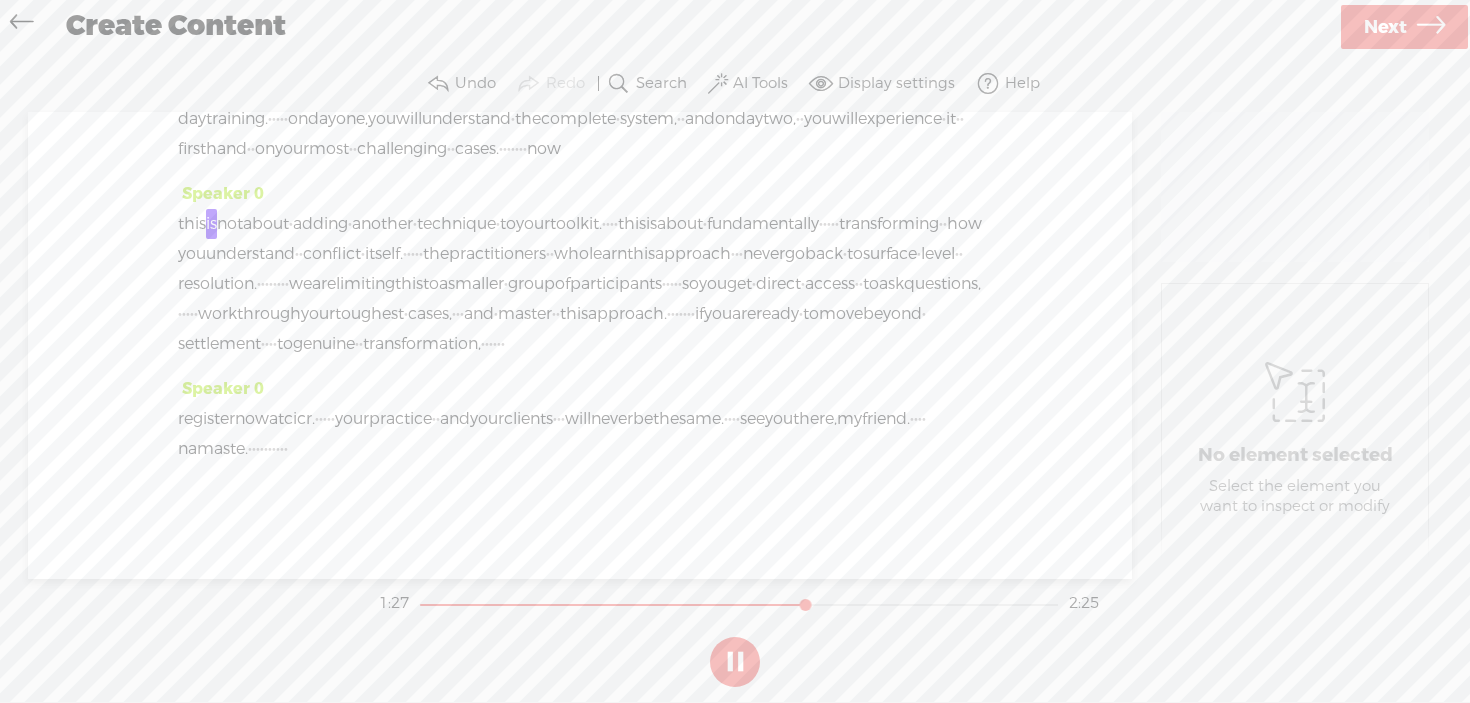 scroll, scrollTop: 400, scrollLeft: 0, axis: vertical 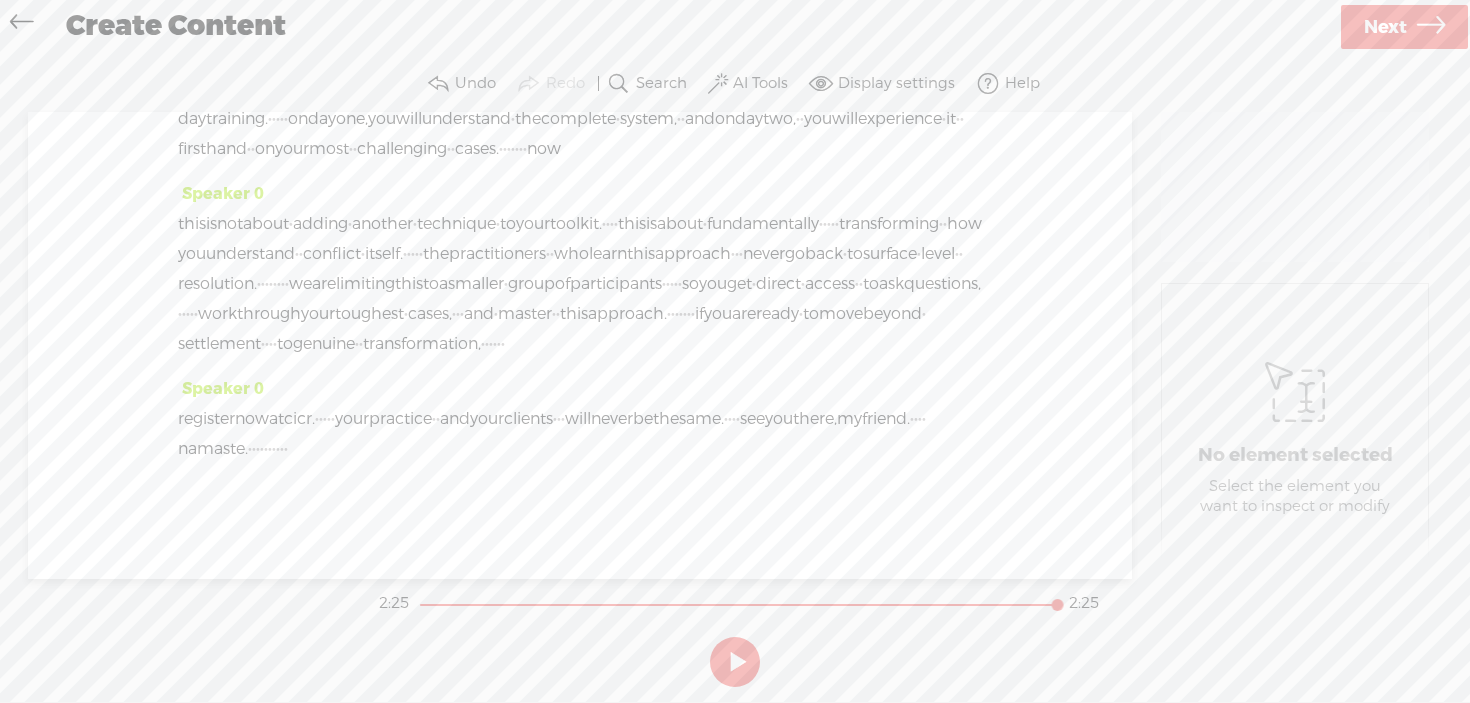 click on "Next" at bounding box center [1385, 27] 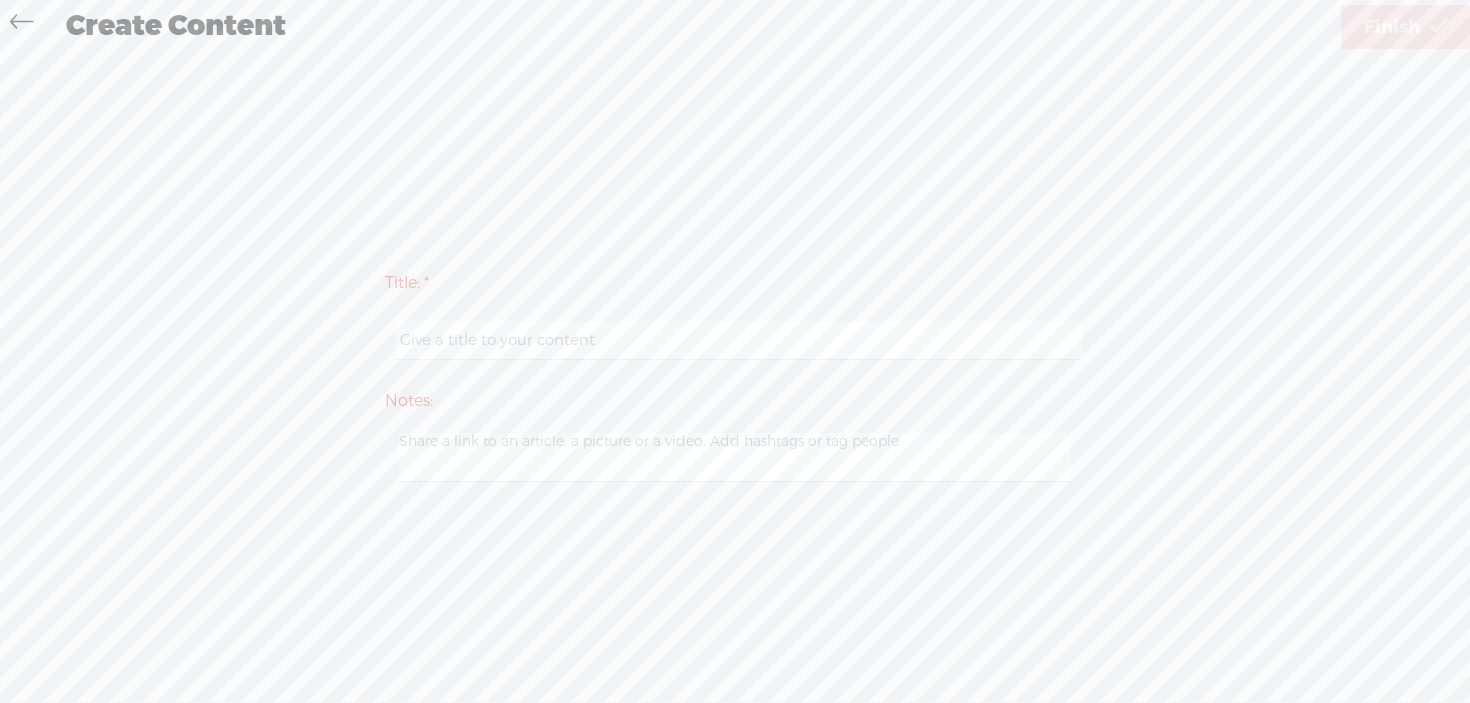 click at bounding box center (738, 340) 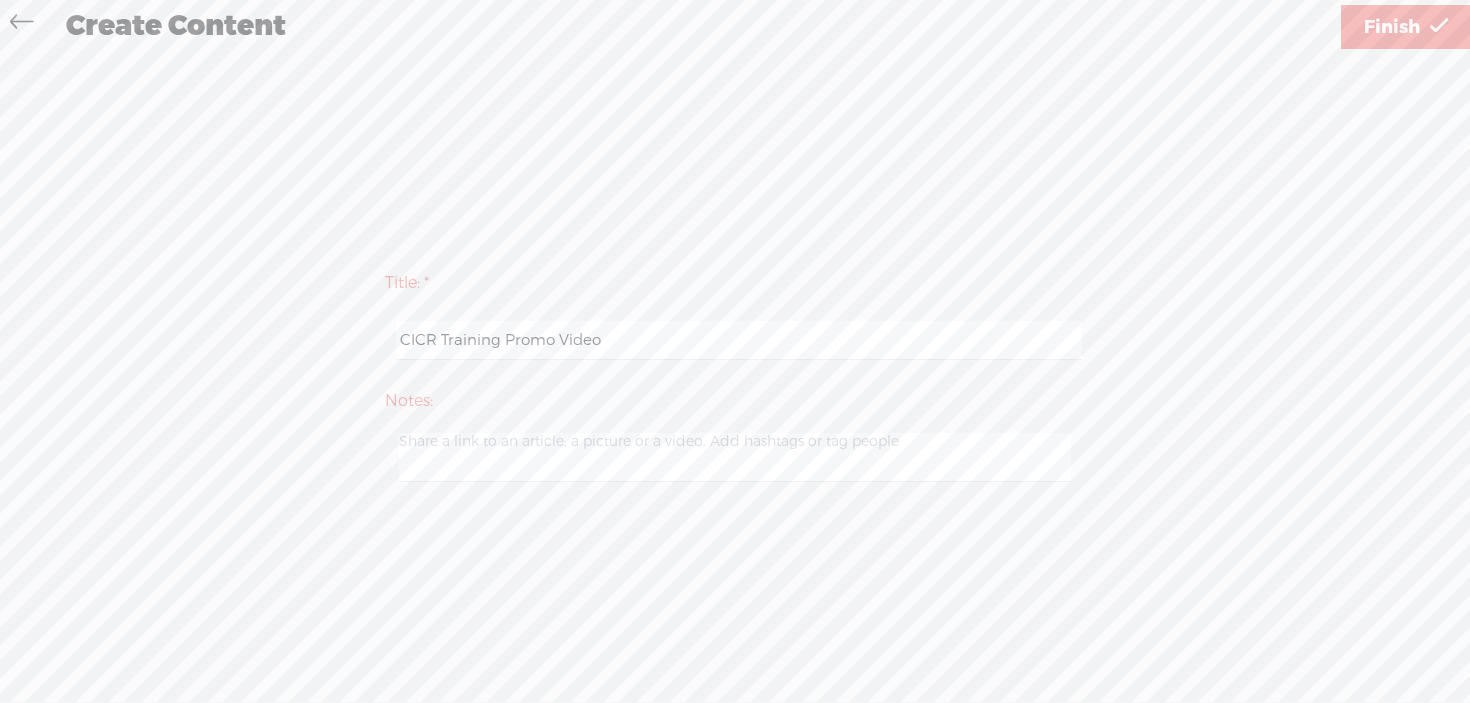 type on "CICR Training Promo Video" 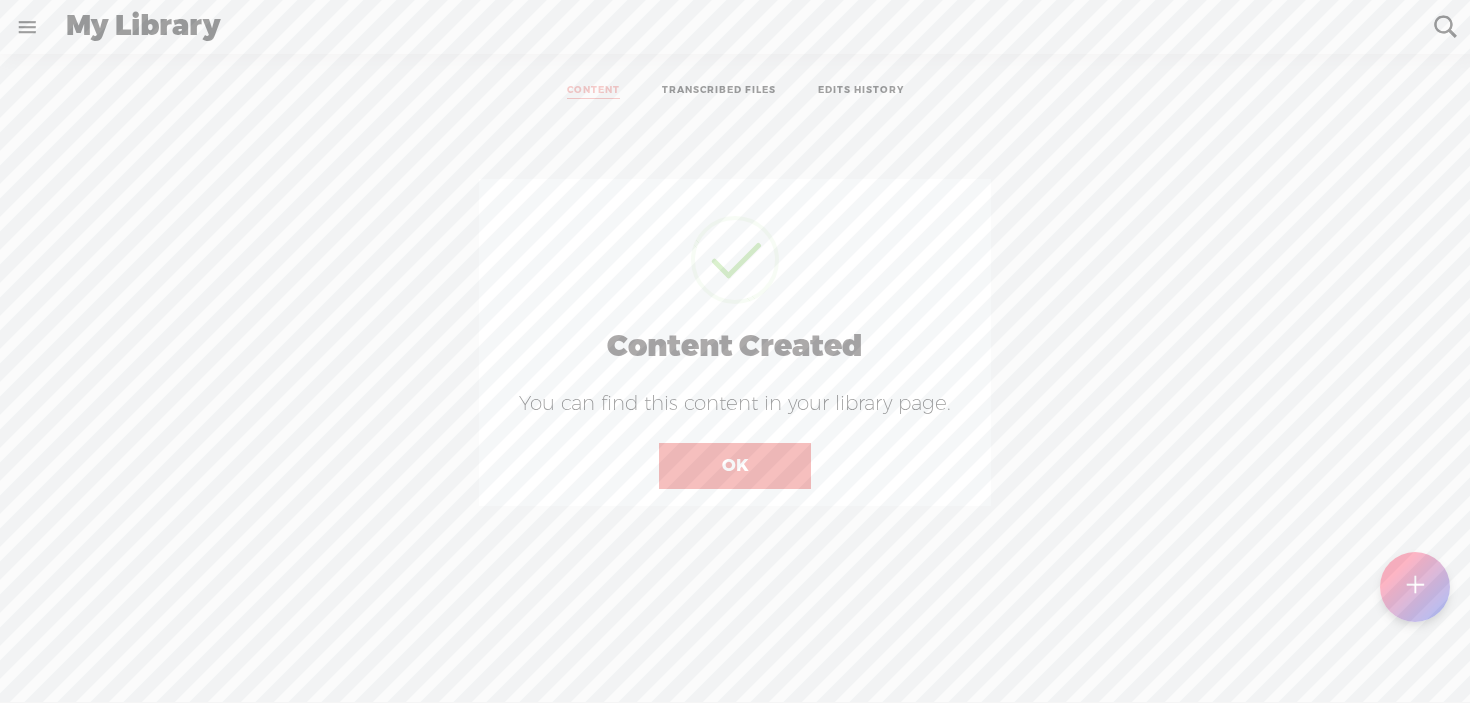 scroll, scrollTop: 0, scrollLeft: 0, axis: both 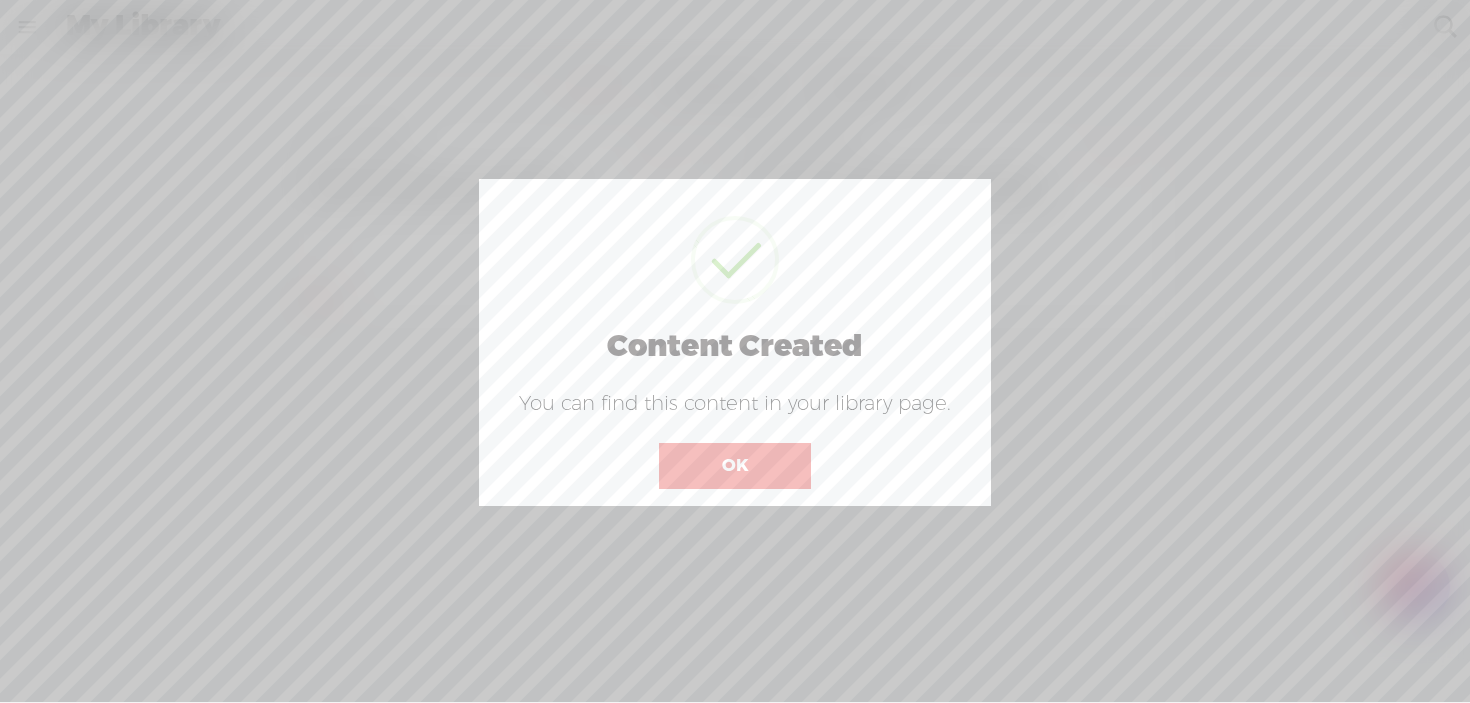 click on "OK" at bounding box center (735, 466) 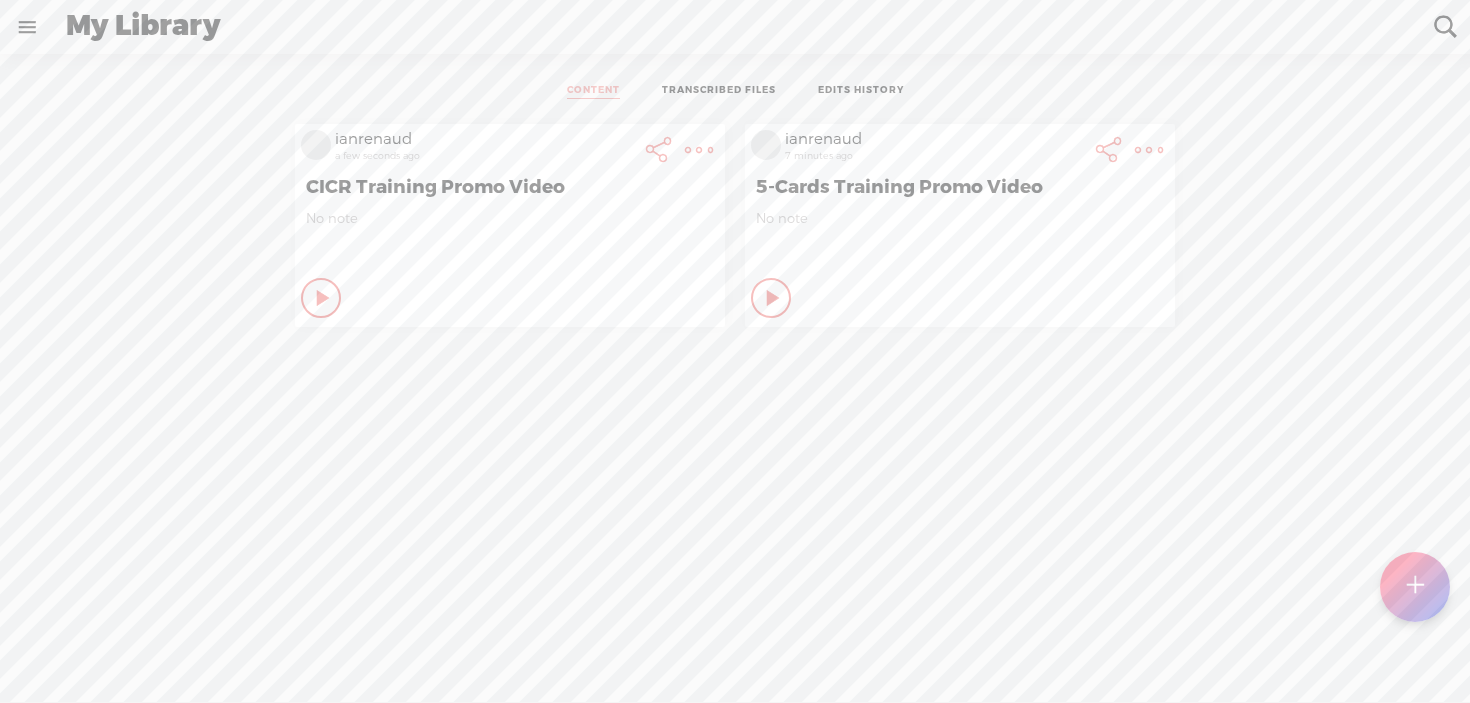 click at bounding box center (699, 150) 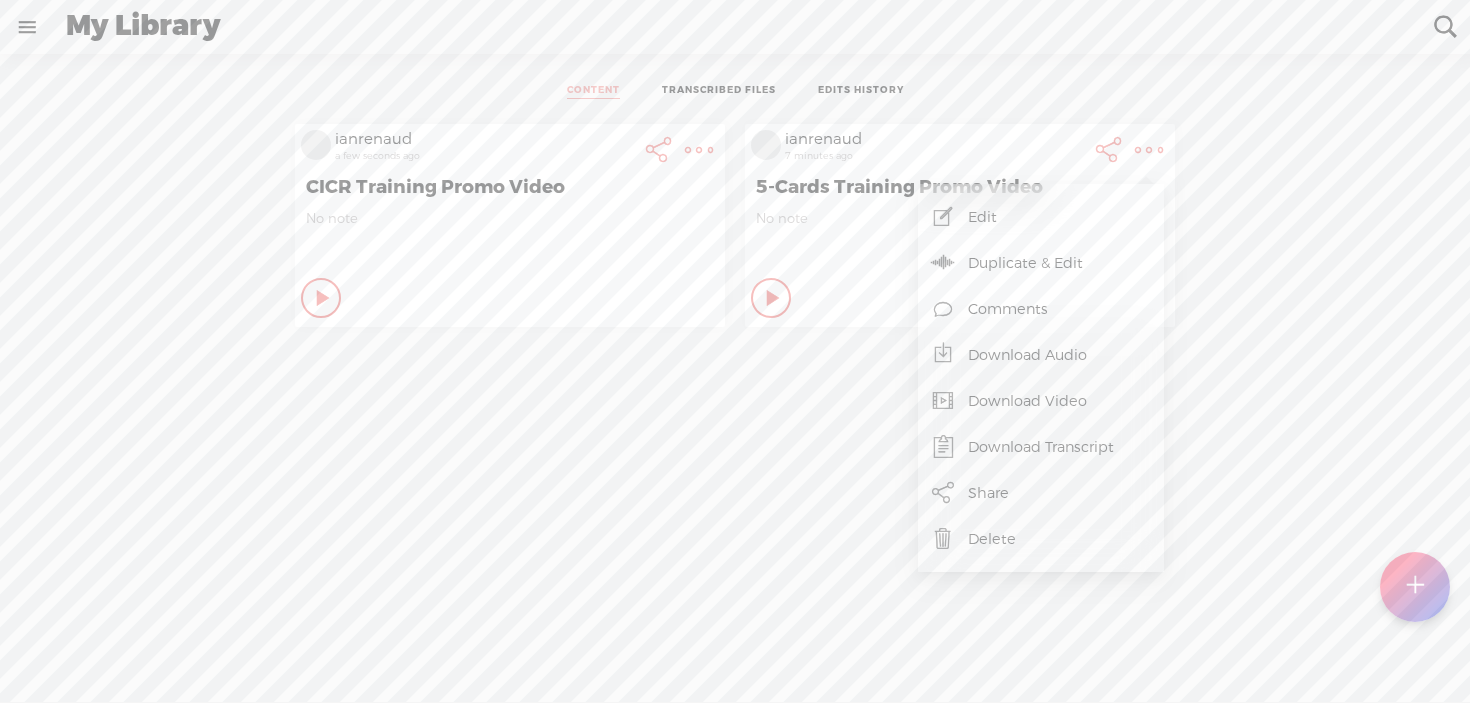 click on "Download Video" at bounding box center (1041, 401) 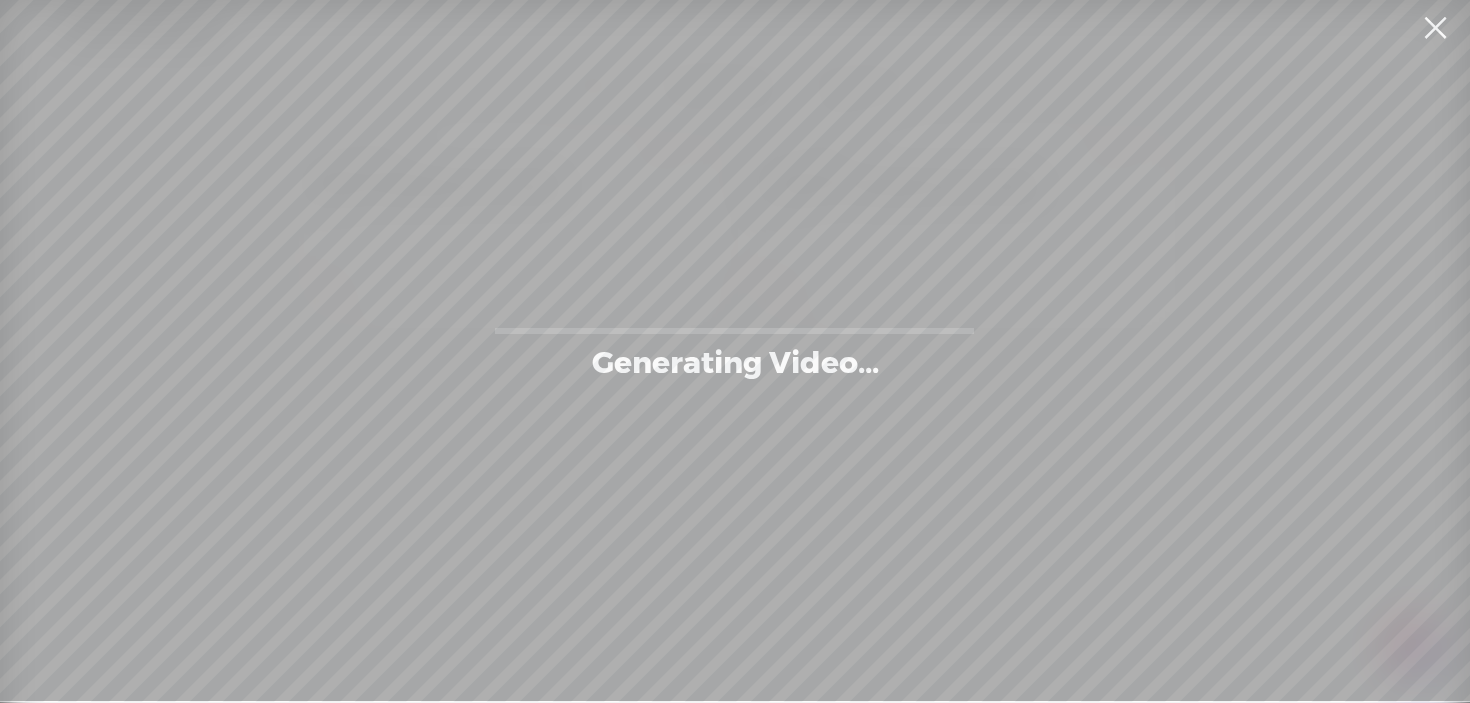 scroll, scrollTop: 0, scrollLeft: 0, axis: both 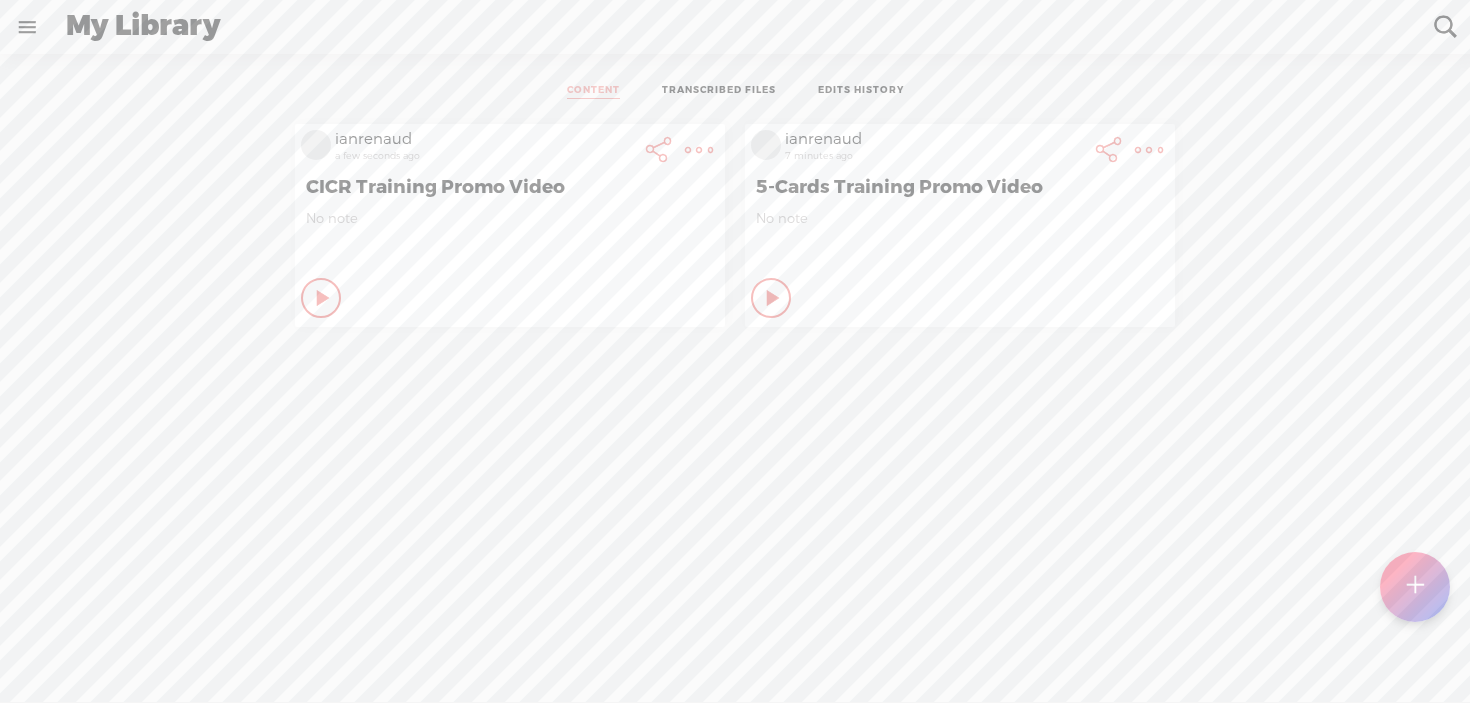 click at bounding box center (699, 150) 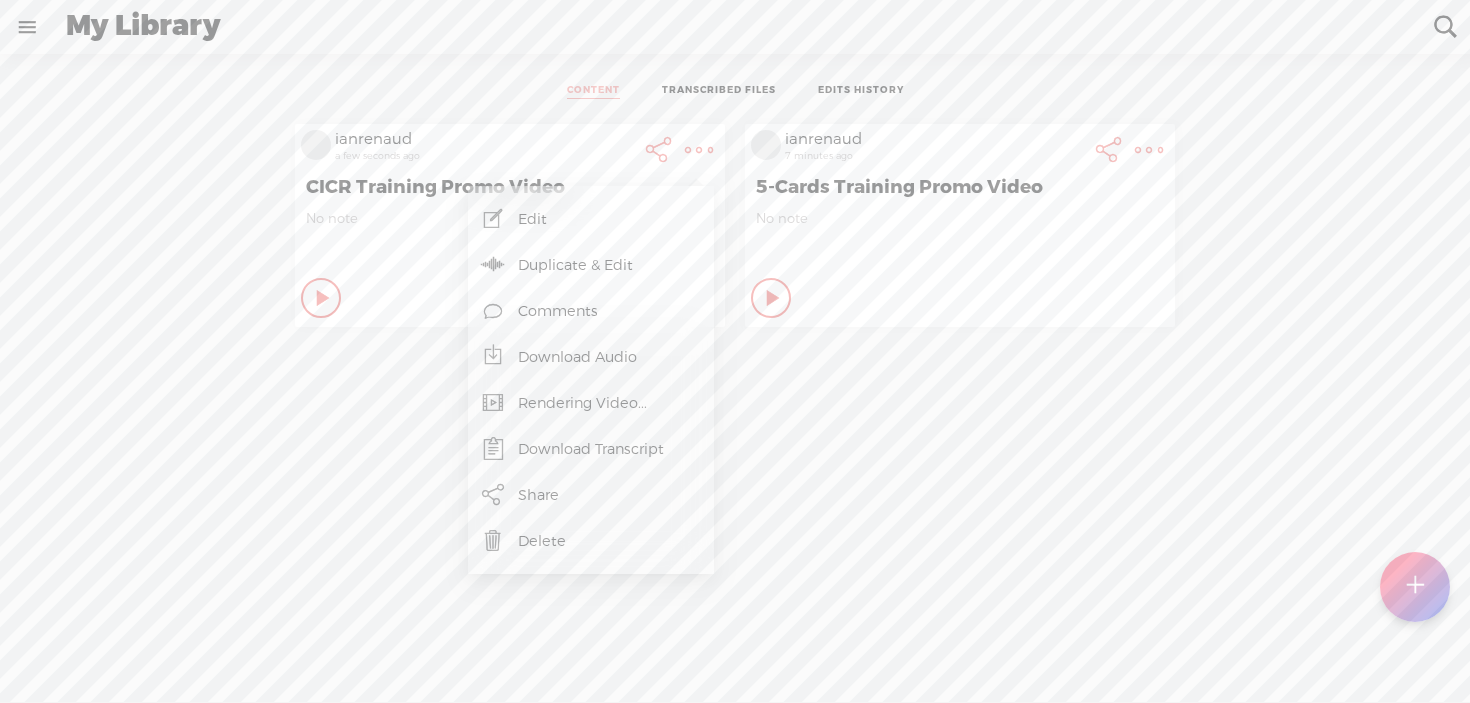 click on "ianrenaud
a few seconds ago
CICR Training Promo Video
No note
Play Content
Private" at bounding box center (735, 430) 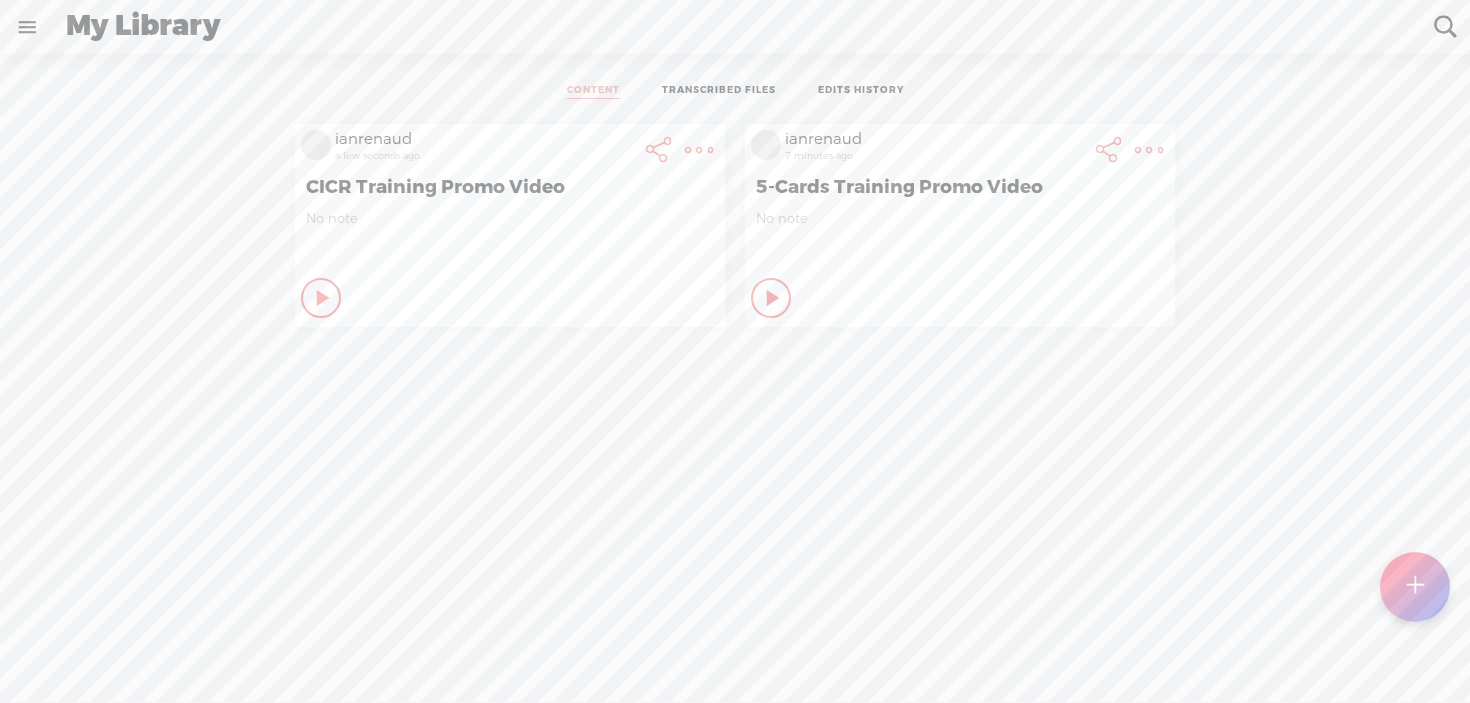 click at bounding box center [699, 150] 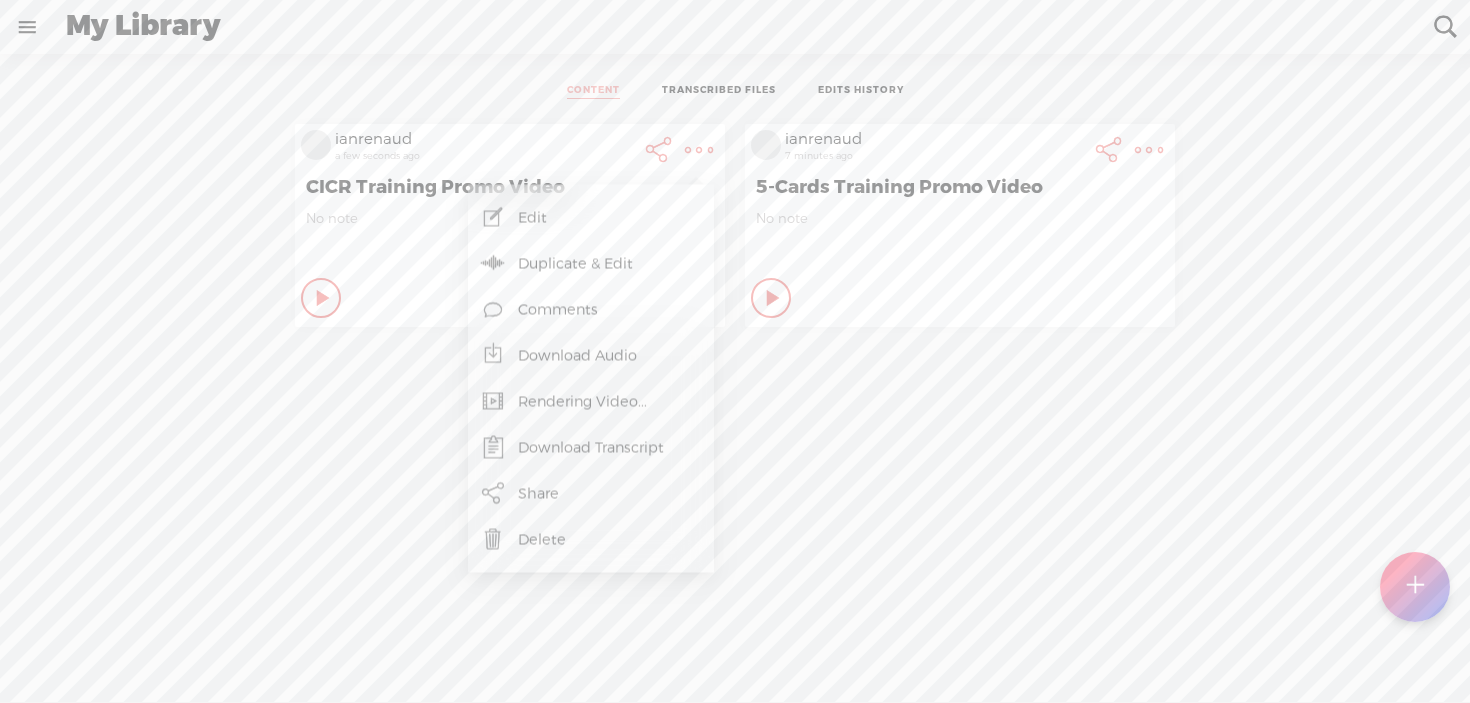 click on "ianrenaud
a few seconds ago
CICR Training Promo Video
No note
Play Content
Private" at bounding box center [735, 430] 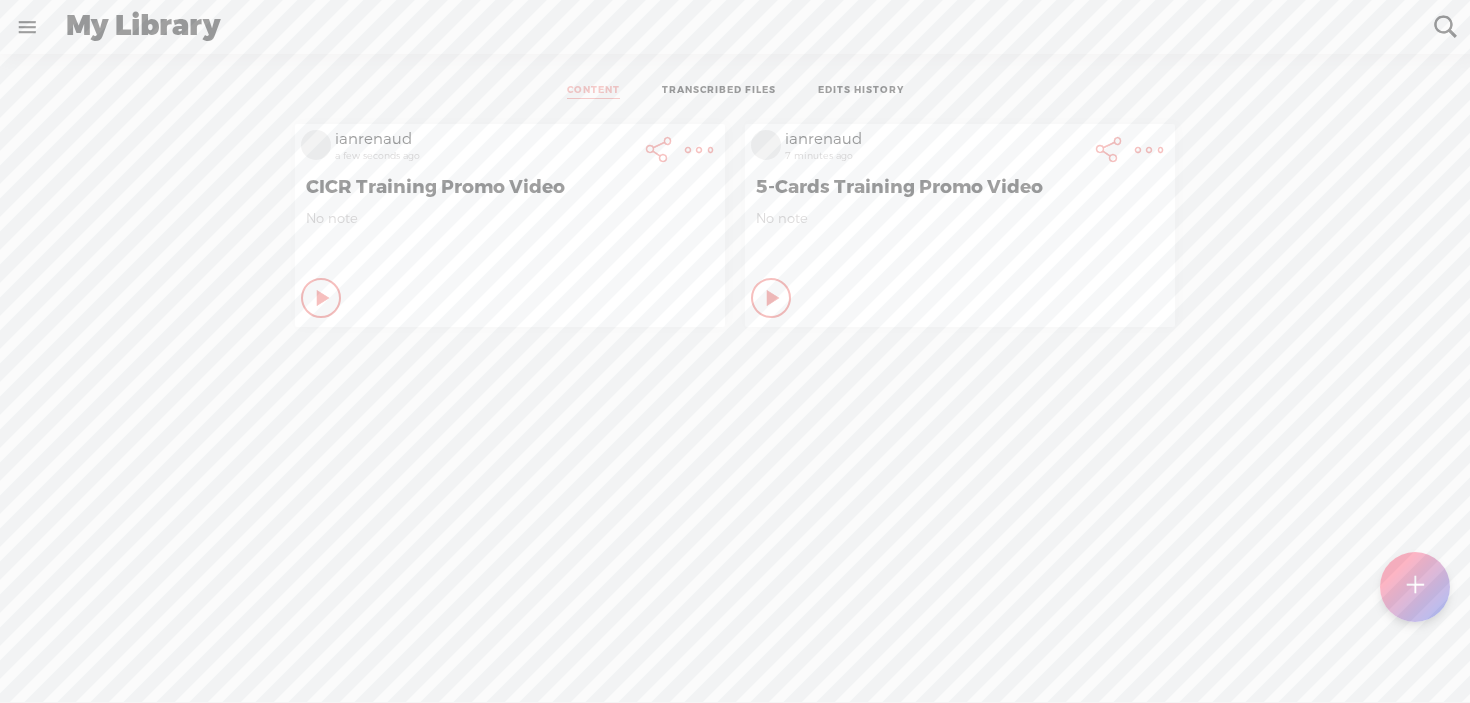 click at bounding box center [699, 150] 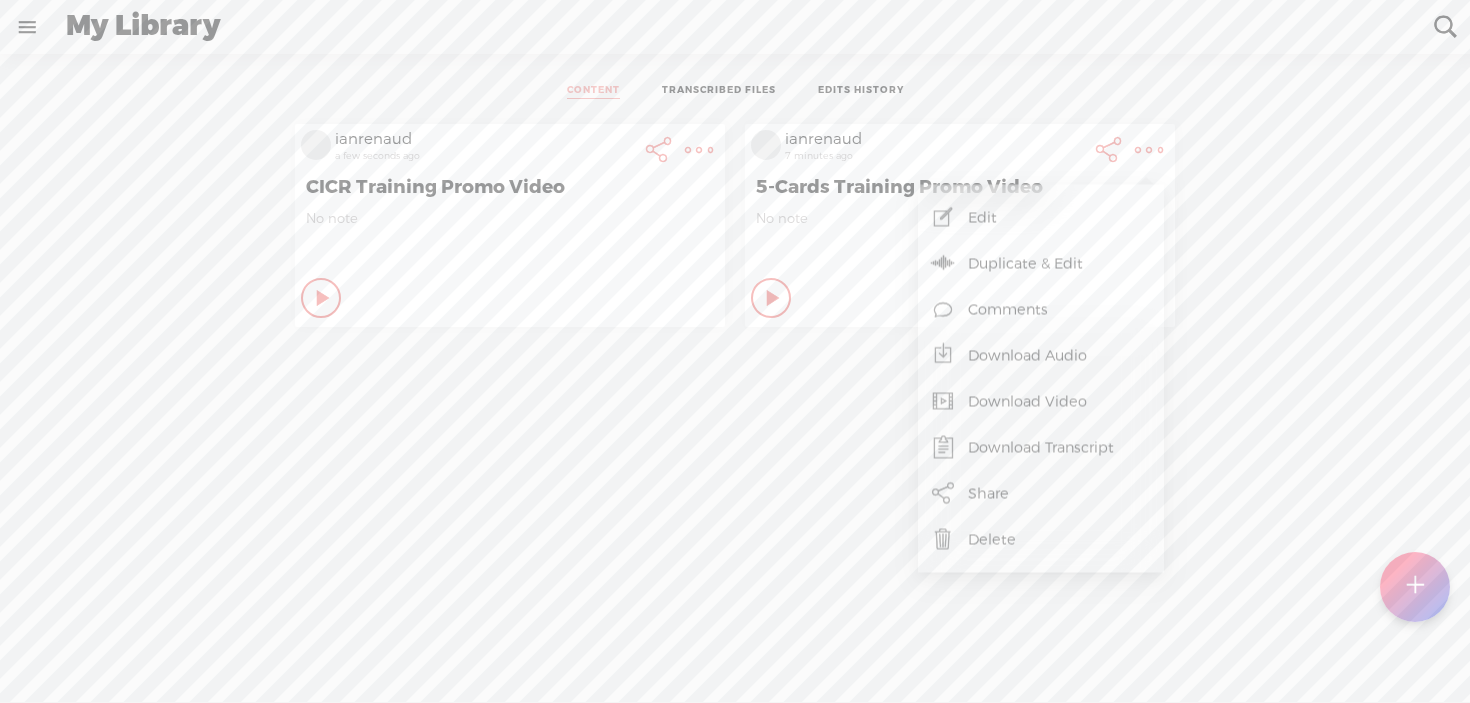 click on "Edit" at bounding box center [1041, 218] 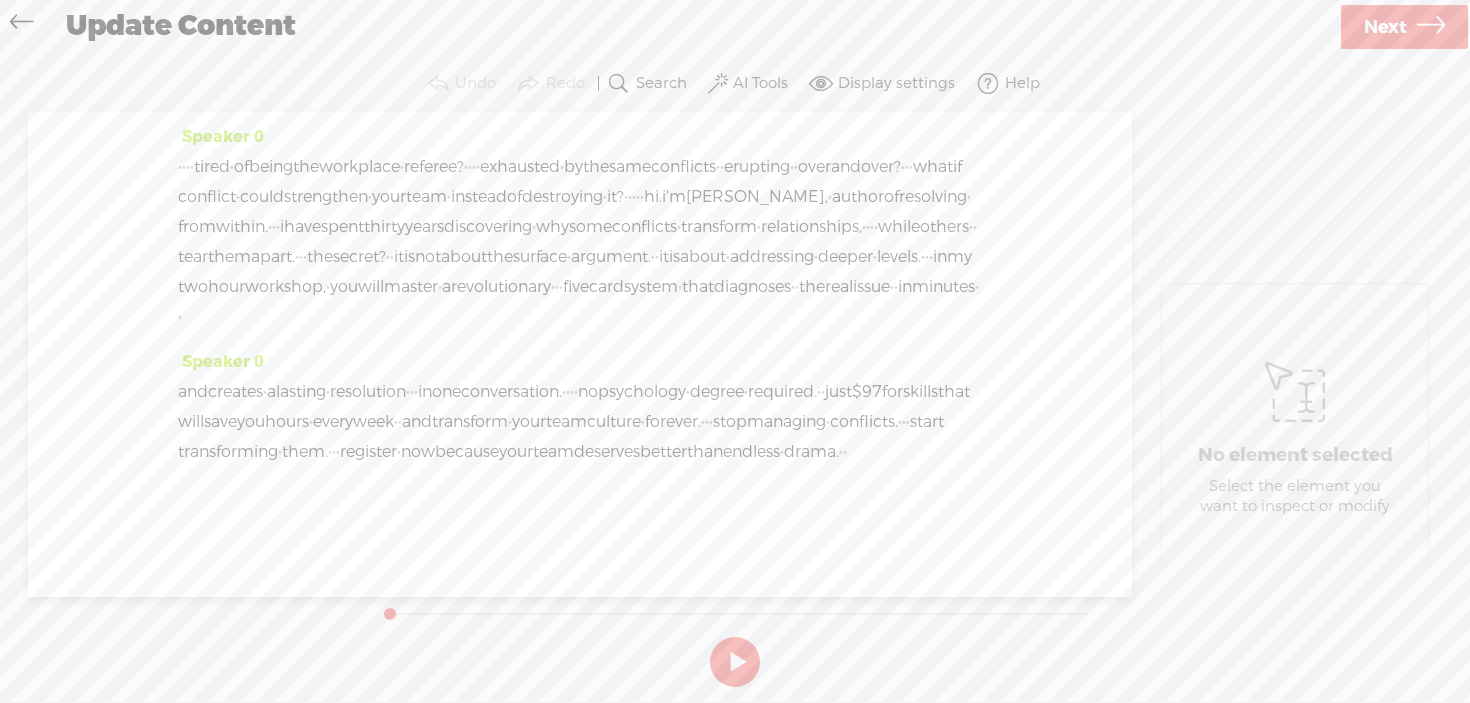 drag, startPoint x: 756, startPoint y: 511, endPoint x: 433, endPoint y: 337, distance: 366.88553 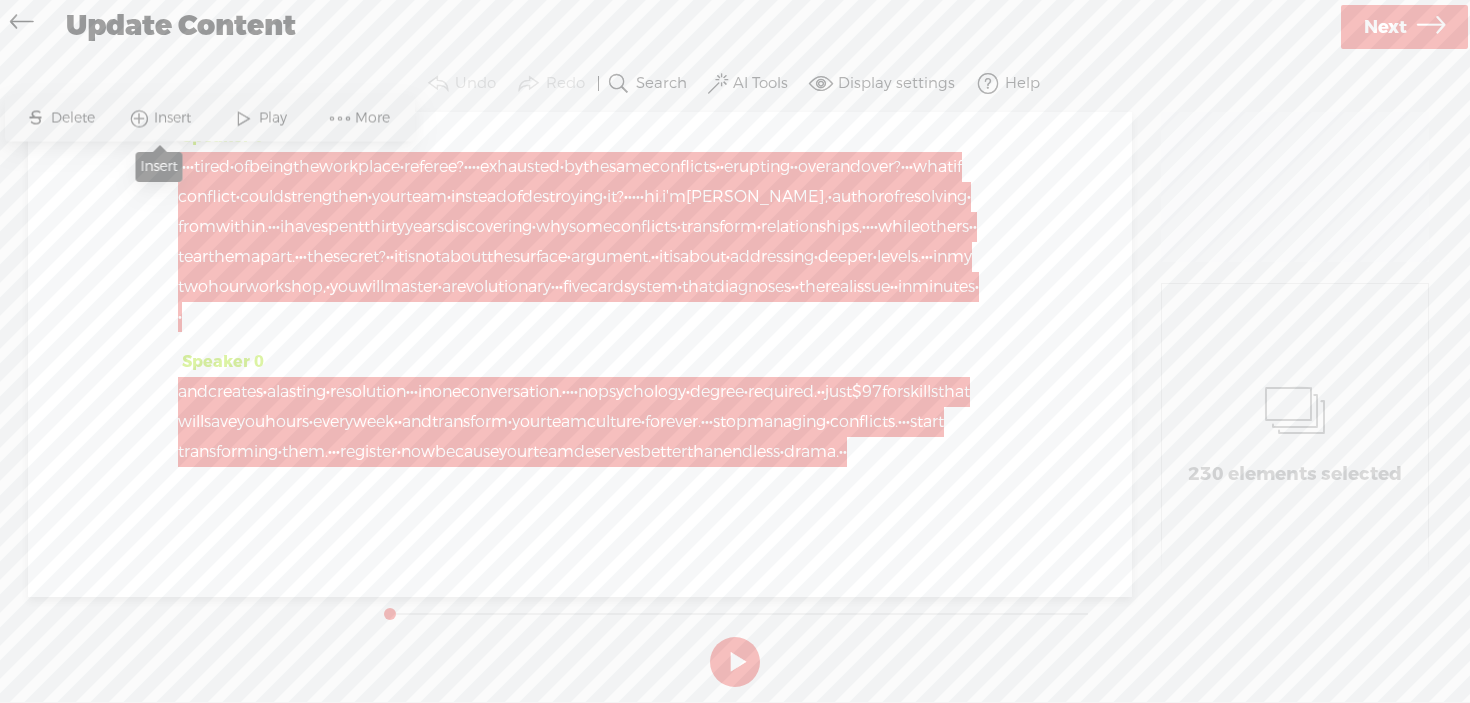 click on "Insert" at bounding box center [175, 118] 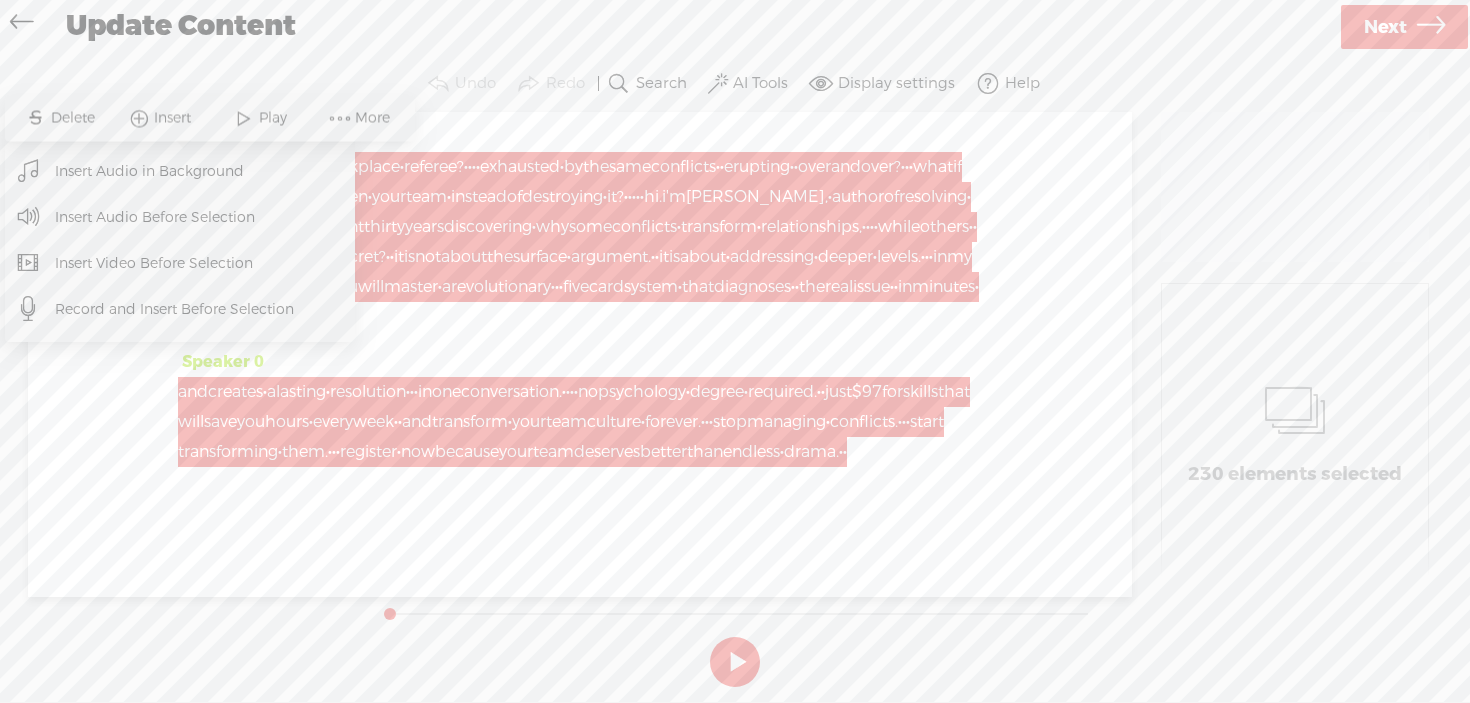 click on "Insert Audio in Background" at bounding box center (150, 171) 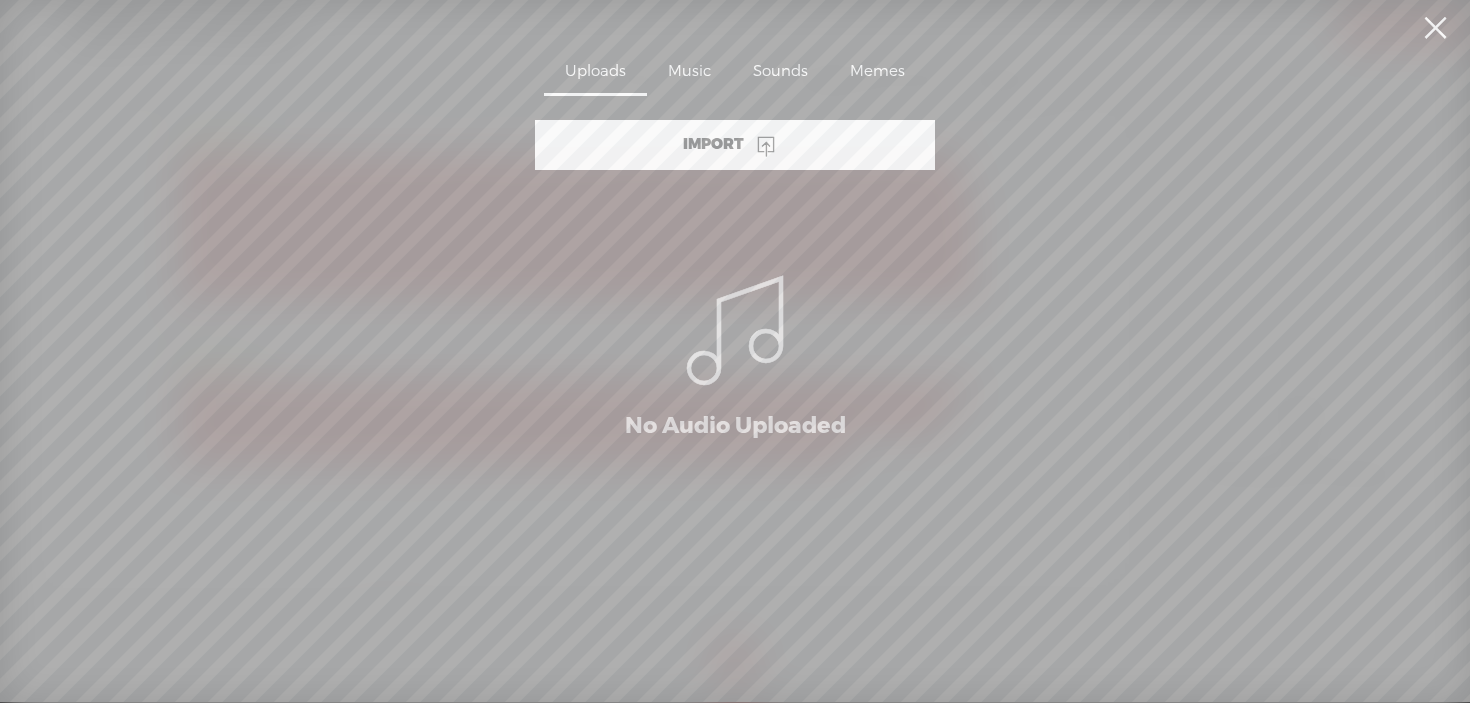 click on "Music" at bounding box center [689, 73] 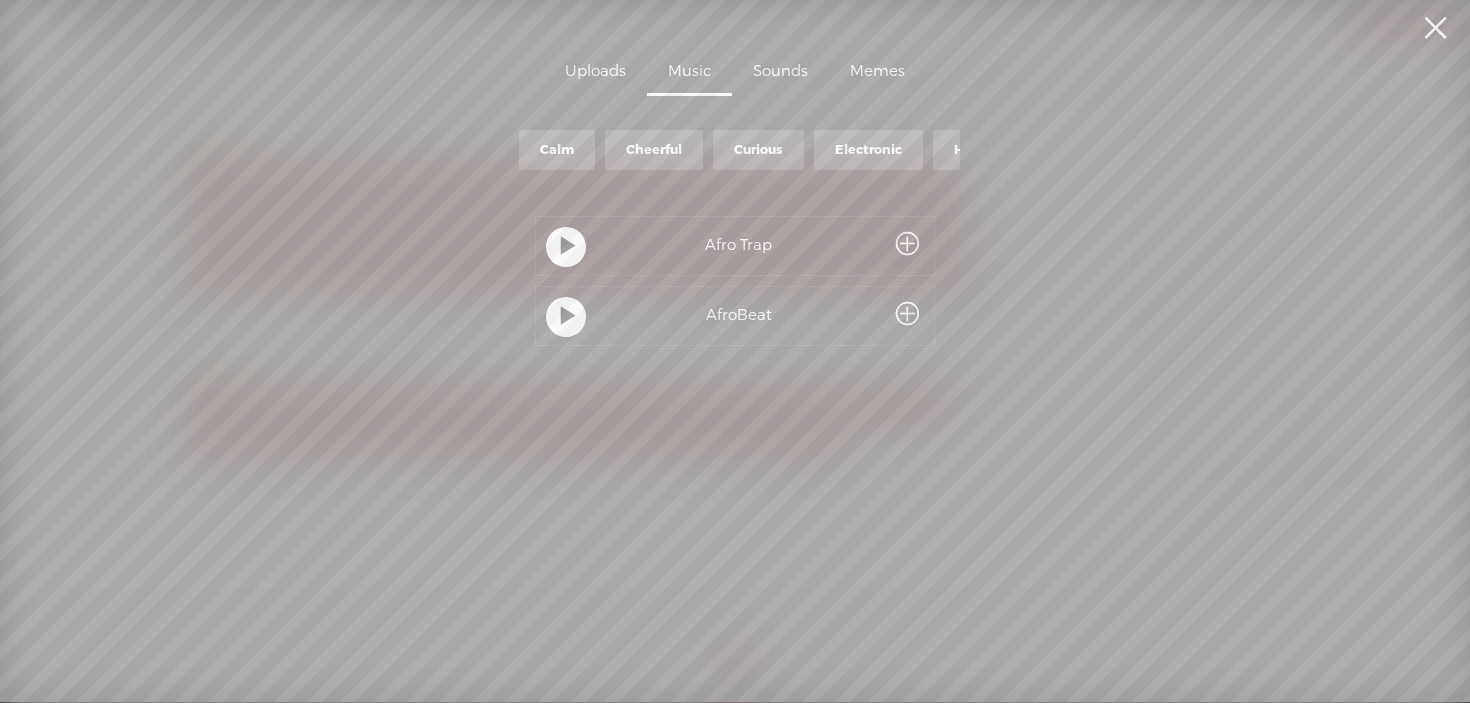 scroll, scrollTop: 0, scrollLeft: 281, axis: horizontal 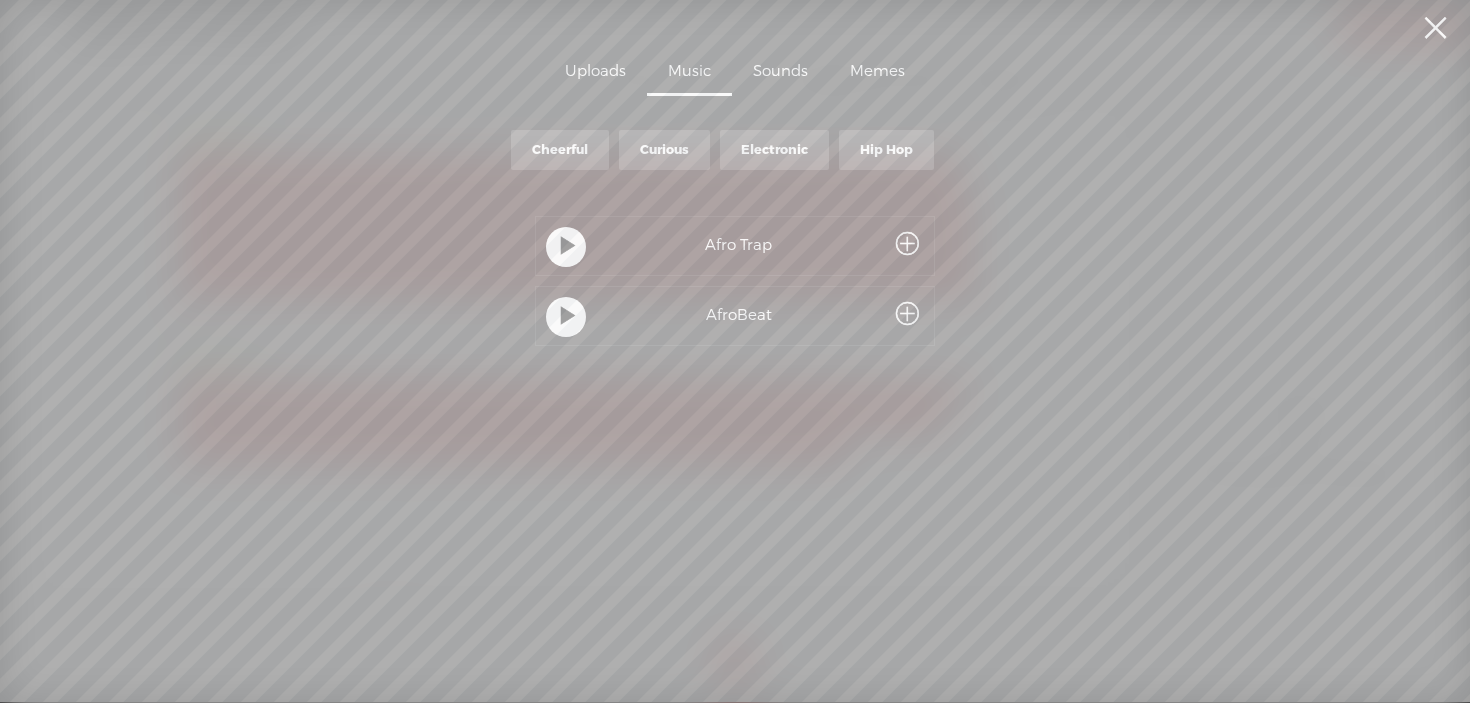 click on "Curious" at bounding box center (664, 150) 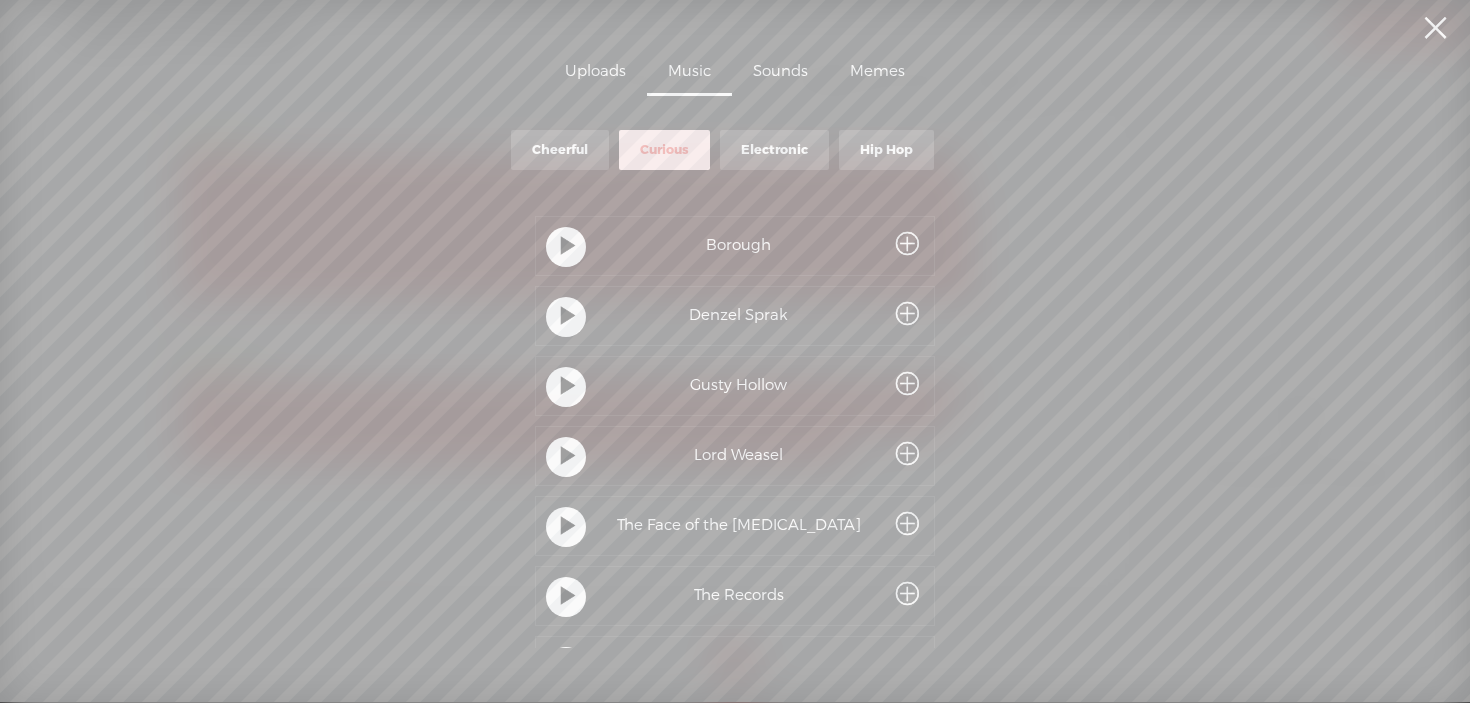click at bounding box center (568, 247) 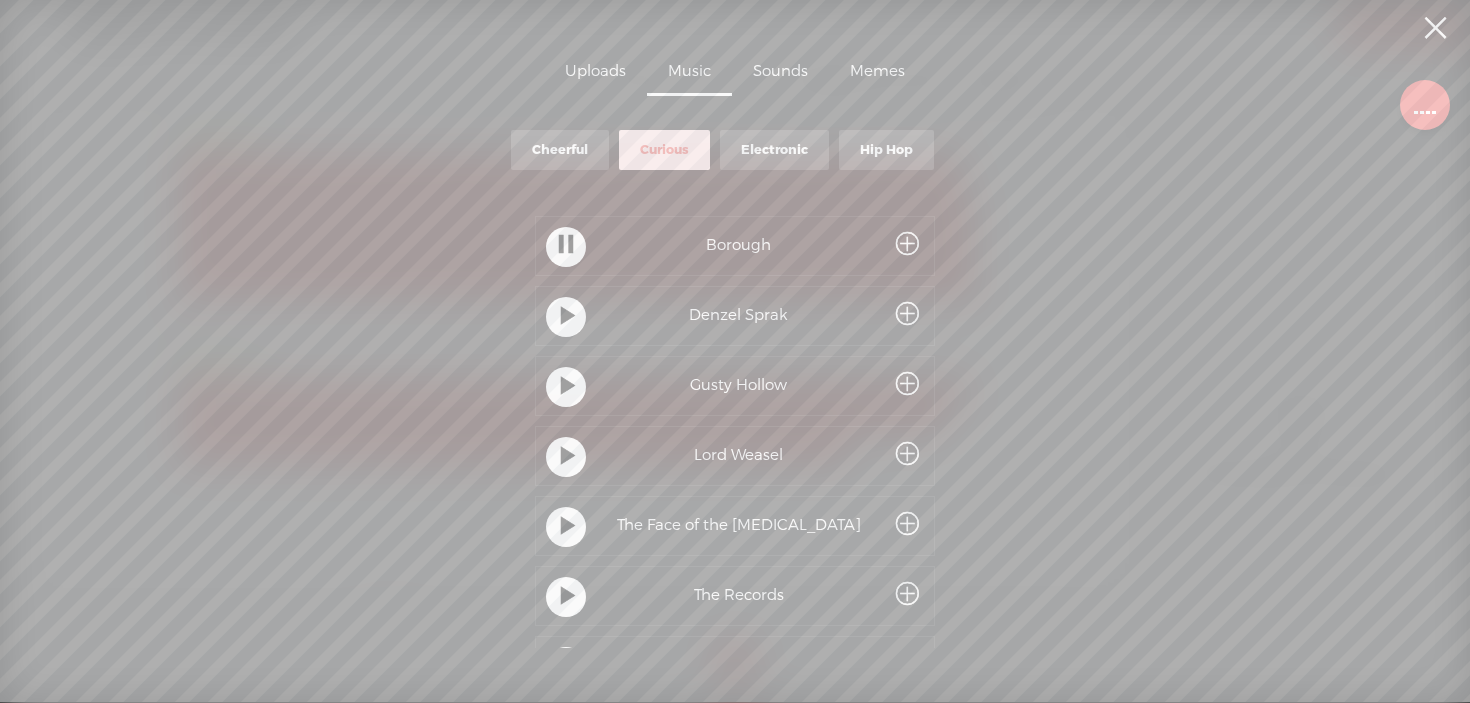 click at bounding box center [568, 317] 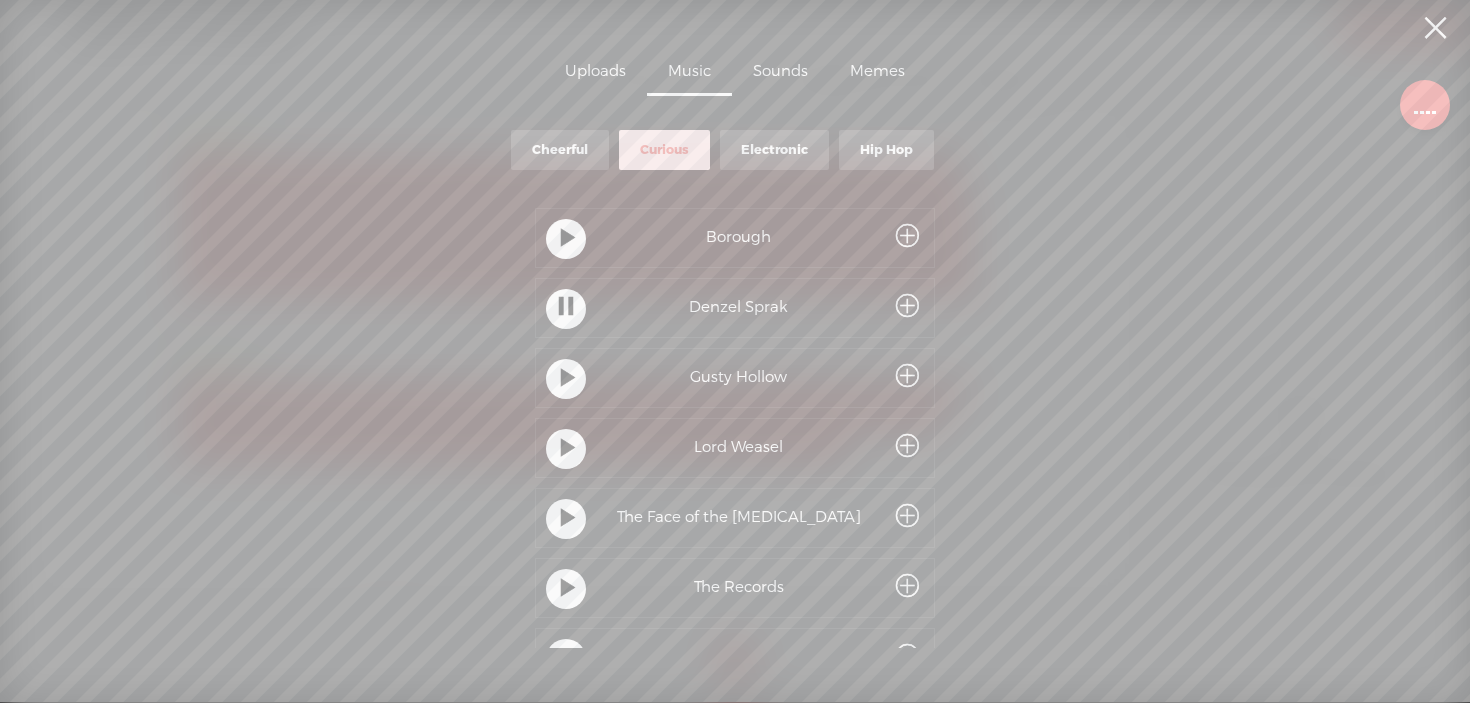scroll, scrollTop: 0, scrollLeft: 0, axis: both 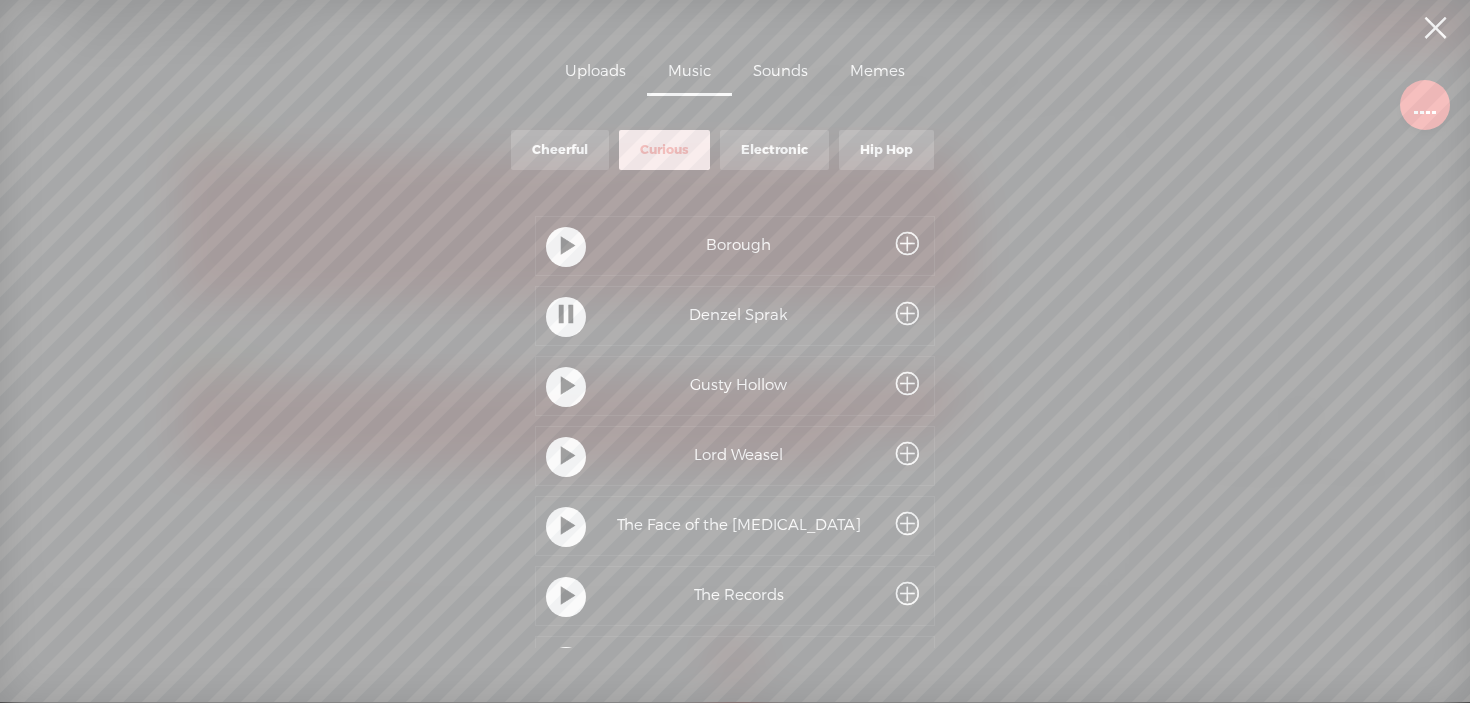 click at bounding box center [568, 527] 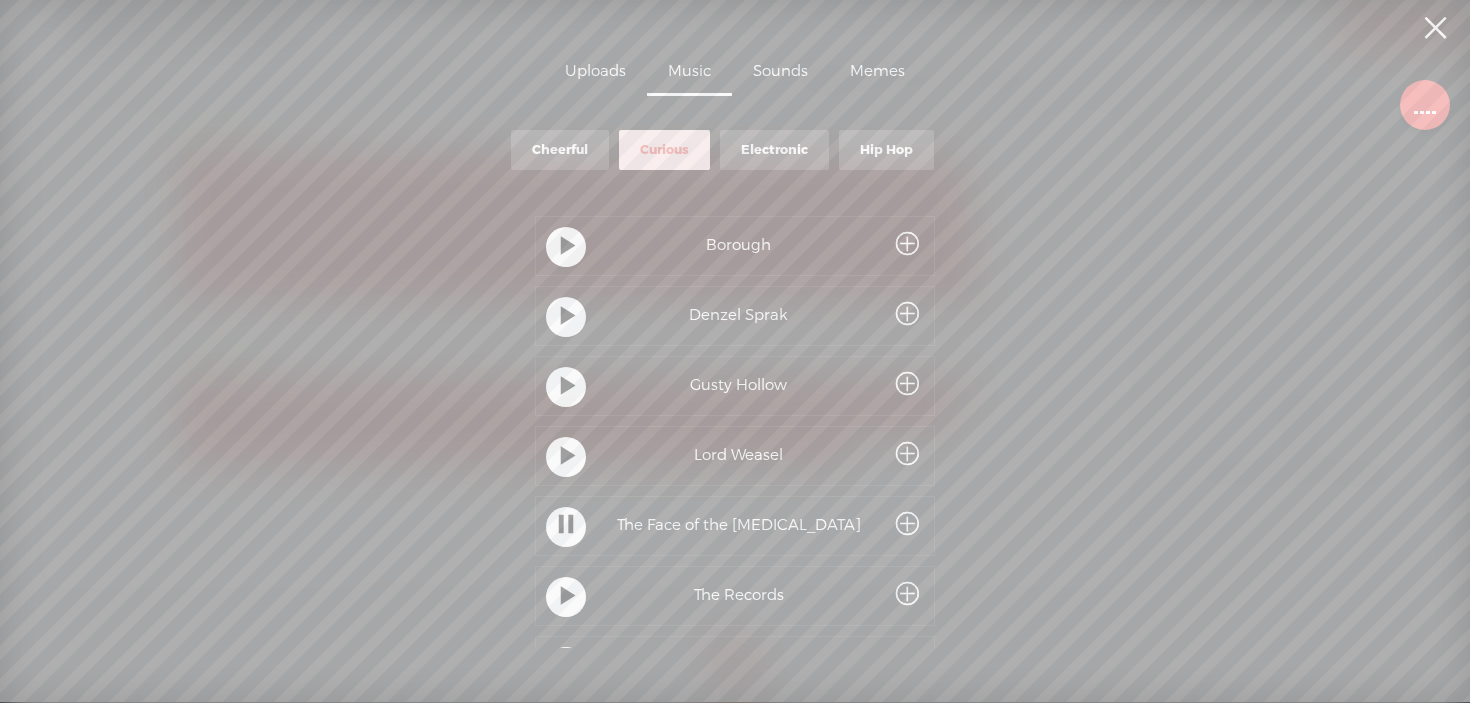 click at bounding box center (568, 457) 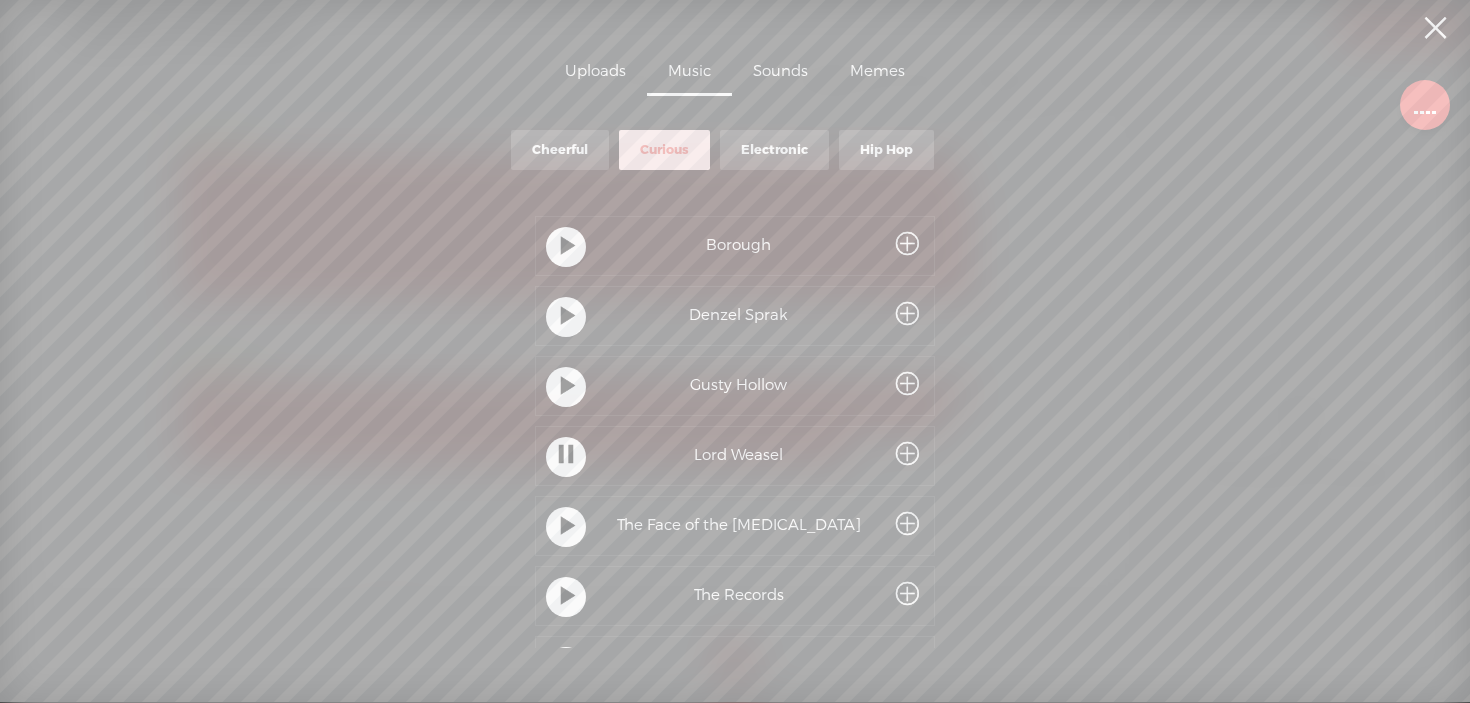 click at bounding box center (568, 247) 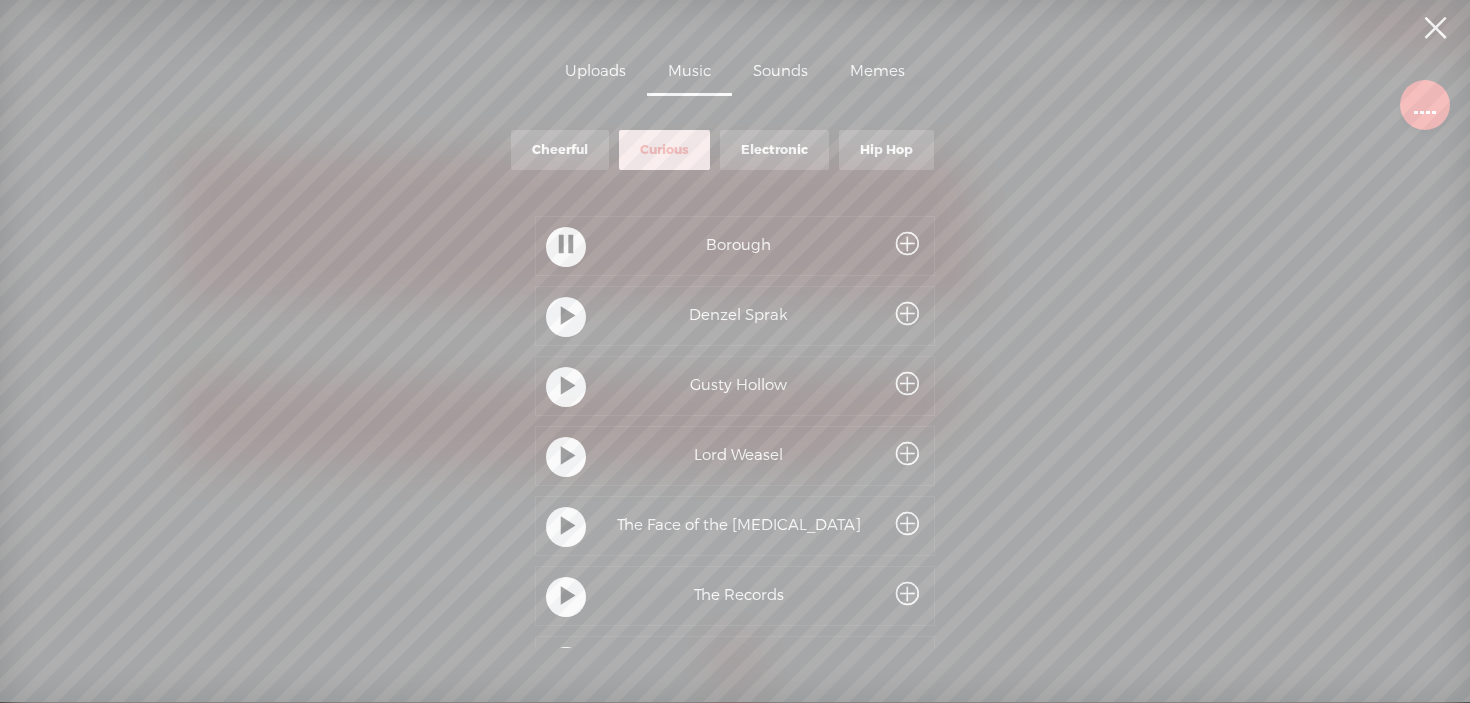click at bounding box center (568, 387) 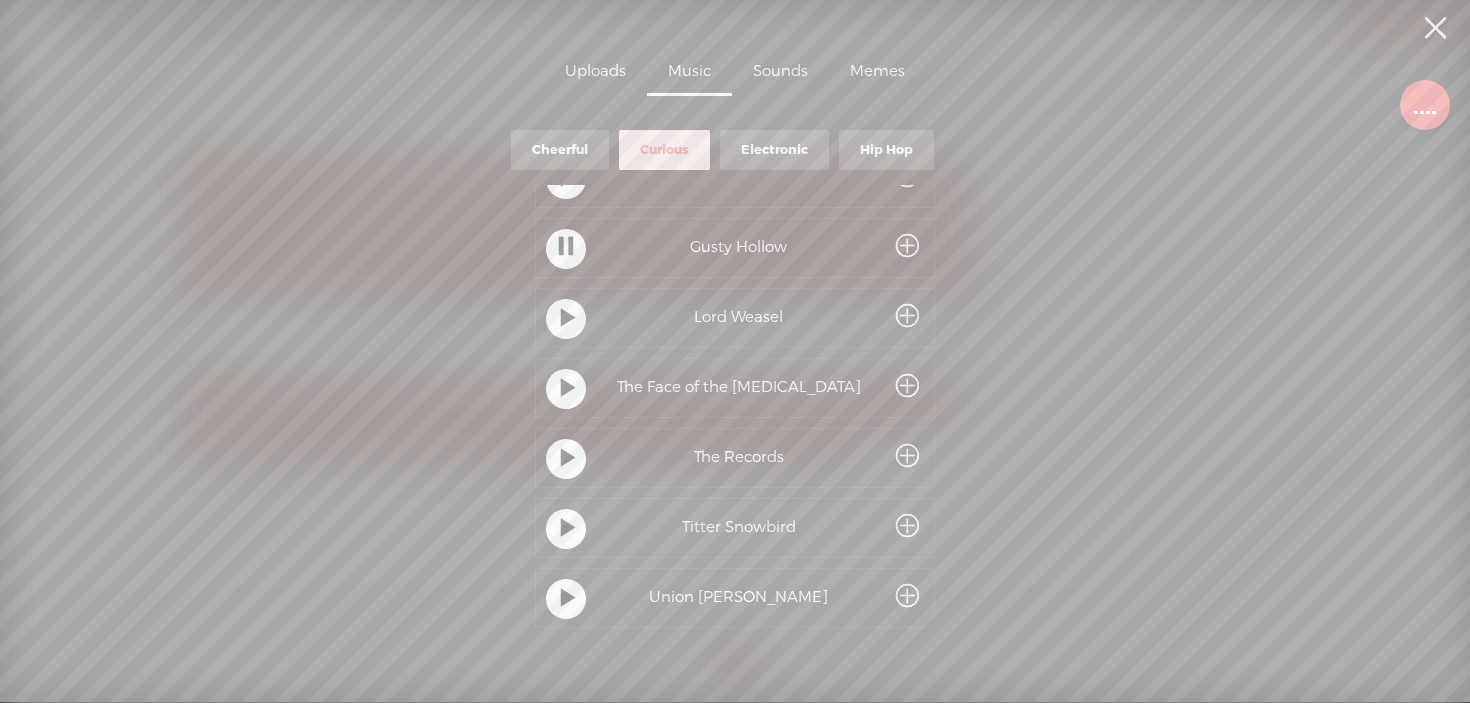 scroll, scrollTop: 159, scrollLeft: 0, axis: vertical 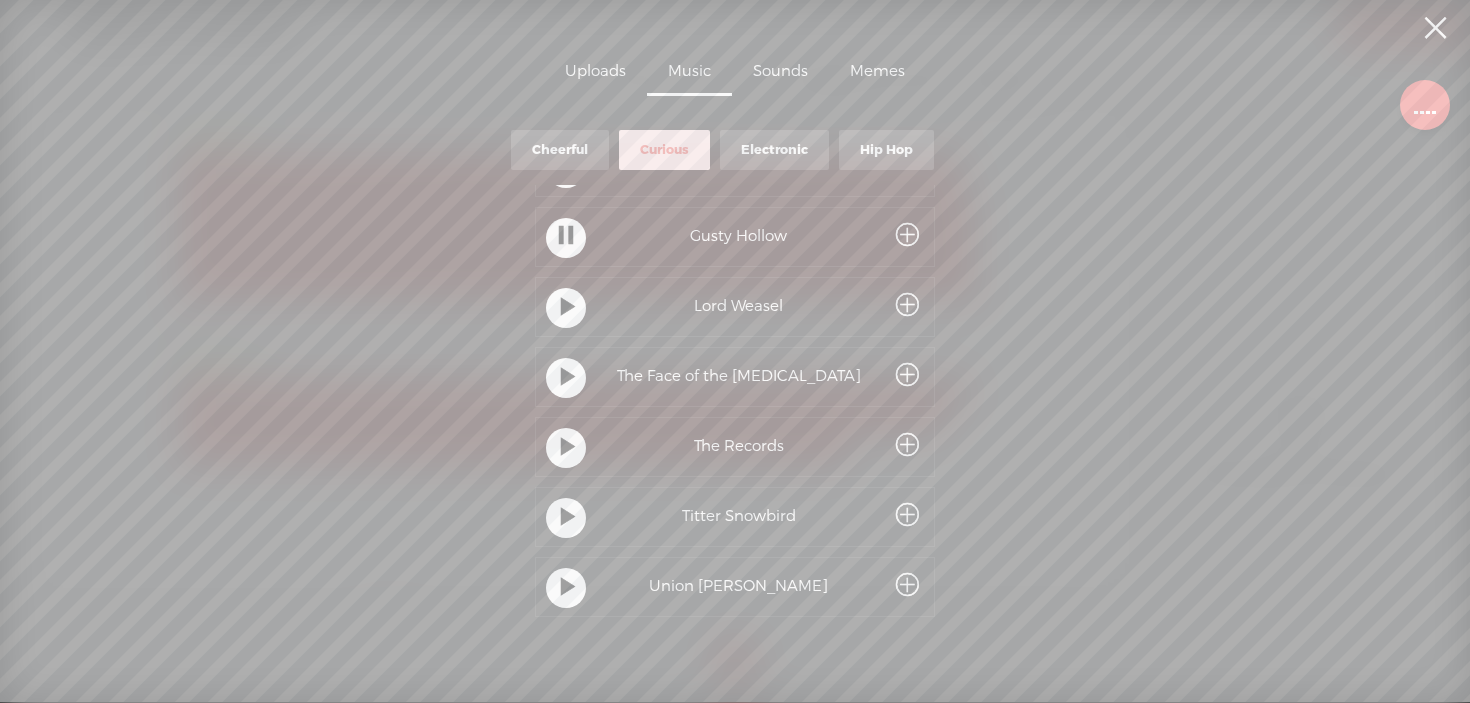 click at bounding box center [568, 448] 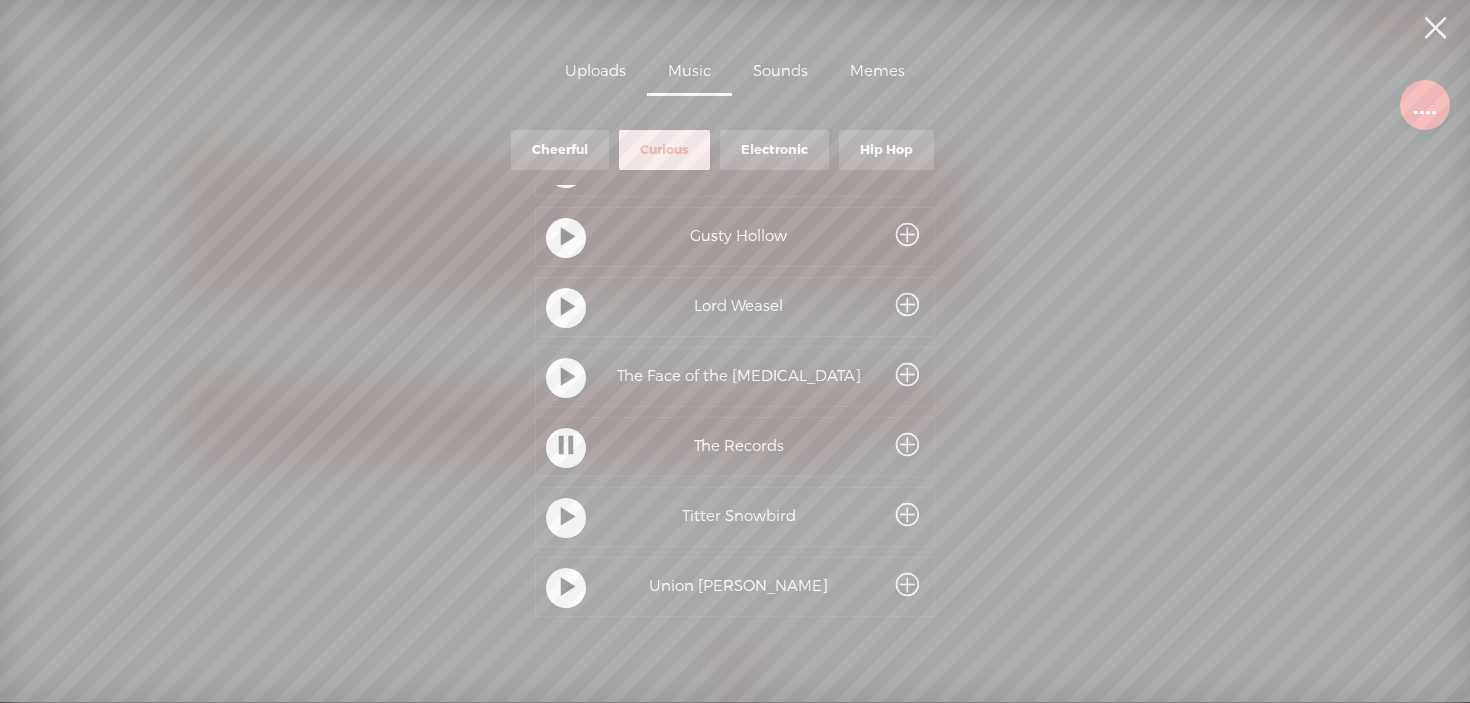 click at bounding box center (568, 518) 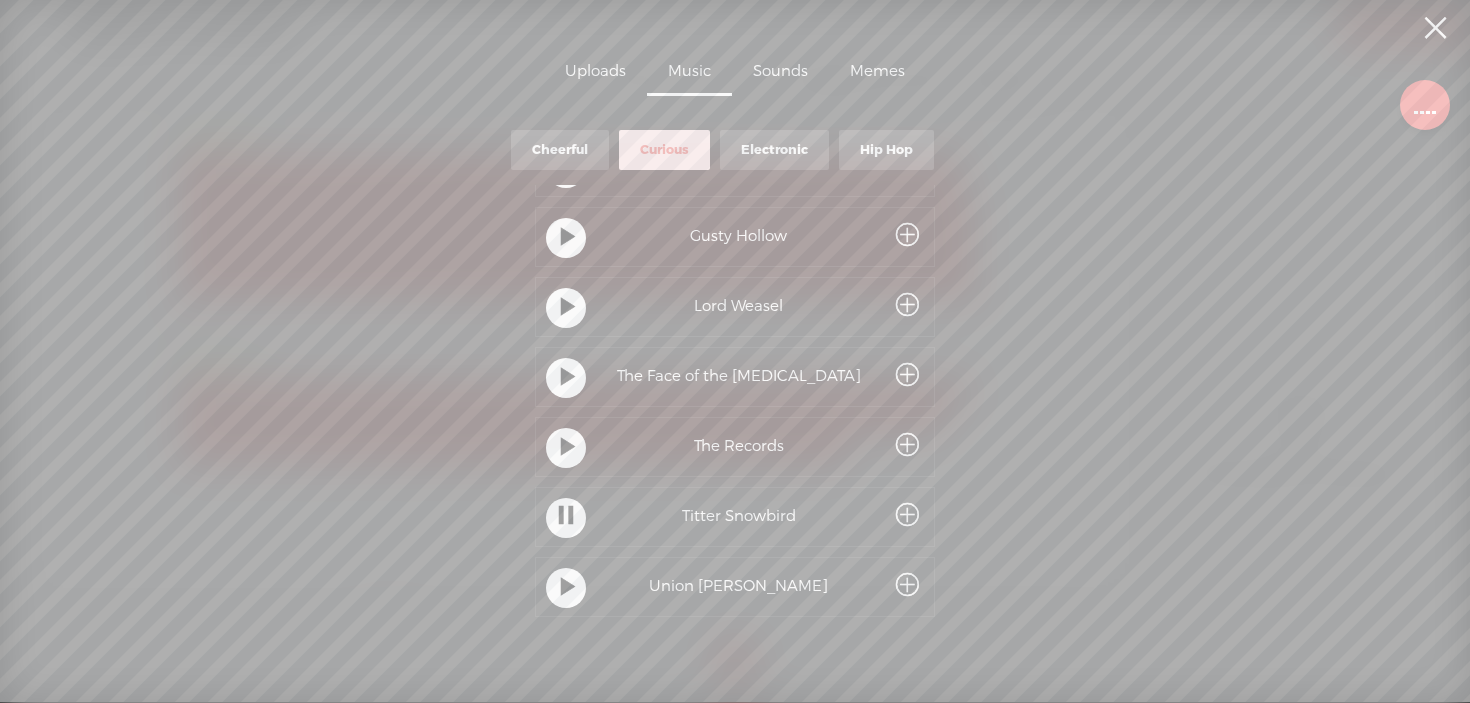 click at bounding box center [568, 588] 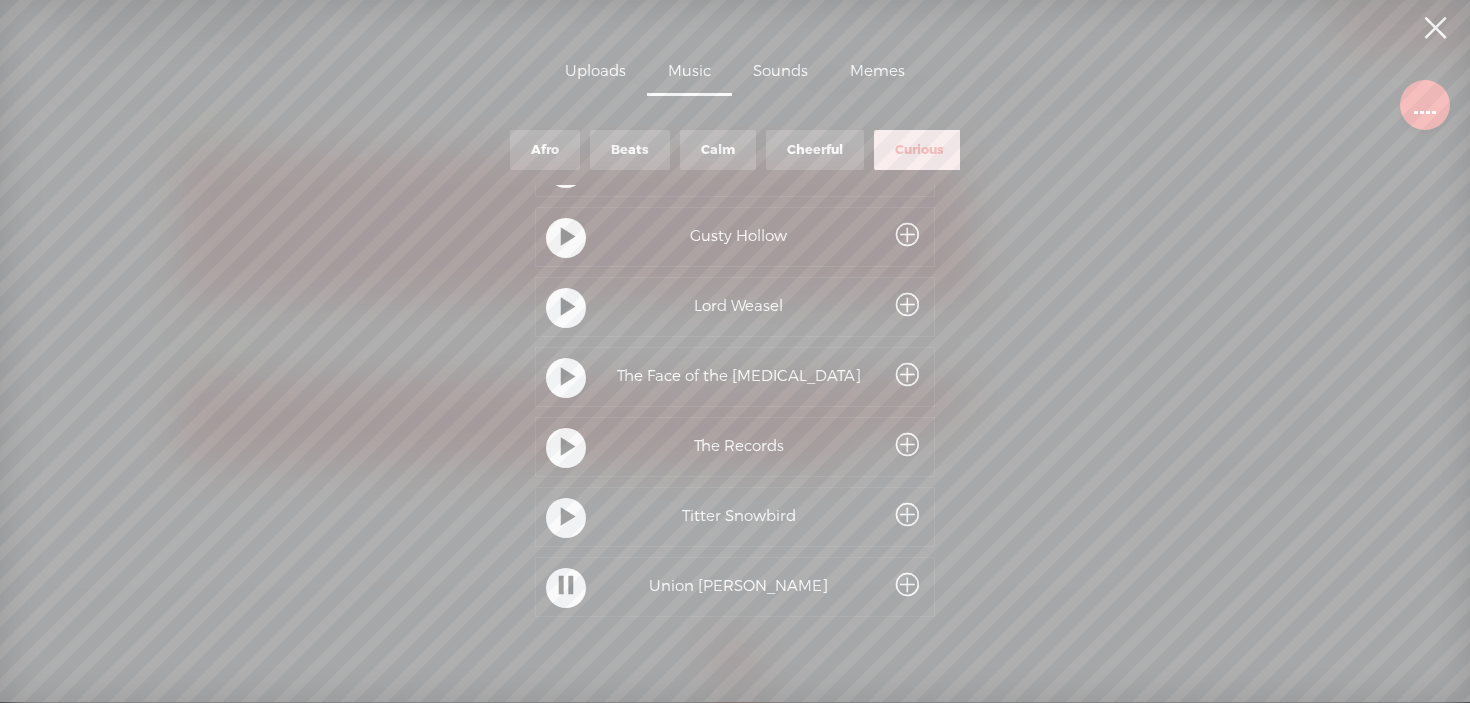 scroll, scrollTop: 0, scrollLeft: 0, axis: both 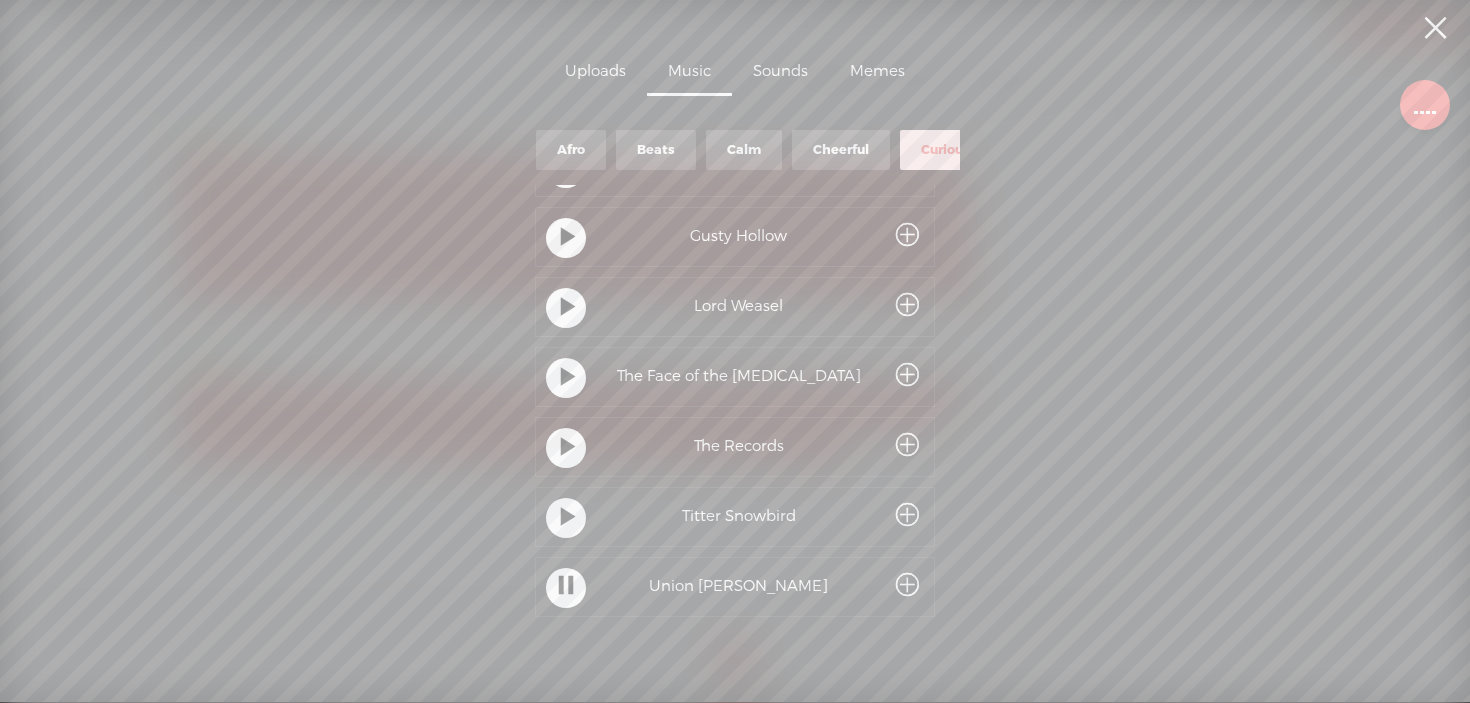 click on "Cheerful" at bounding box center [841, 150] 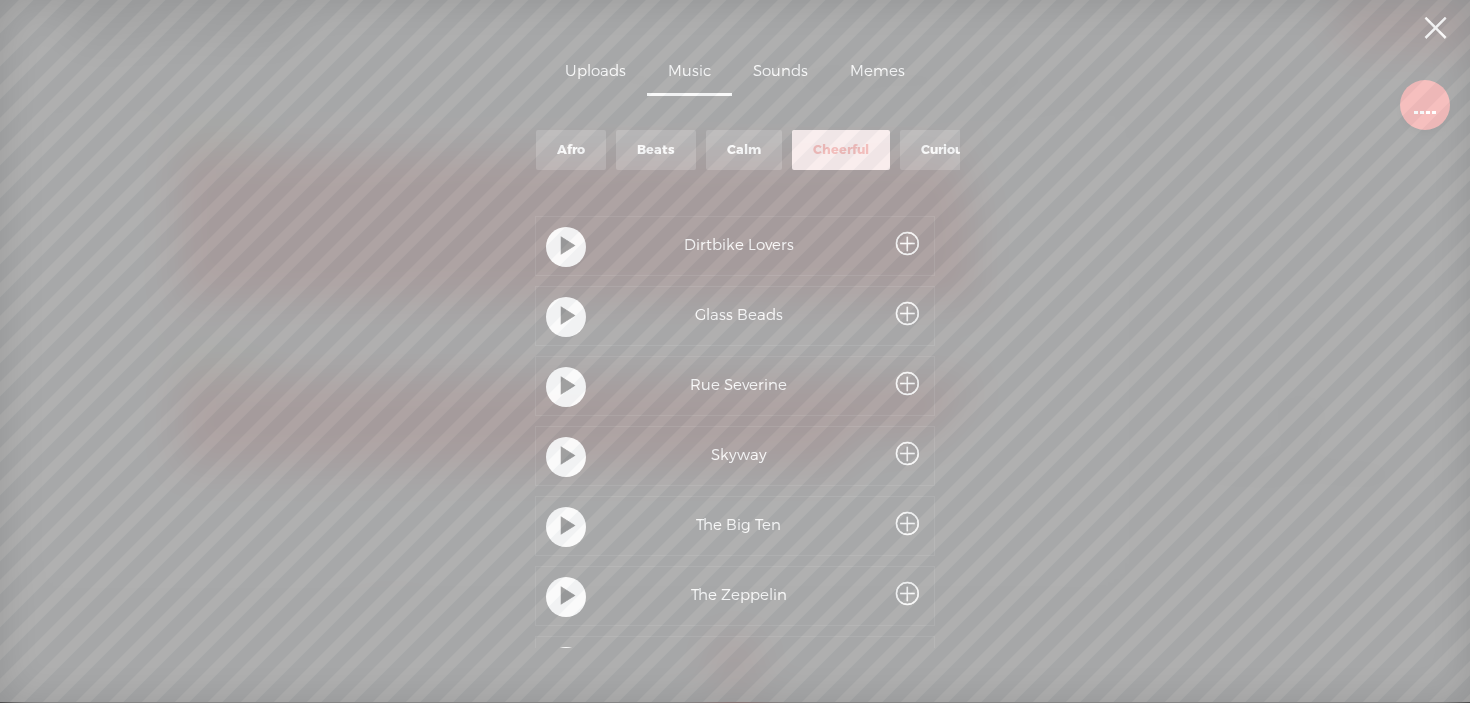 click at bounding box center [568, 247] 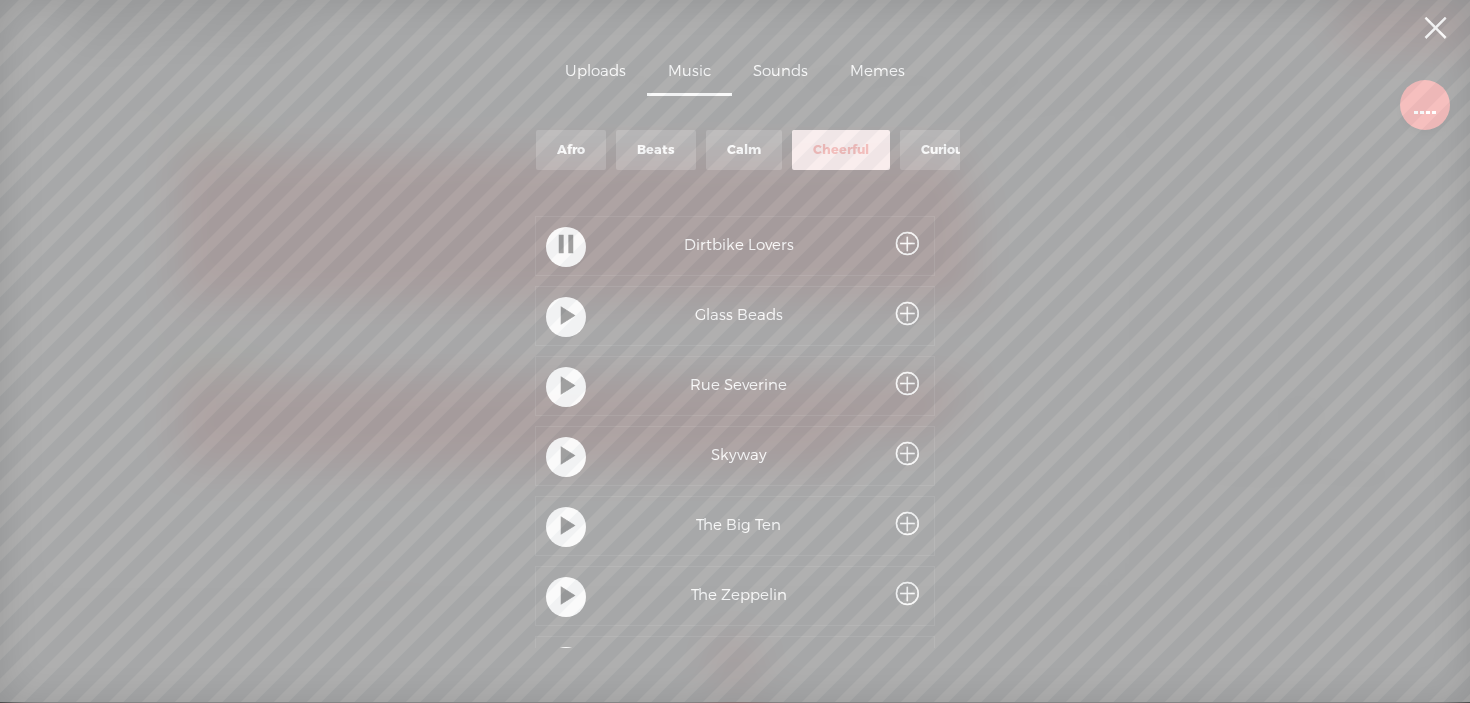 scroll, scrollTop: 159, scrollLeft: 0, axis: vertical 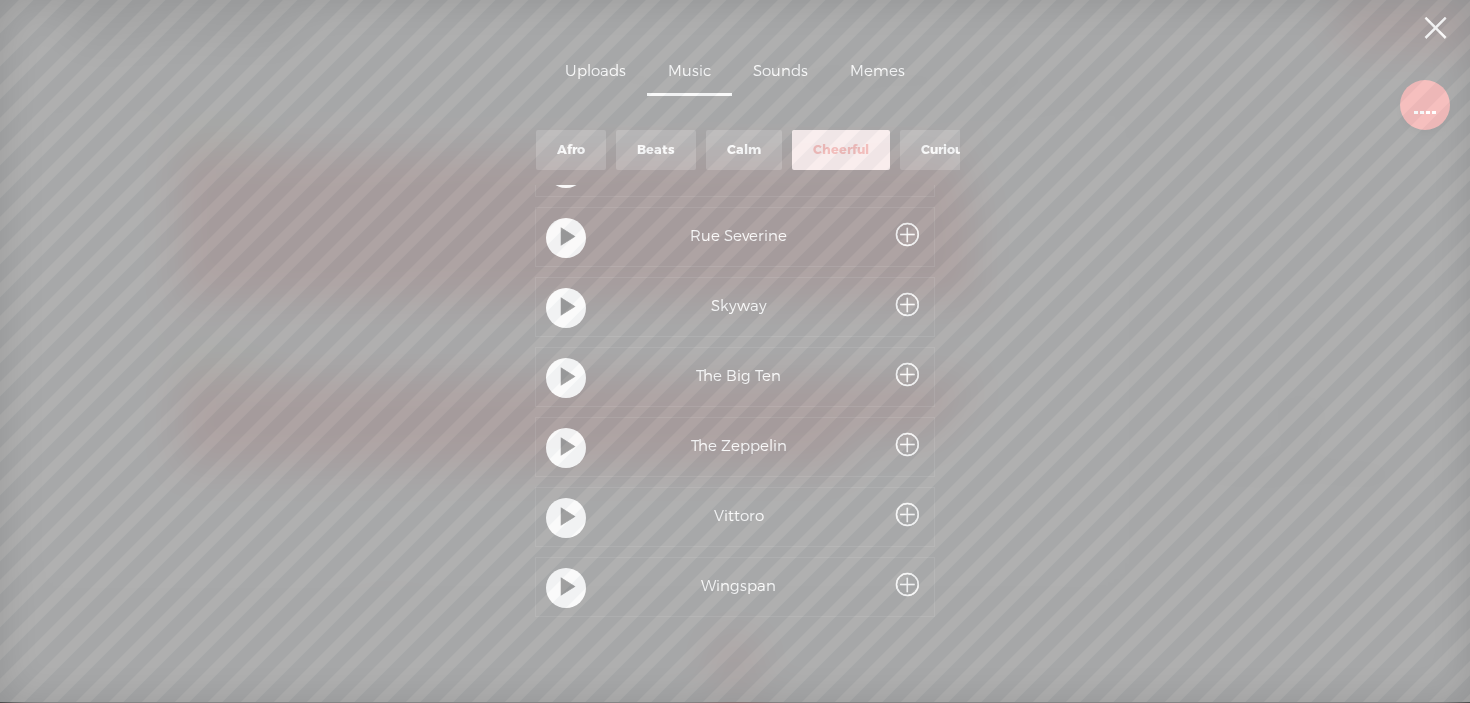click at bounding box center (568, 588) 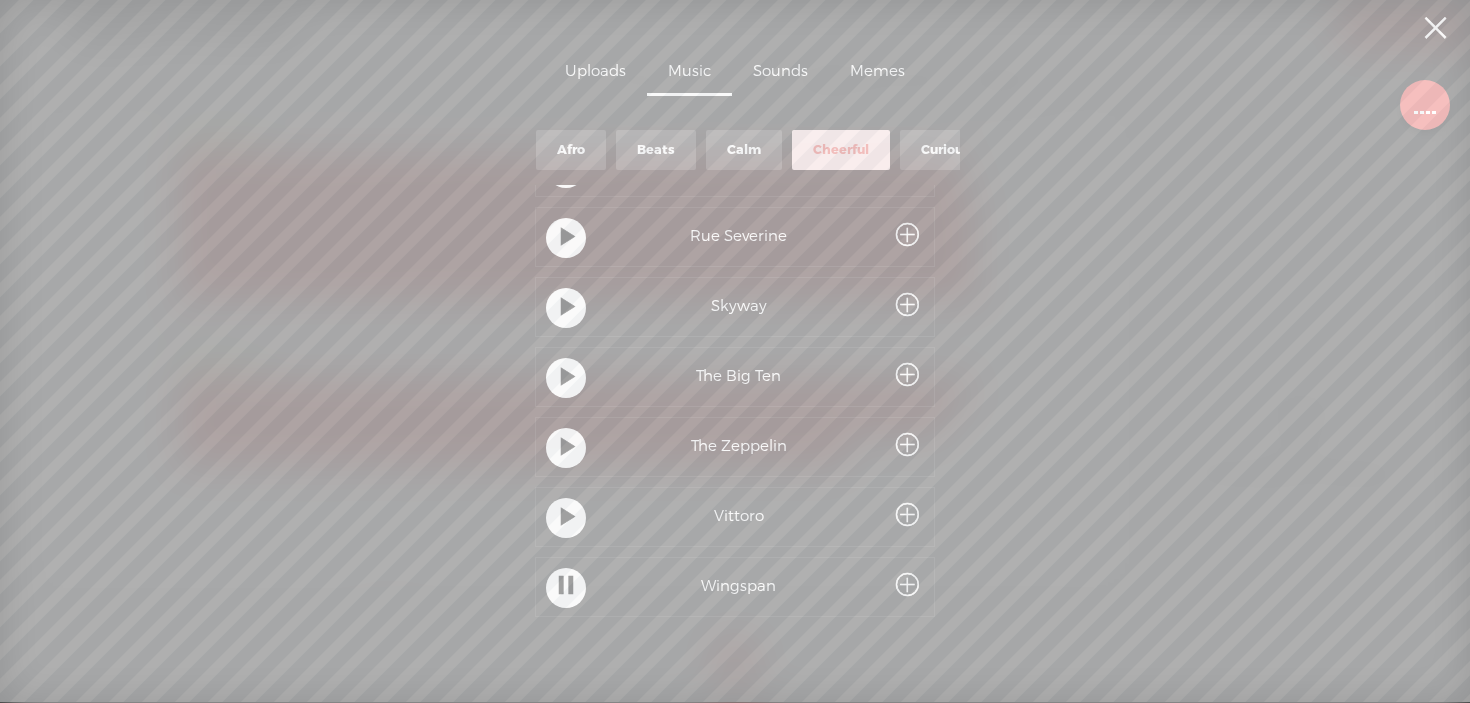 click at bounding box center [568, 448] 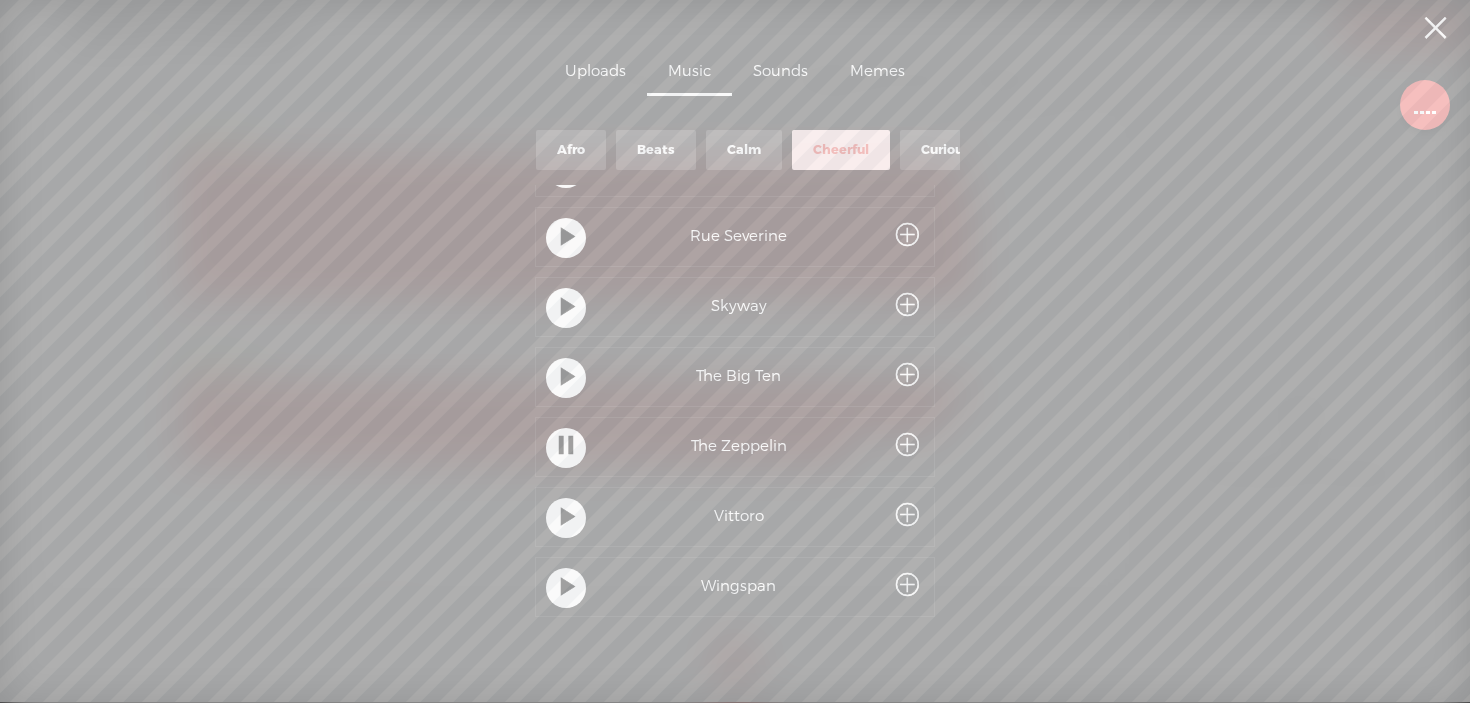 click at bounding box center (568, 378) 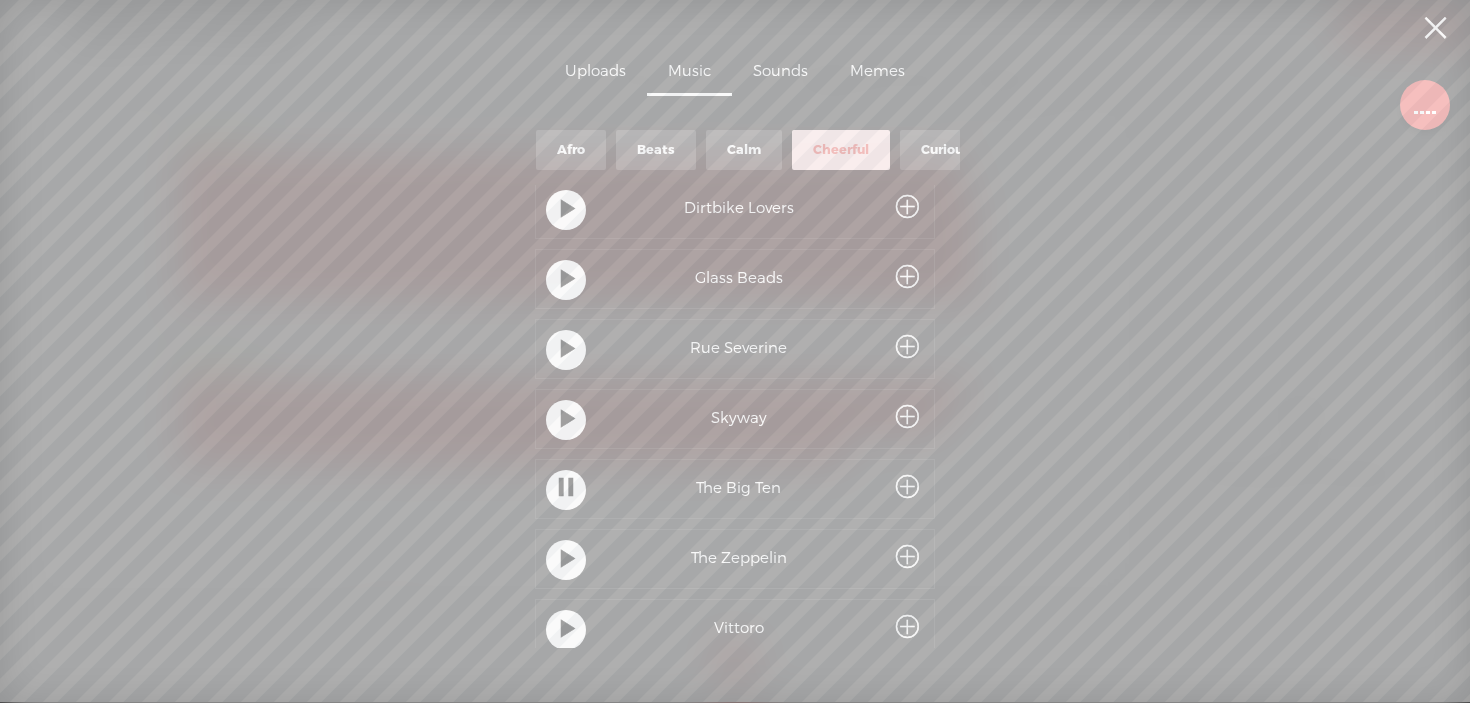 scroll, scrollTop: 0, scrollLeft: 0, axis: both 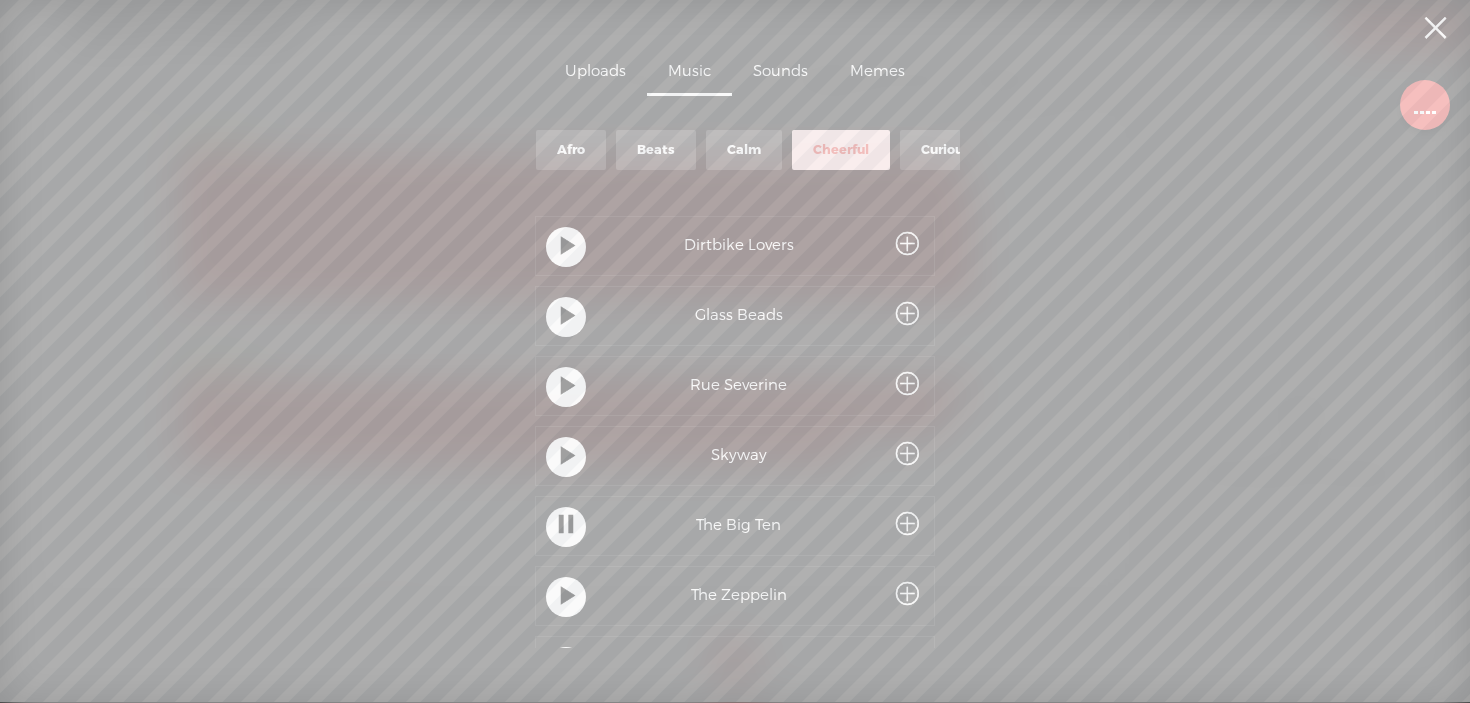 click at bounding box center (568, 457) 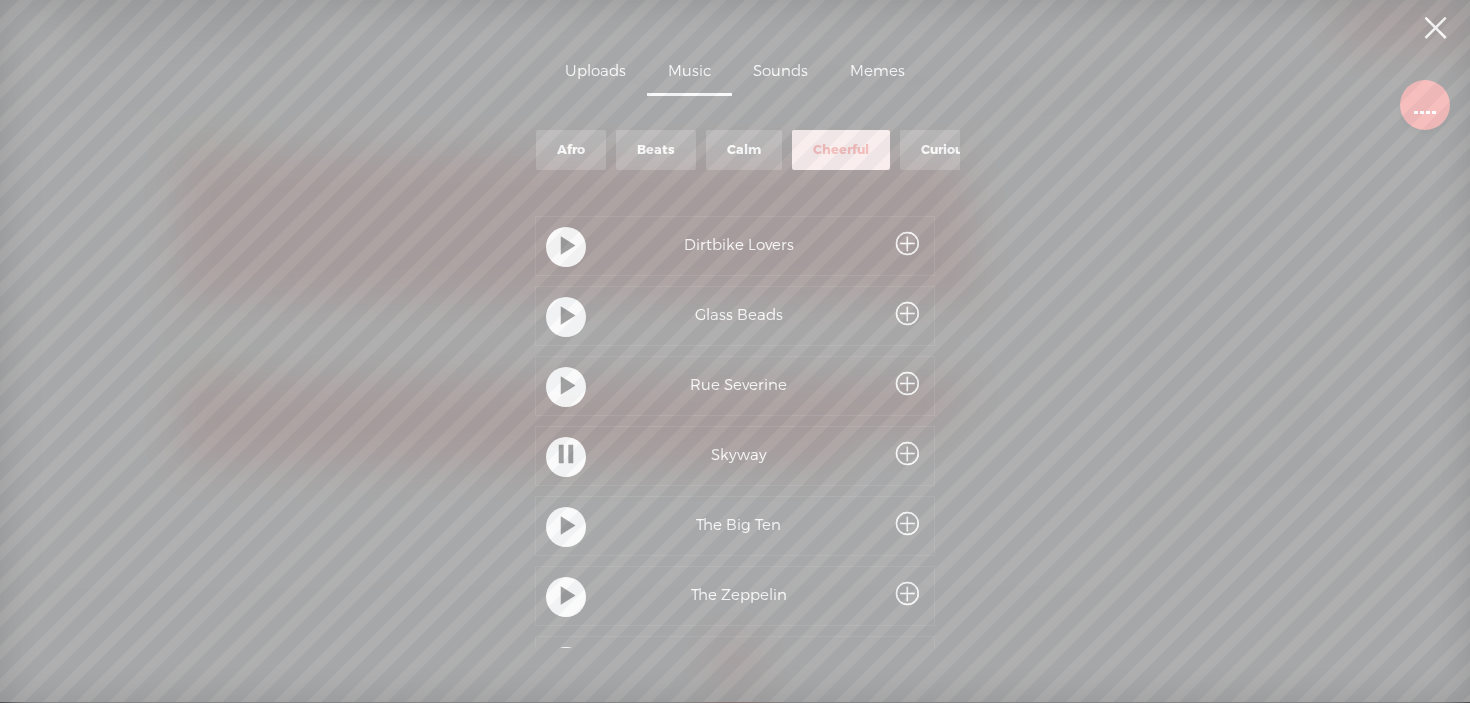 click at bounding box center (568, 387) 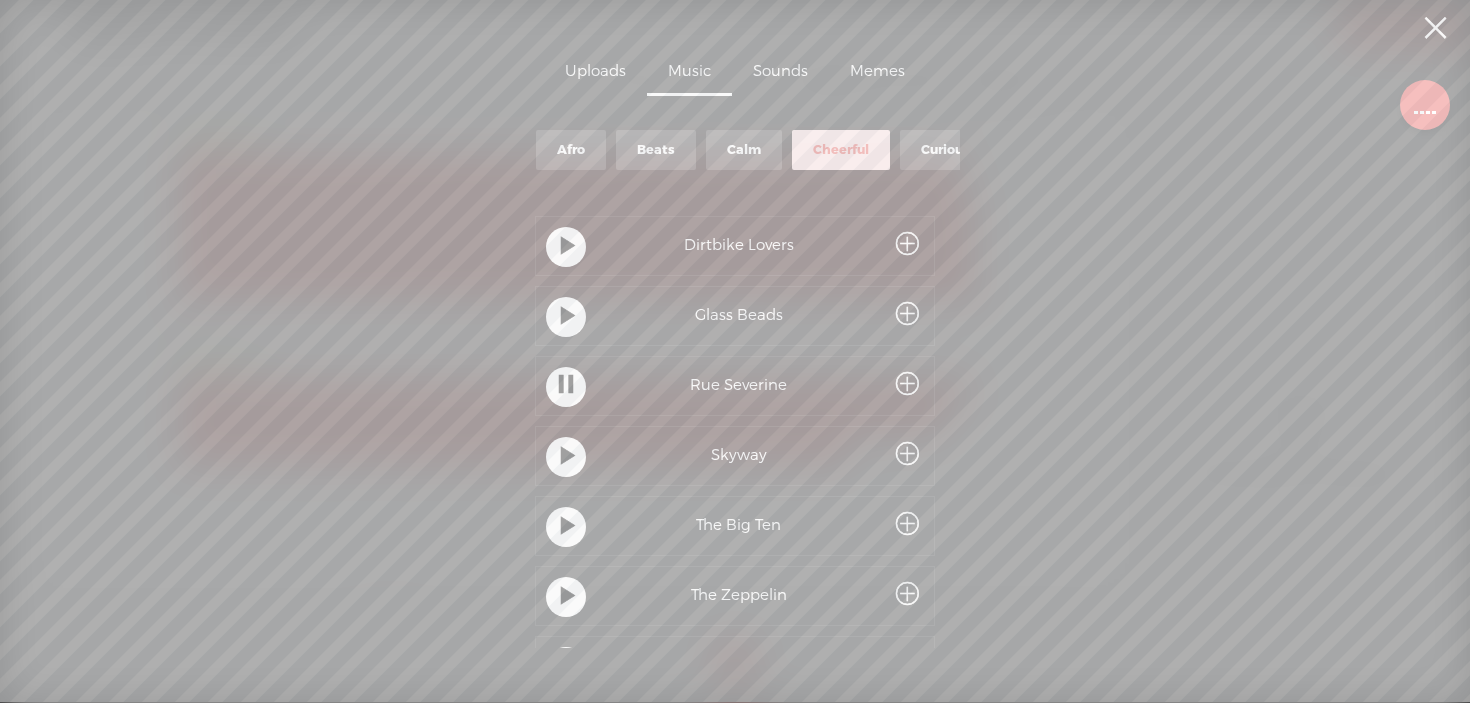 click on "Calm" at bounding box center [744, 150] 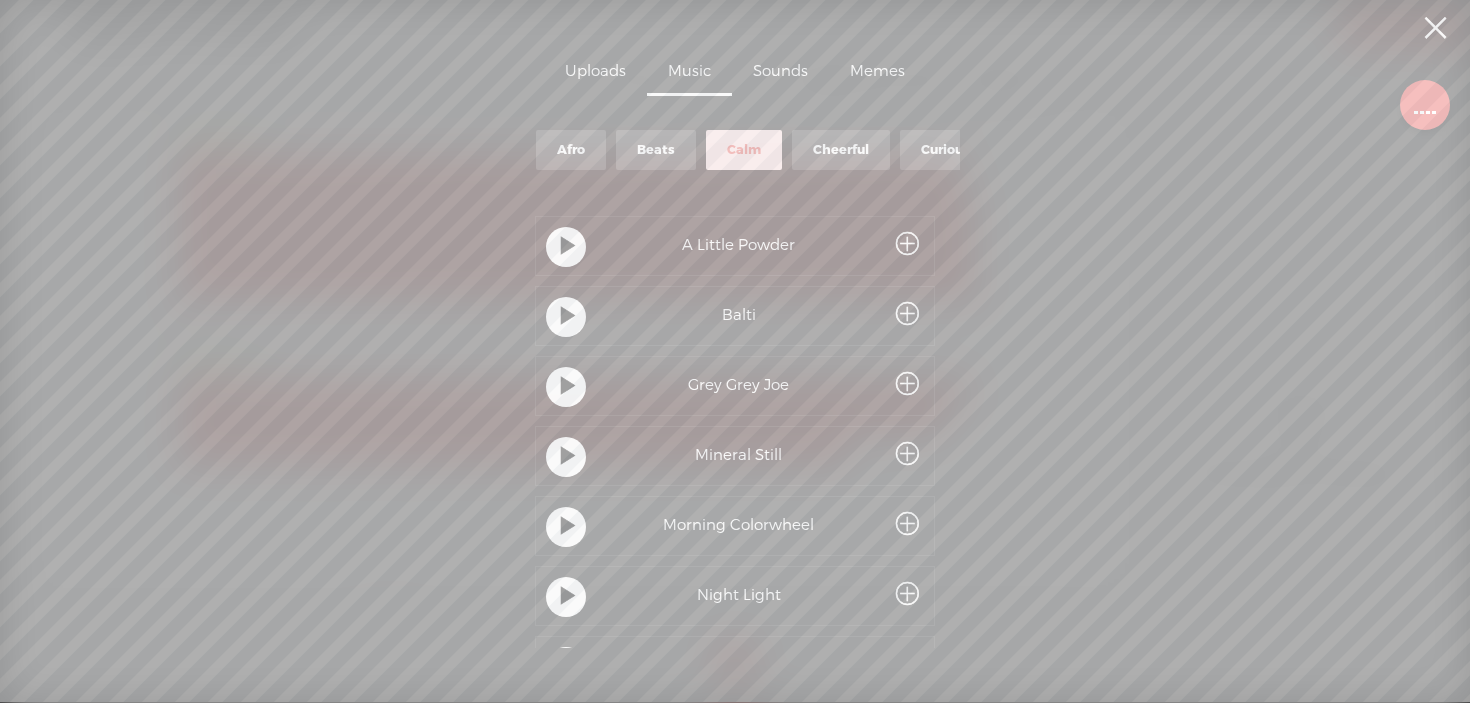 click at bounding box center (568, 247) 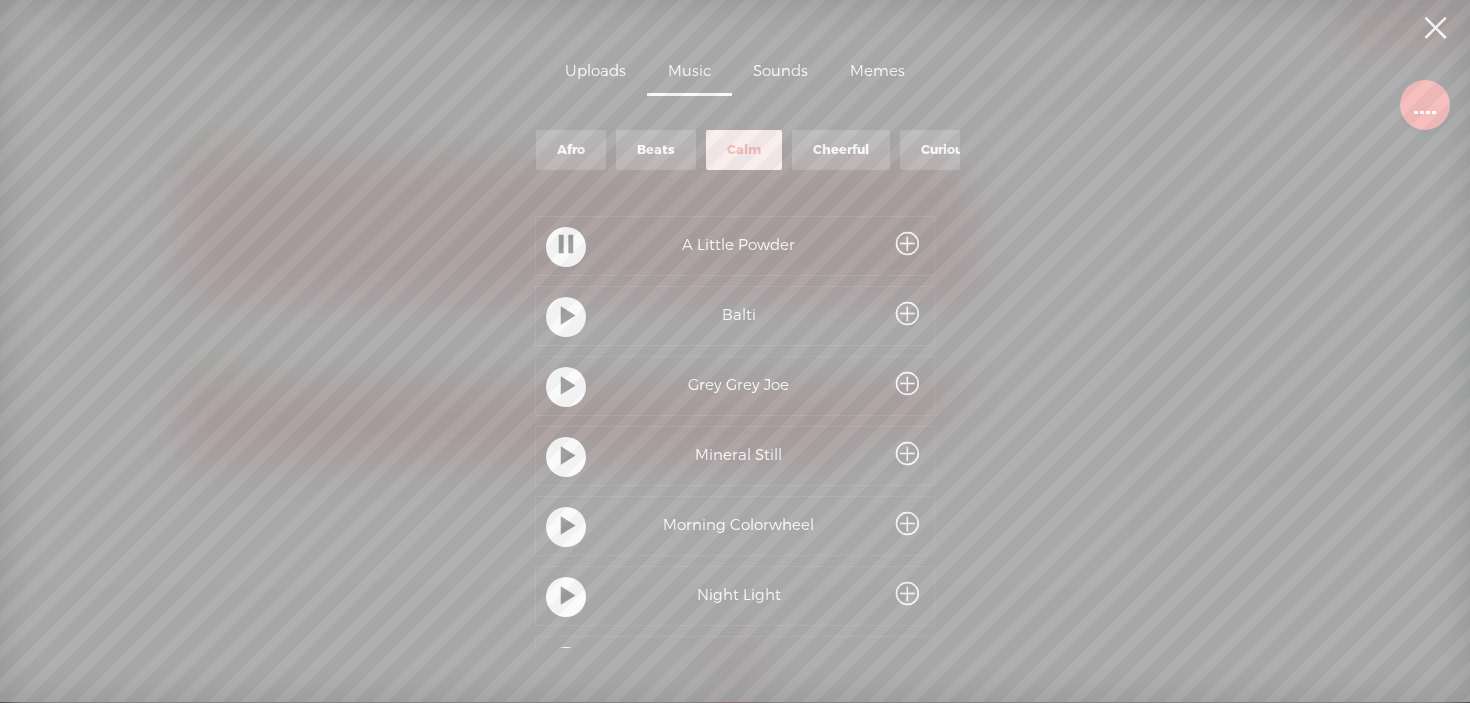 click at bounding box center [568, 317] 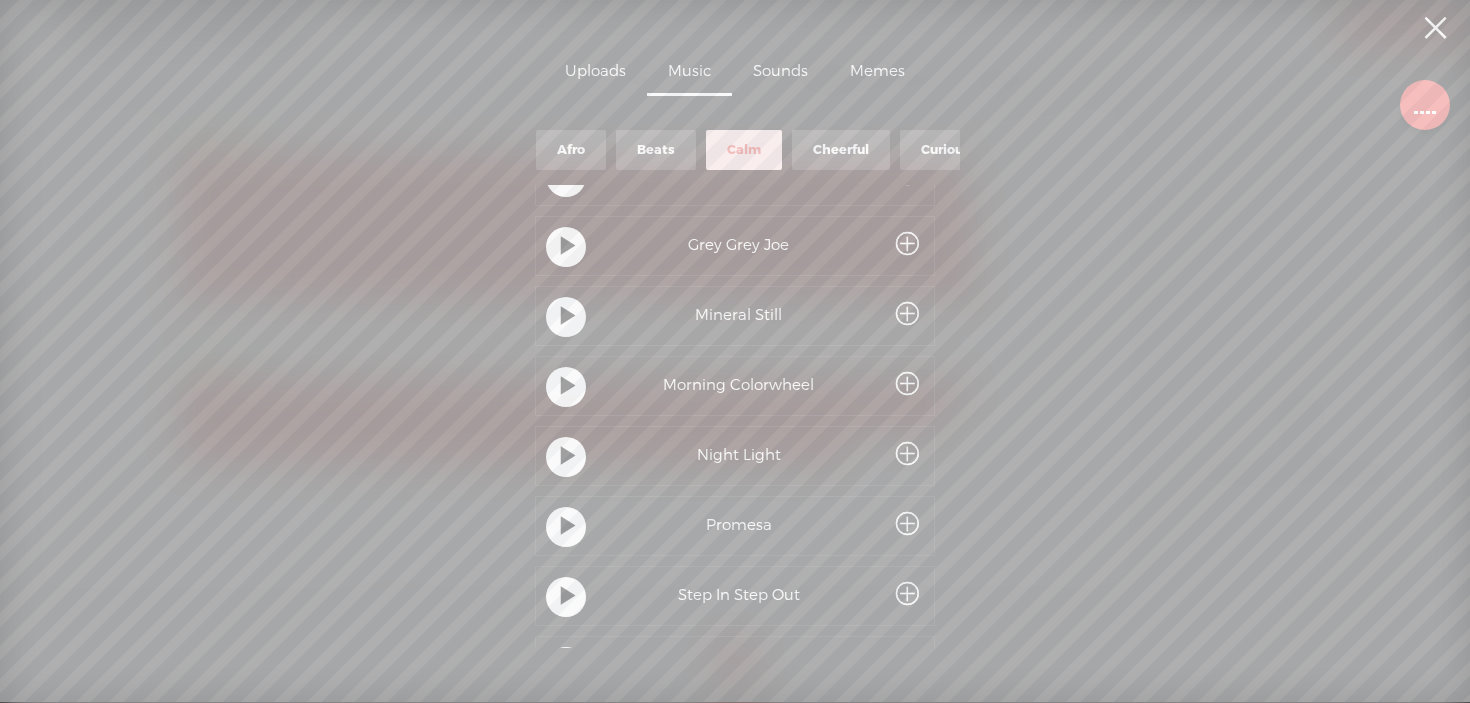 scroll, scrollTop: 130, scrollLeft: 0, axis: vertical 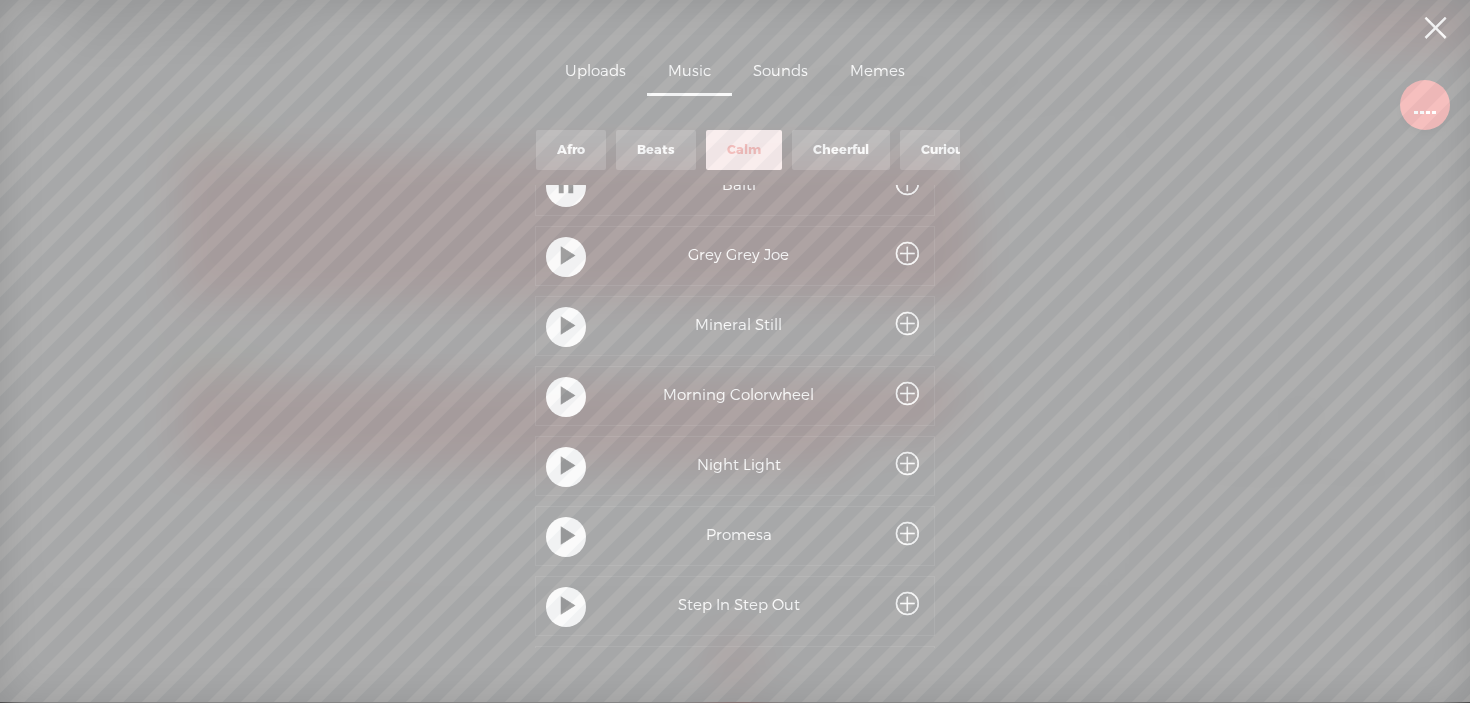 click at bounding box center (568, 257) 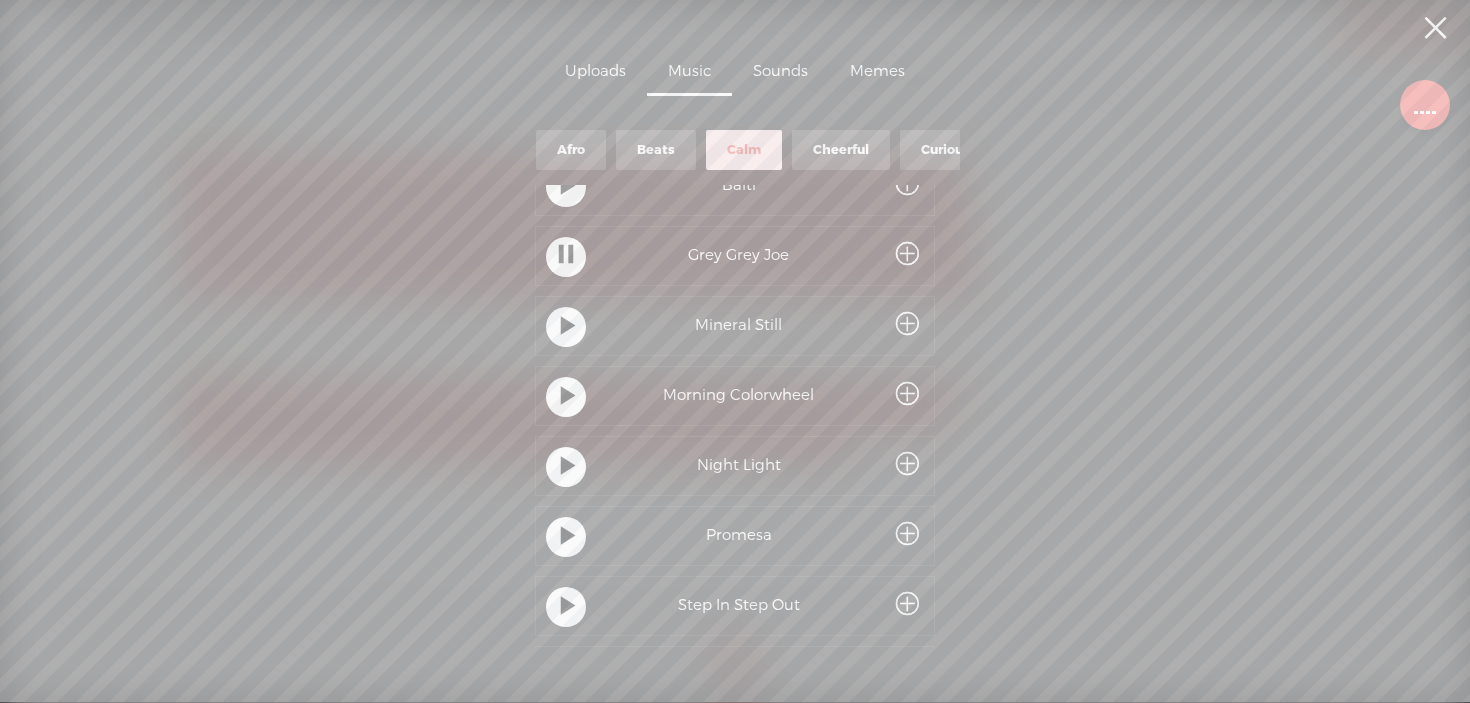 click at bounding box center [568, 327] 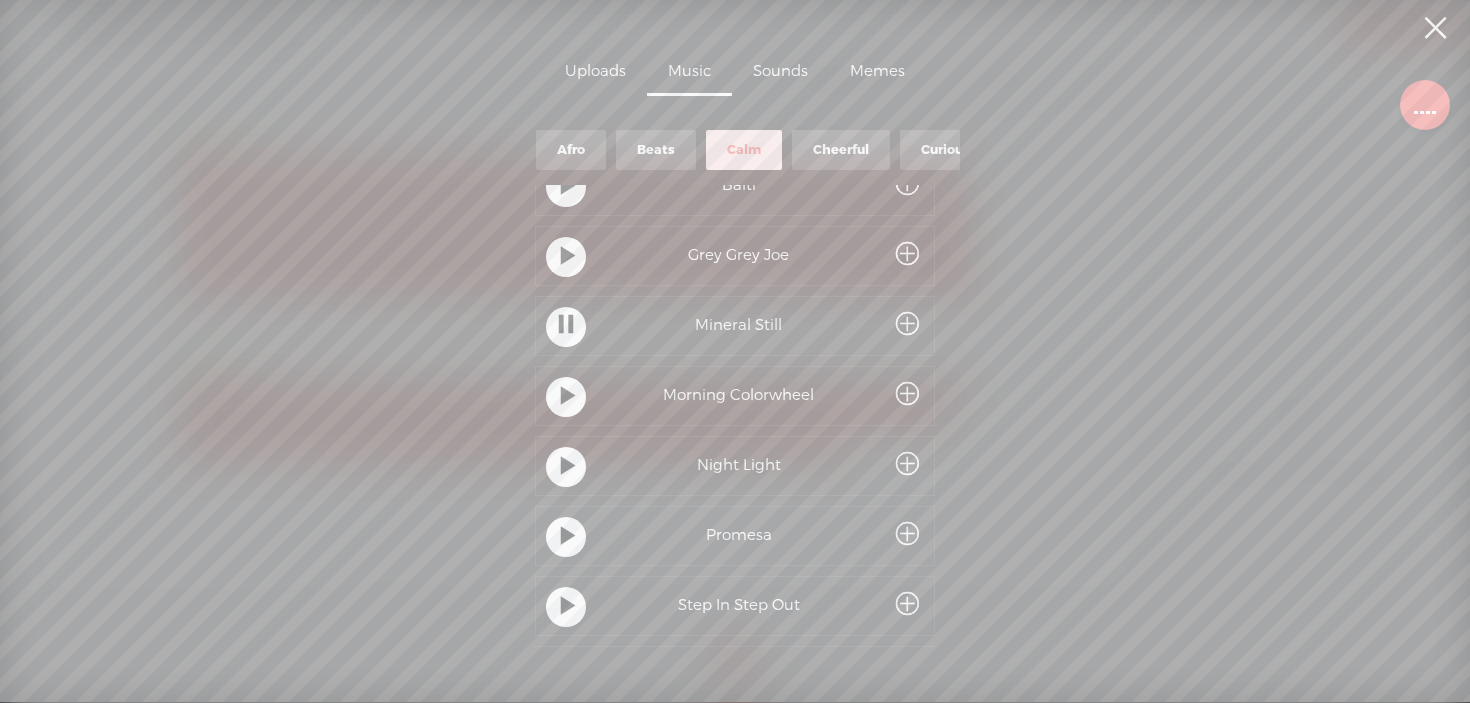click at bounding box center [568, 397] 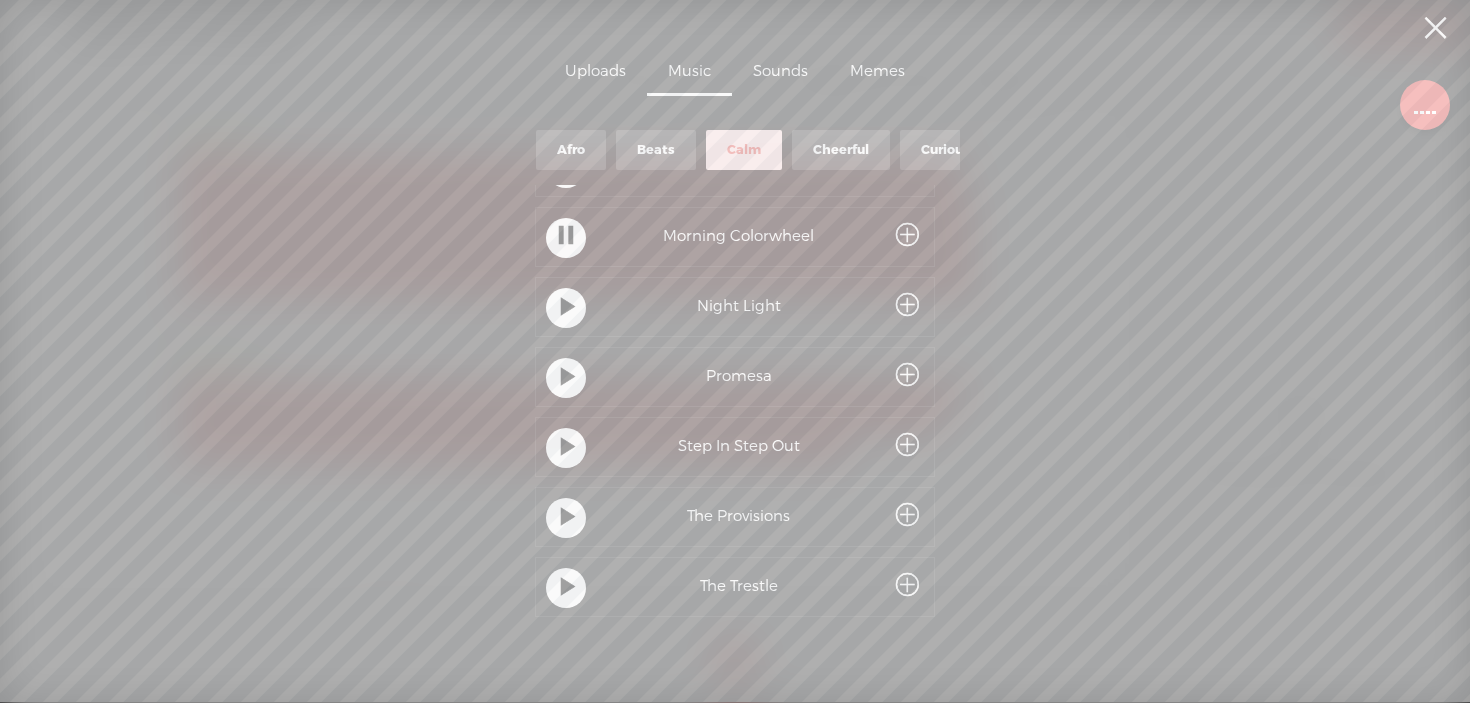 scroll, scrollTop: 299, scrollLeft: 0, axis: vertical 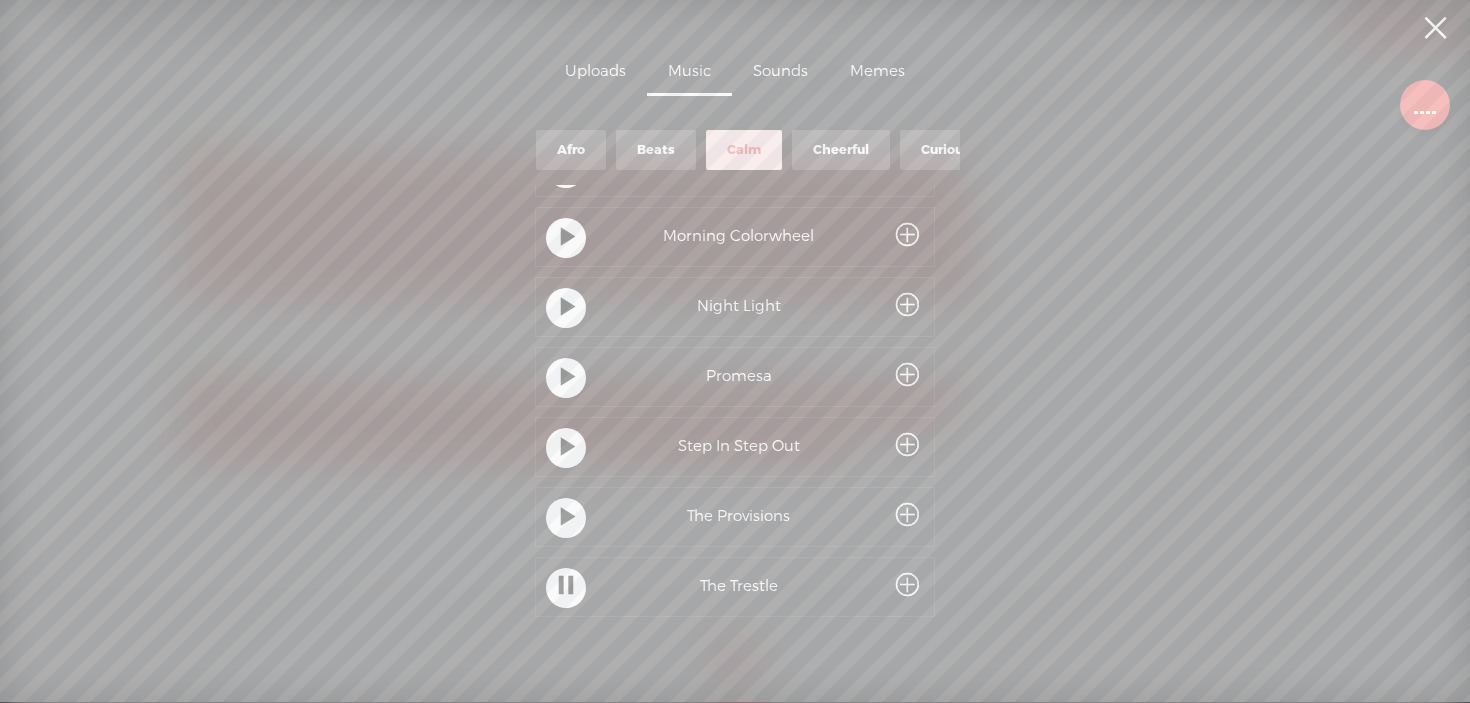 click at bounding box center (568, 448) 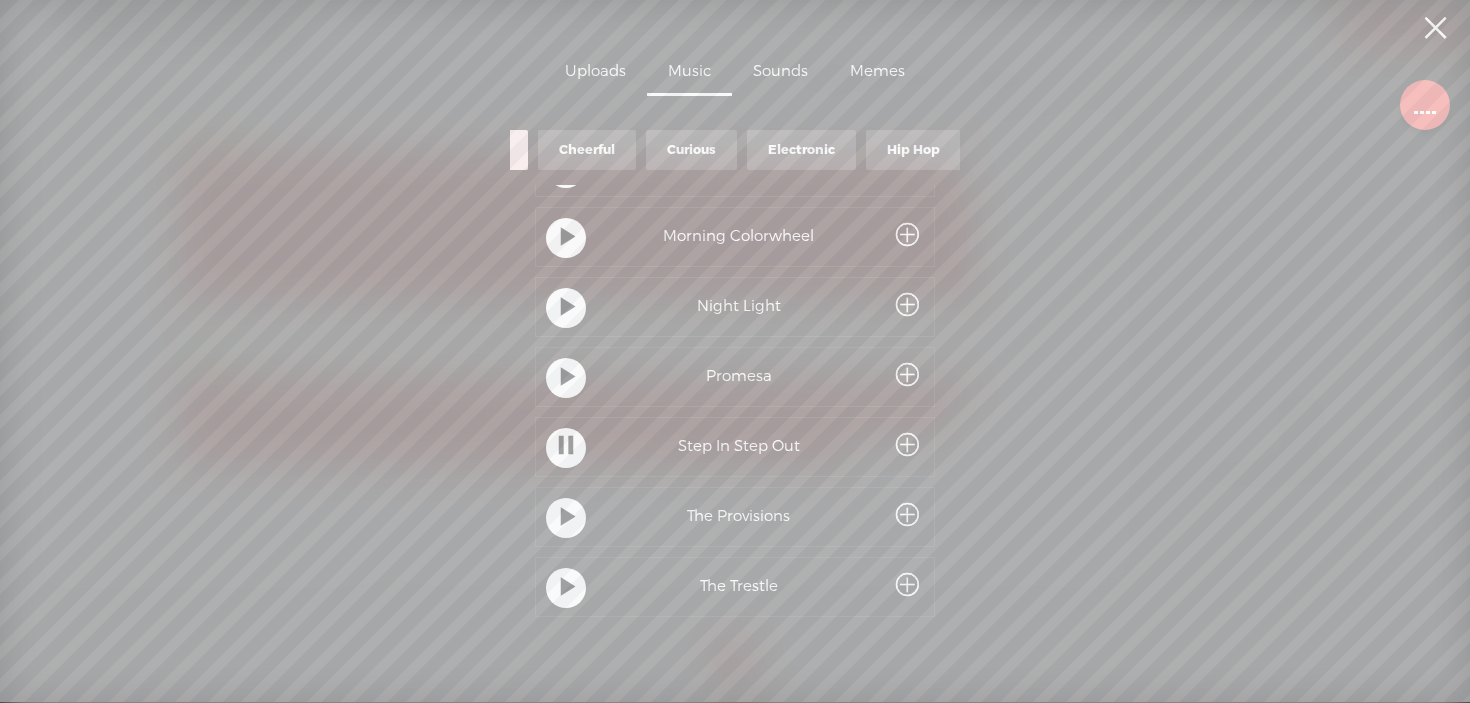 scroll, scrollTop: 0, scrollLeft: 281, axis: horizontal 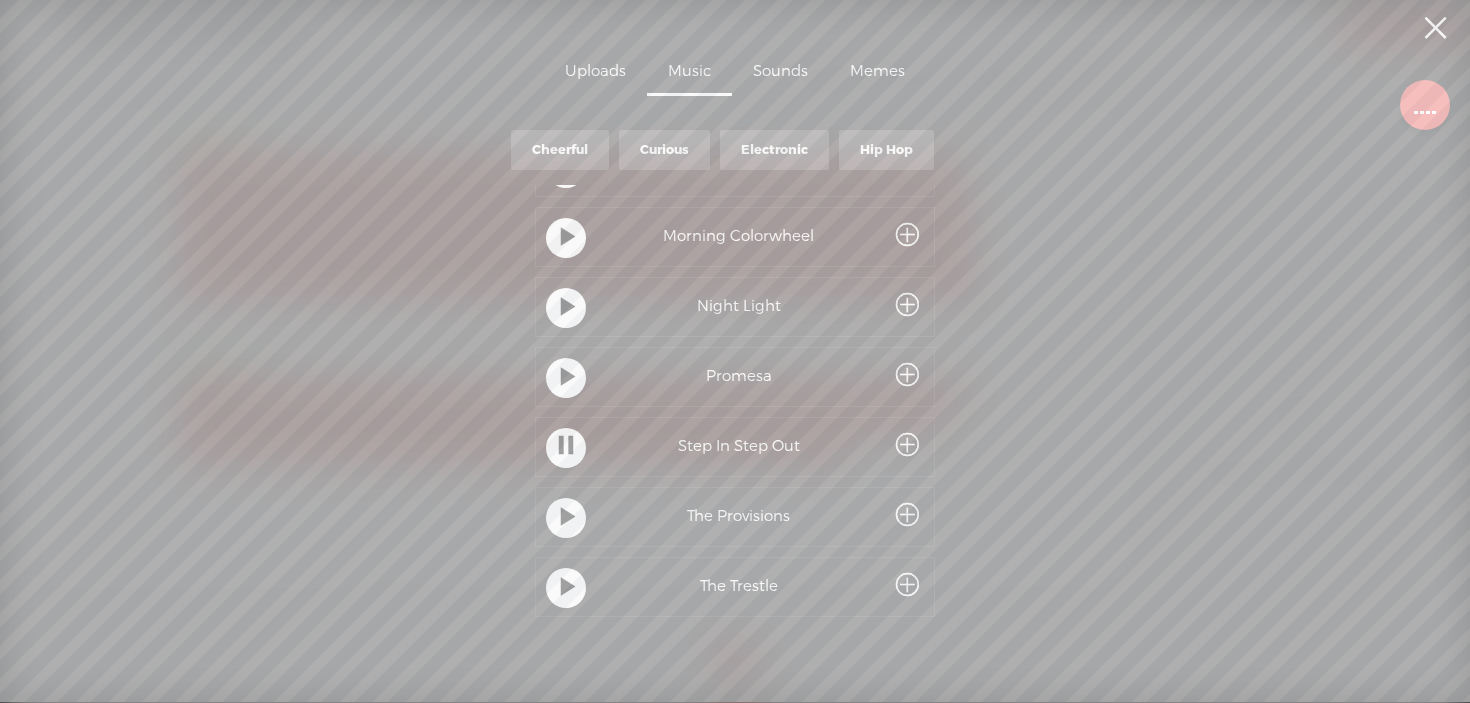 click on "Cheerful" at bounding box center (560, 150) 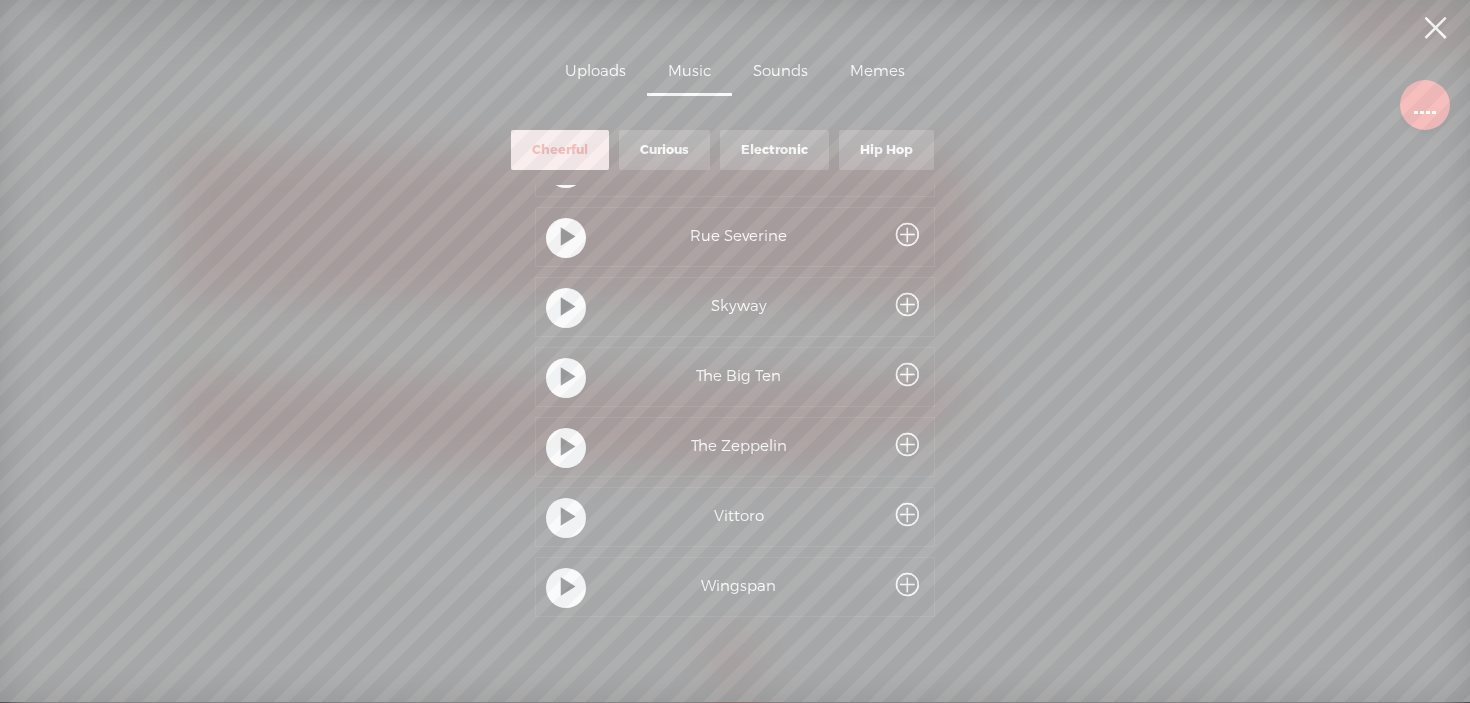click on "Curious" at bounding box center [664, 150] 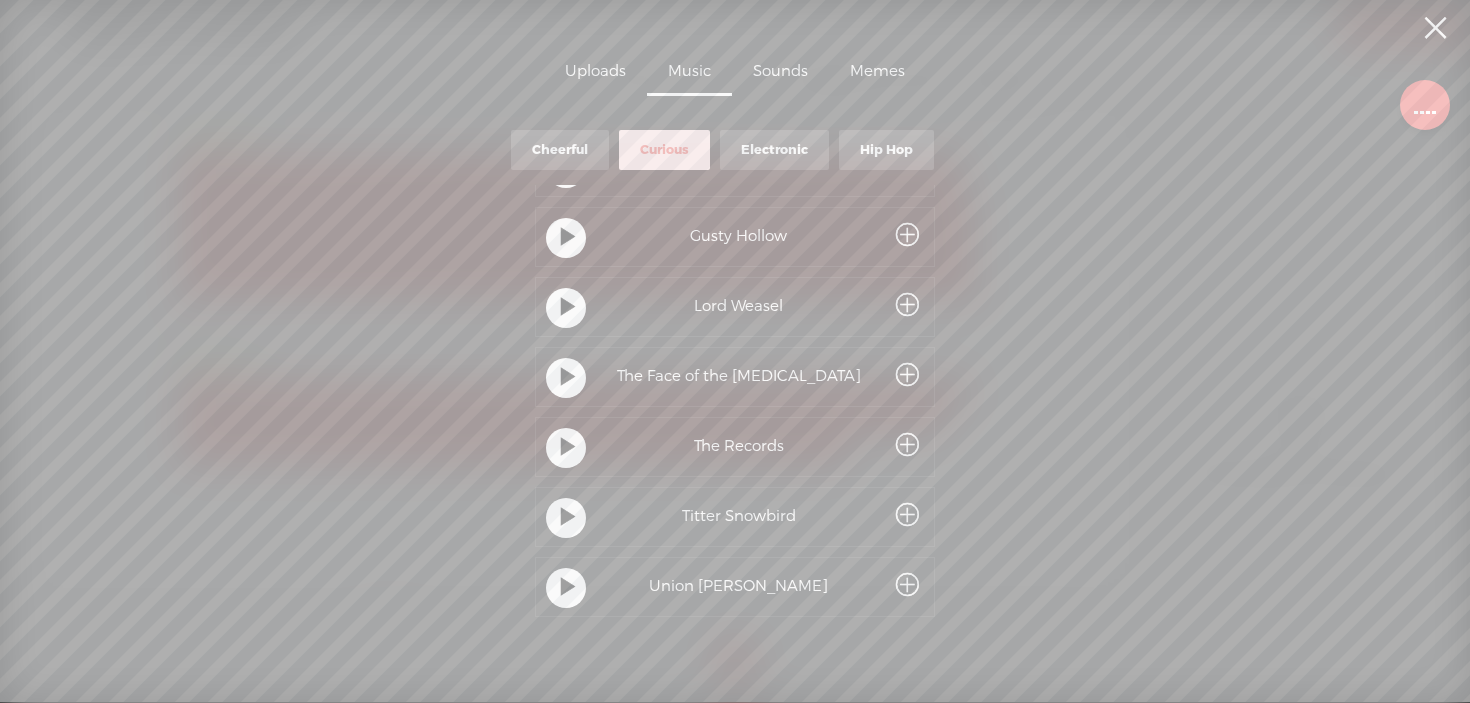 scroll, scrollTop: 0, scrollLeft: 0, axis: both 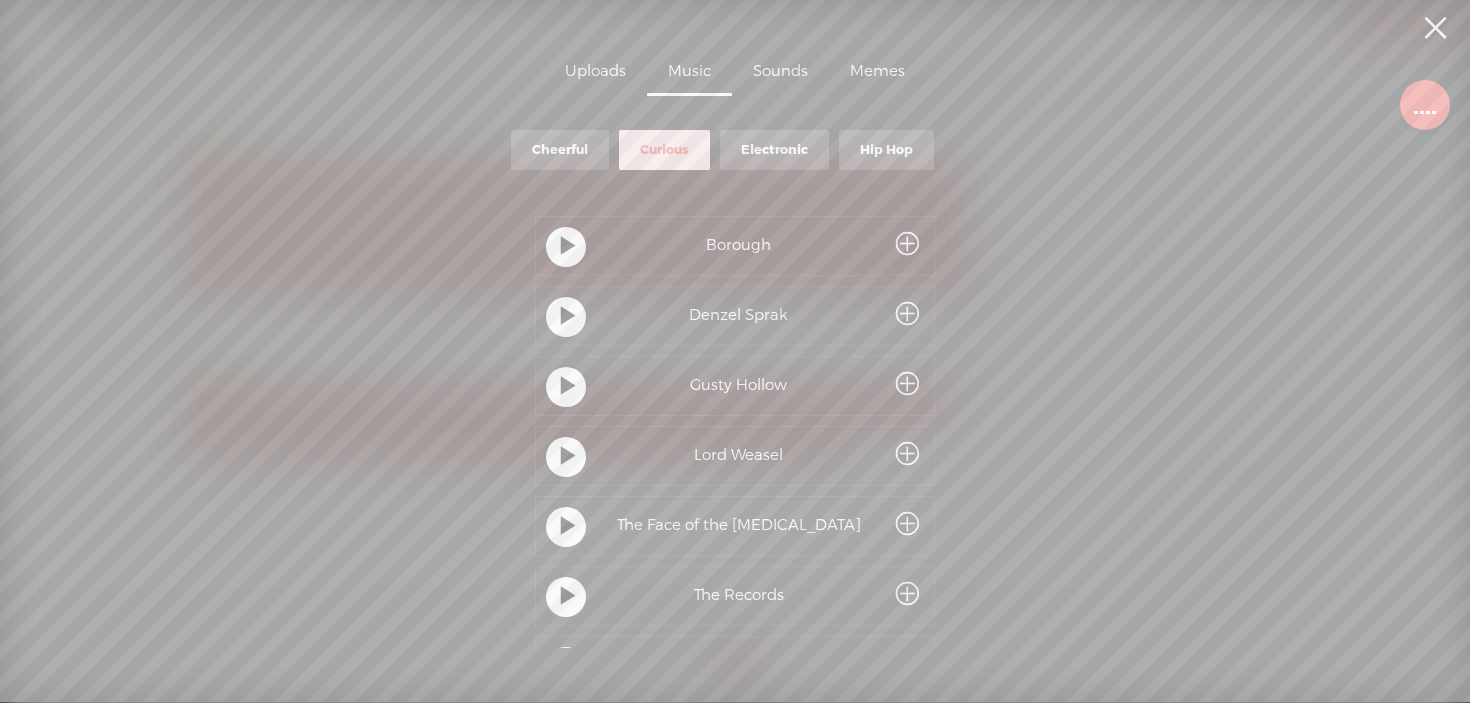 click at bounding box center (568, 247) 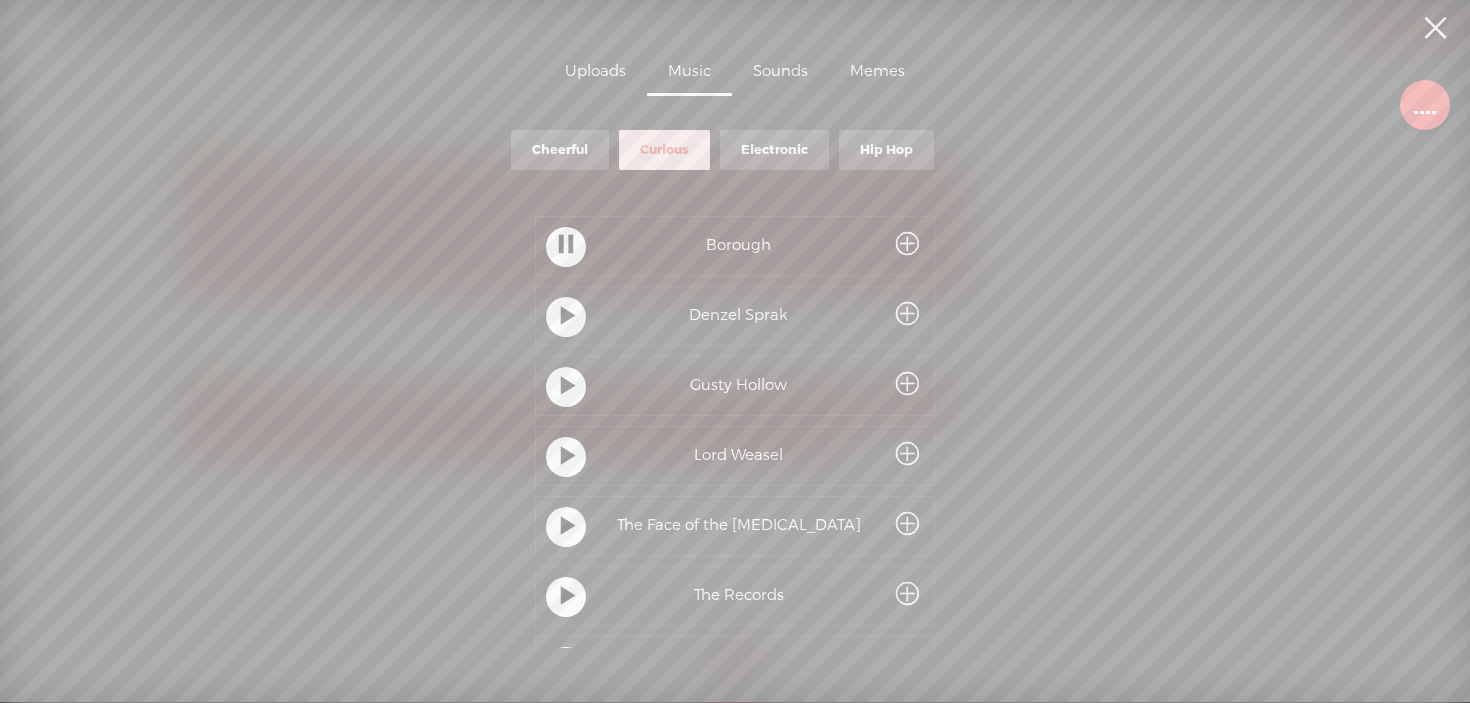click at bounding box center [568, 317] 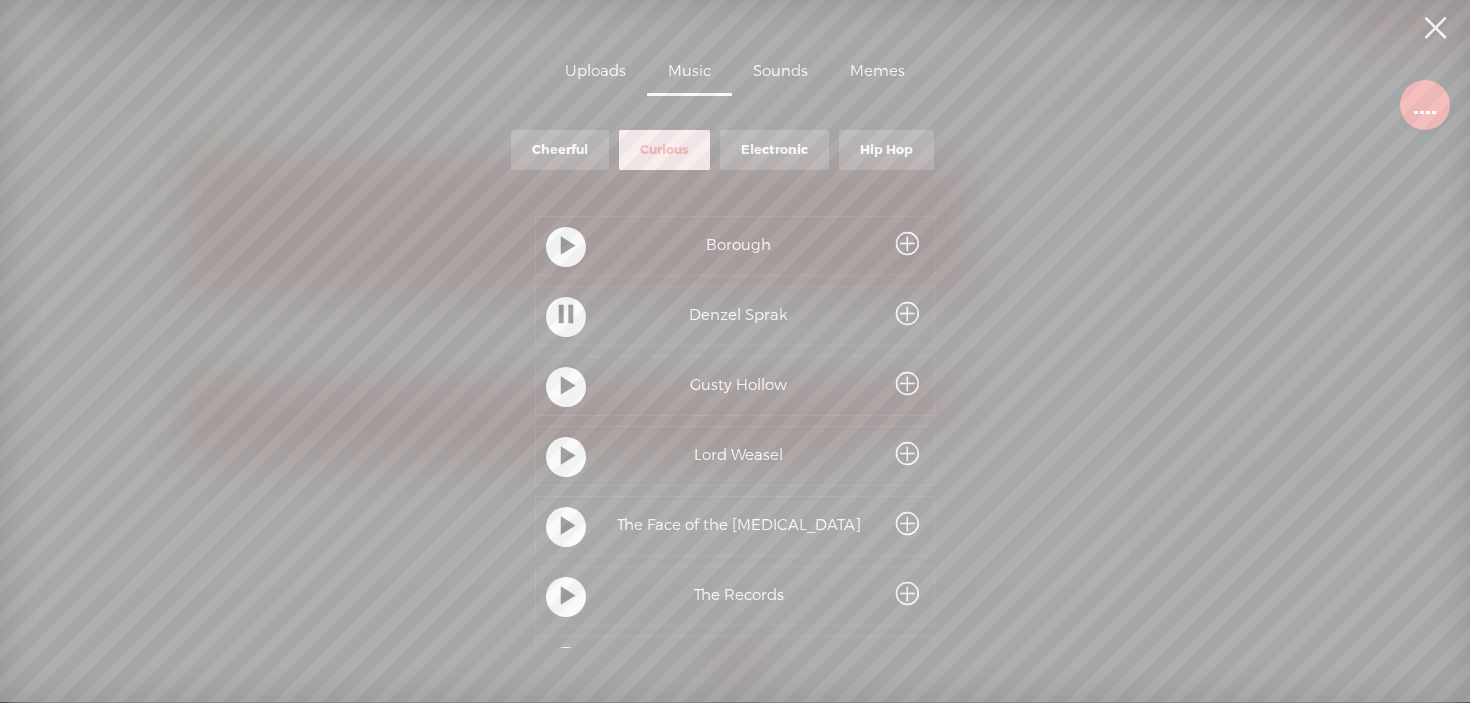 click at bounding box center [568, 387] 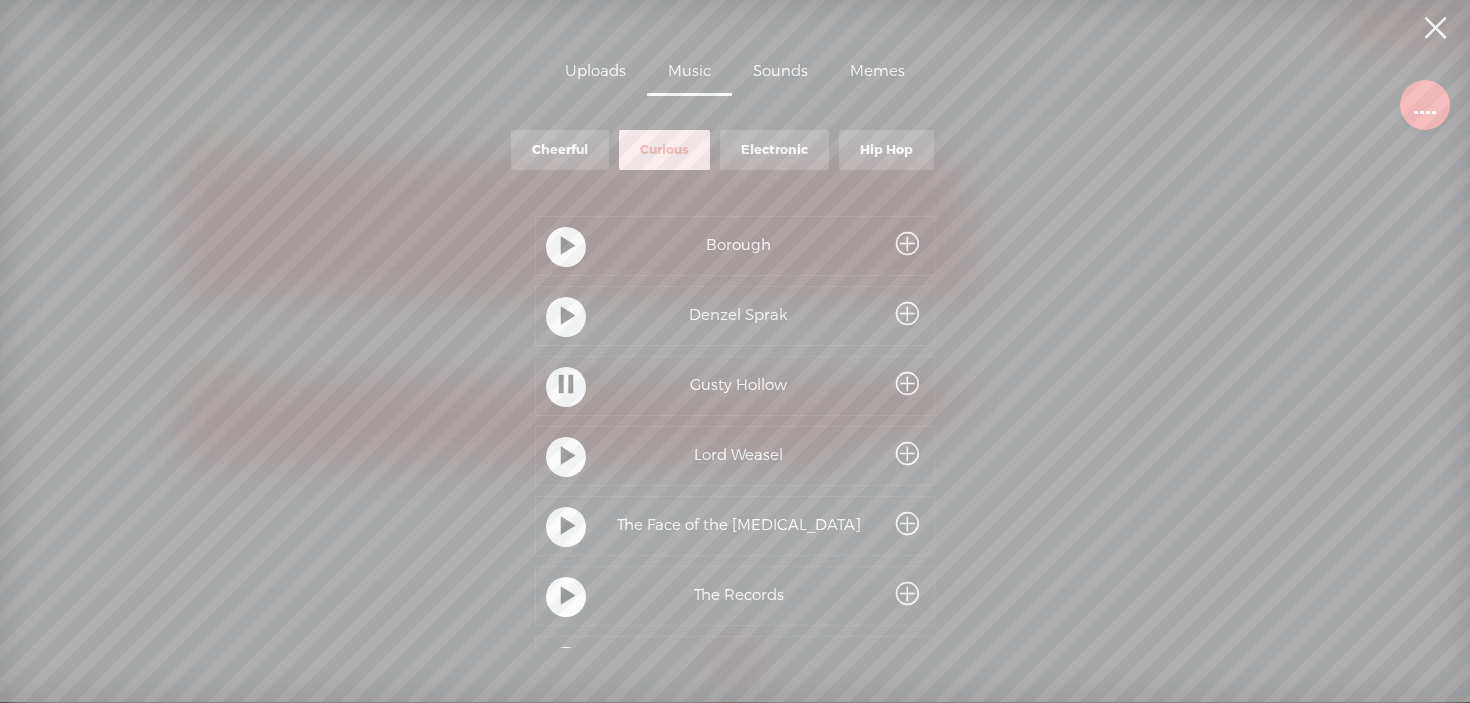 click at bounding box center [568, 457] 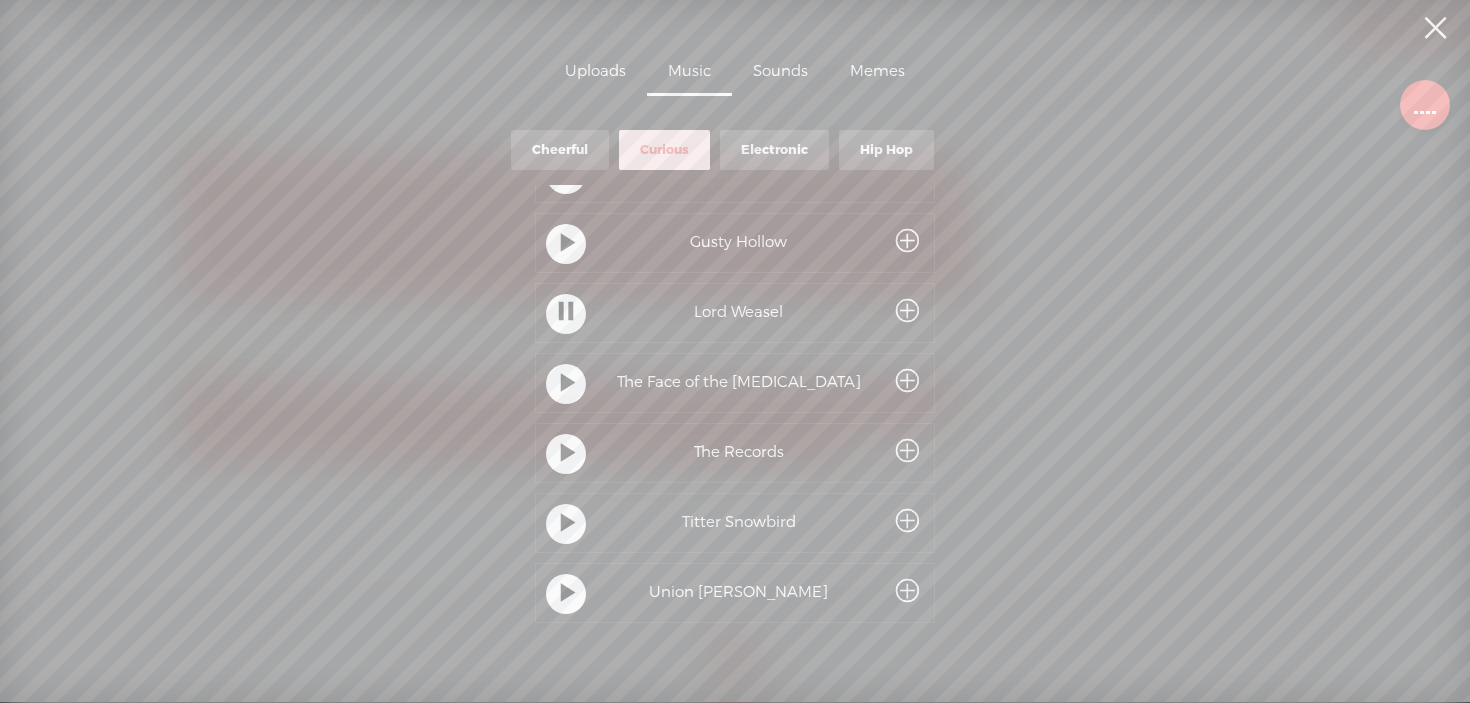 scroll, scrollTop: 159, scrollLeft: 0, axis: vertical 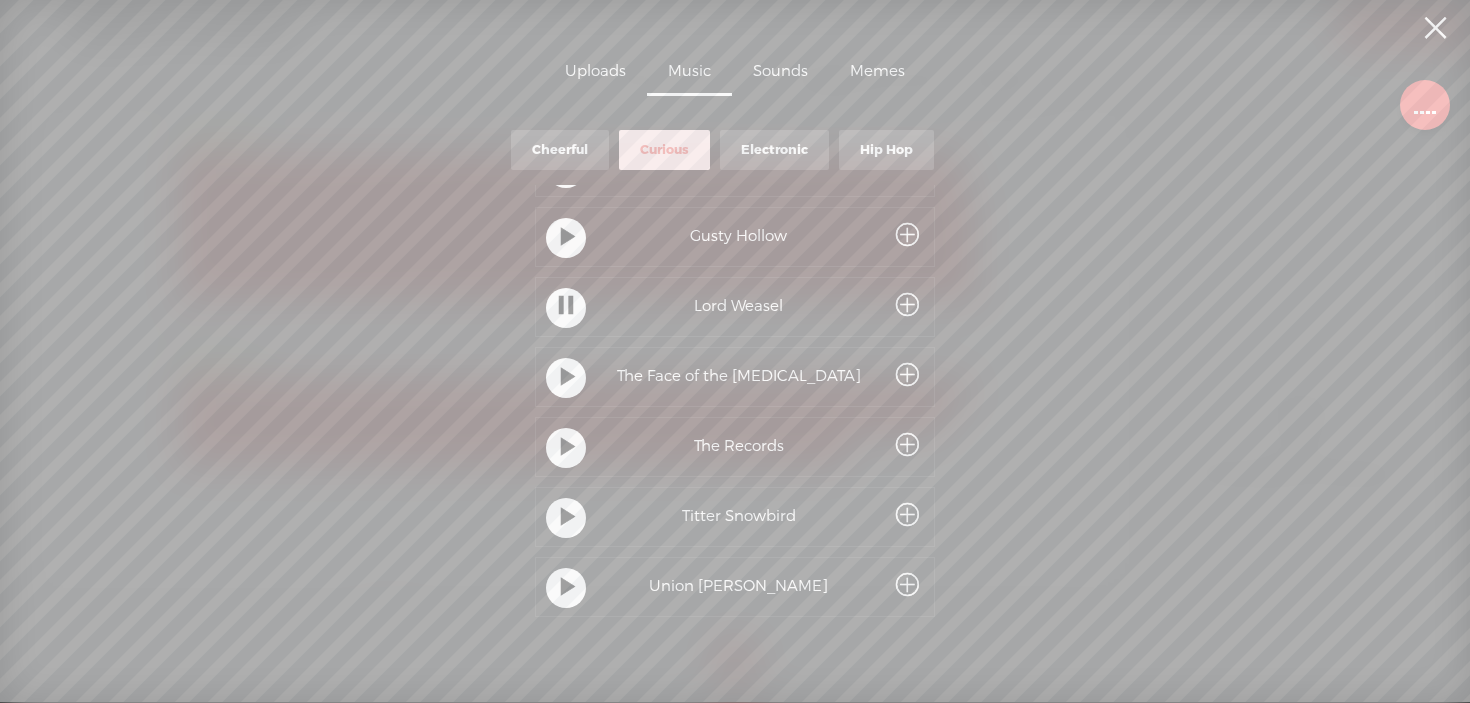 click at bounding box center [568, 378] 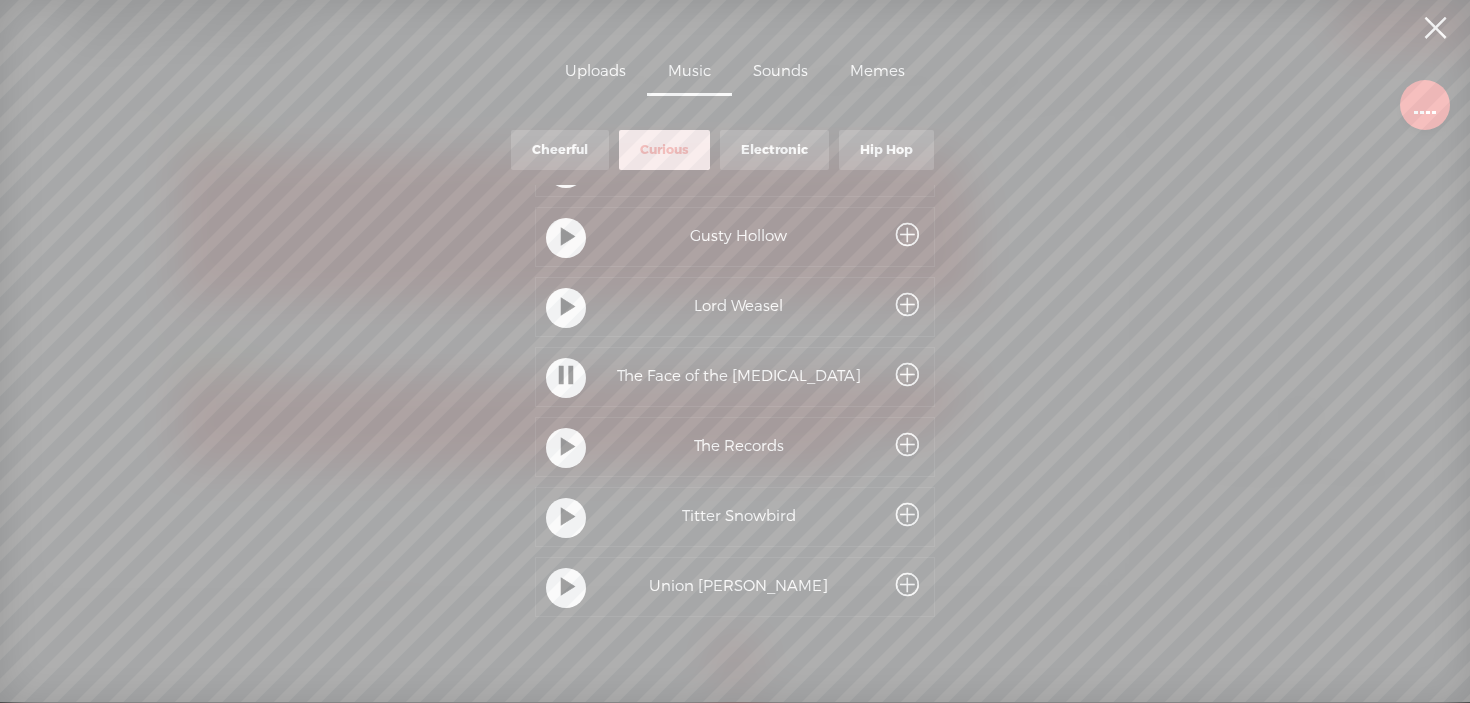 click at bounding box center (568, 448) 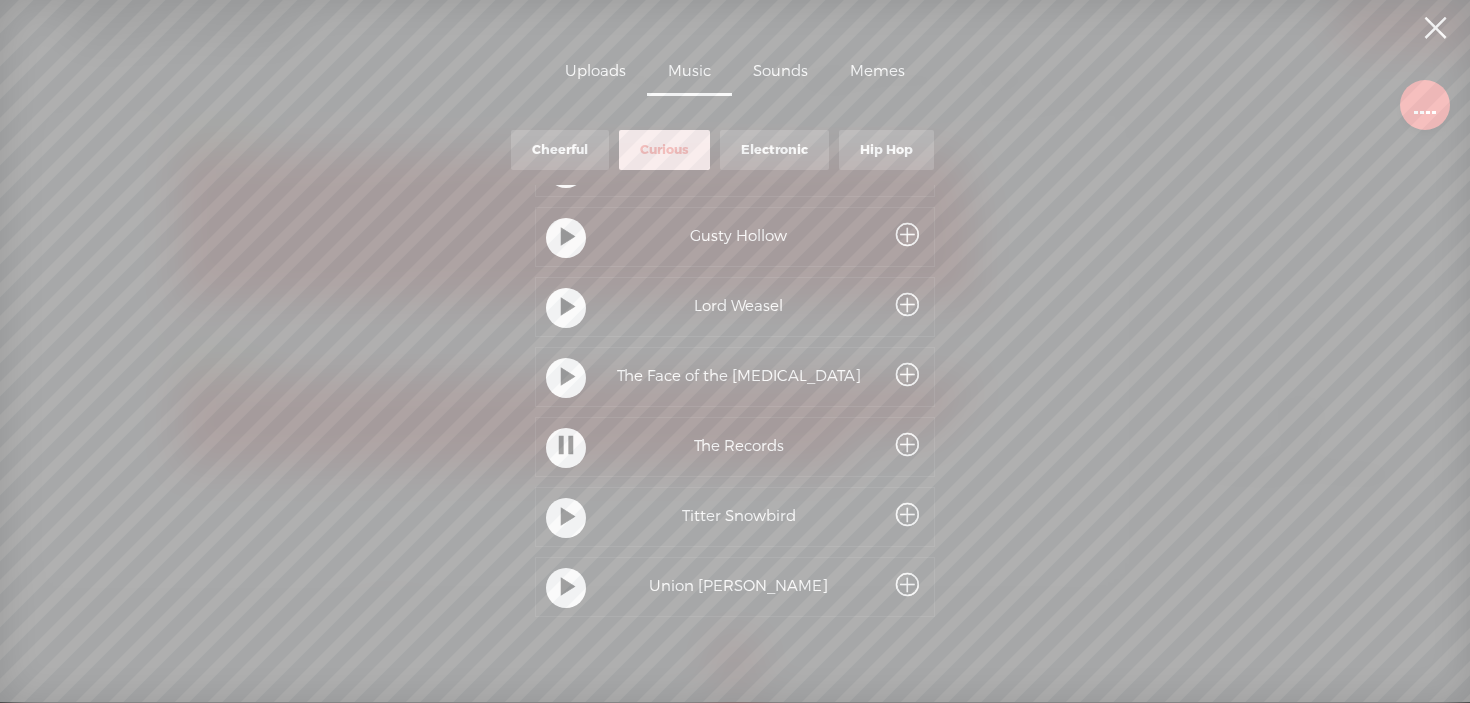 click at bounding box center (568, 518) 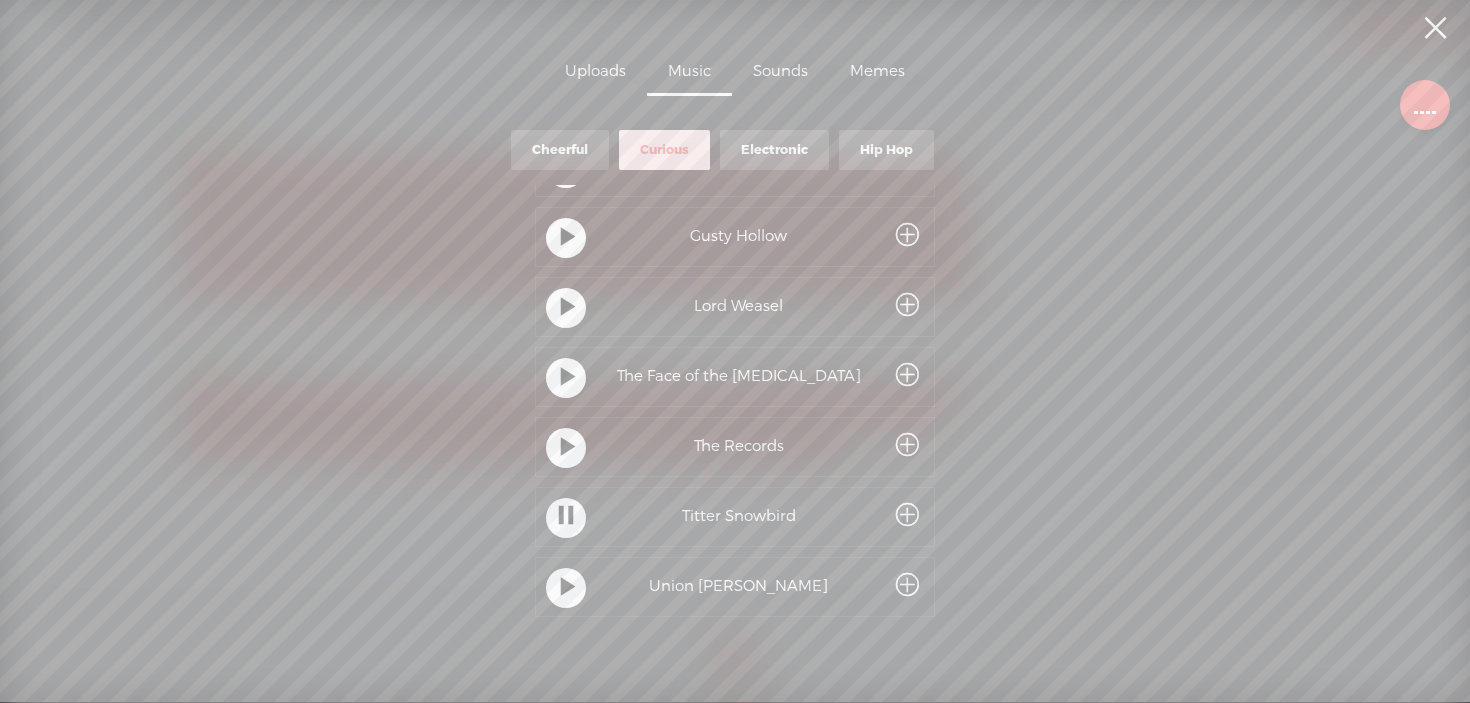 click at bounding box center [568, 588] 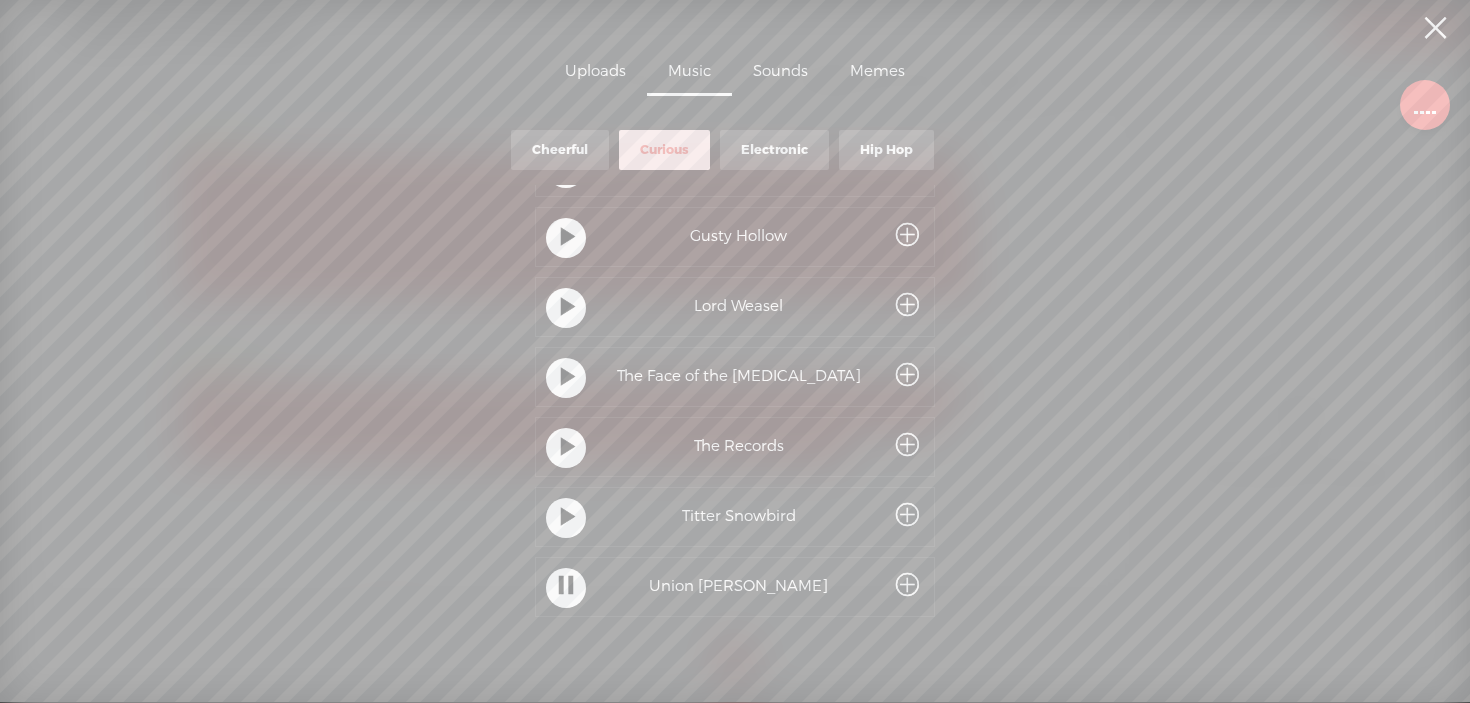 click on "Memes" at bounding box center [877, 73] 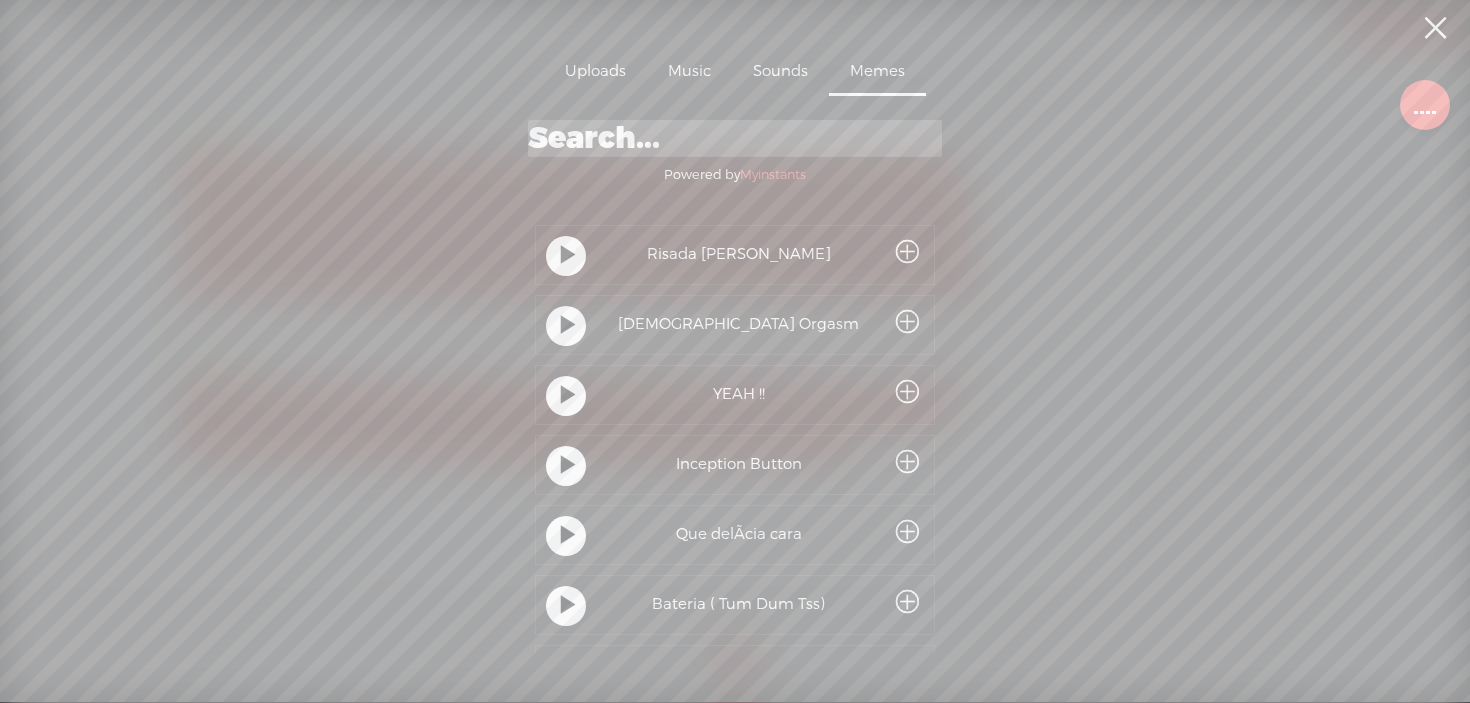 click at bounding box center [568, 326] 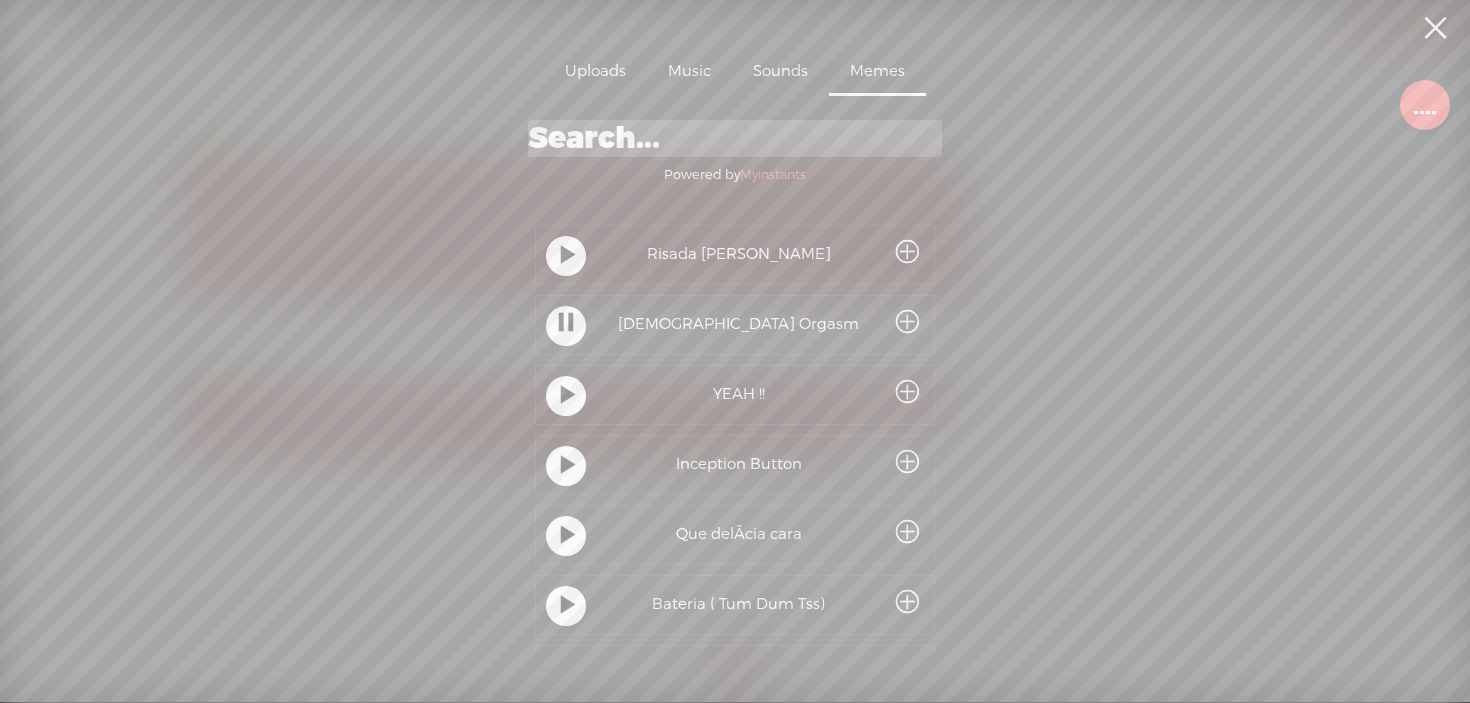 click at bounding box center [568, 466] 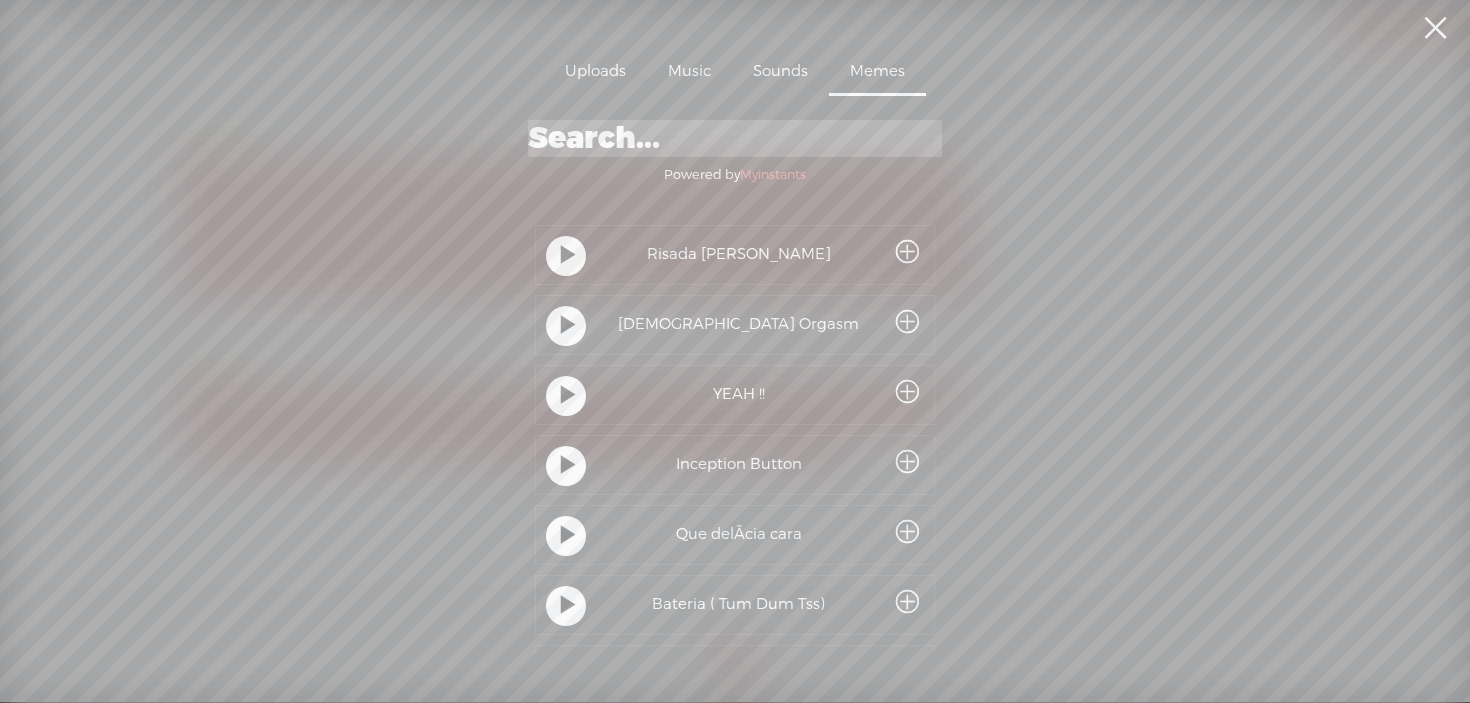 click at bounding box center [568, 396] 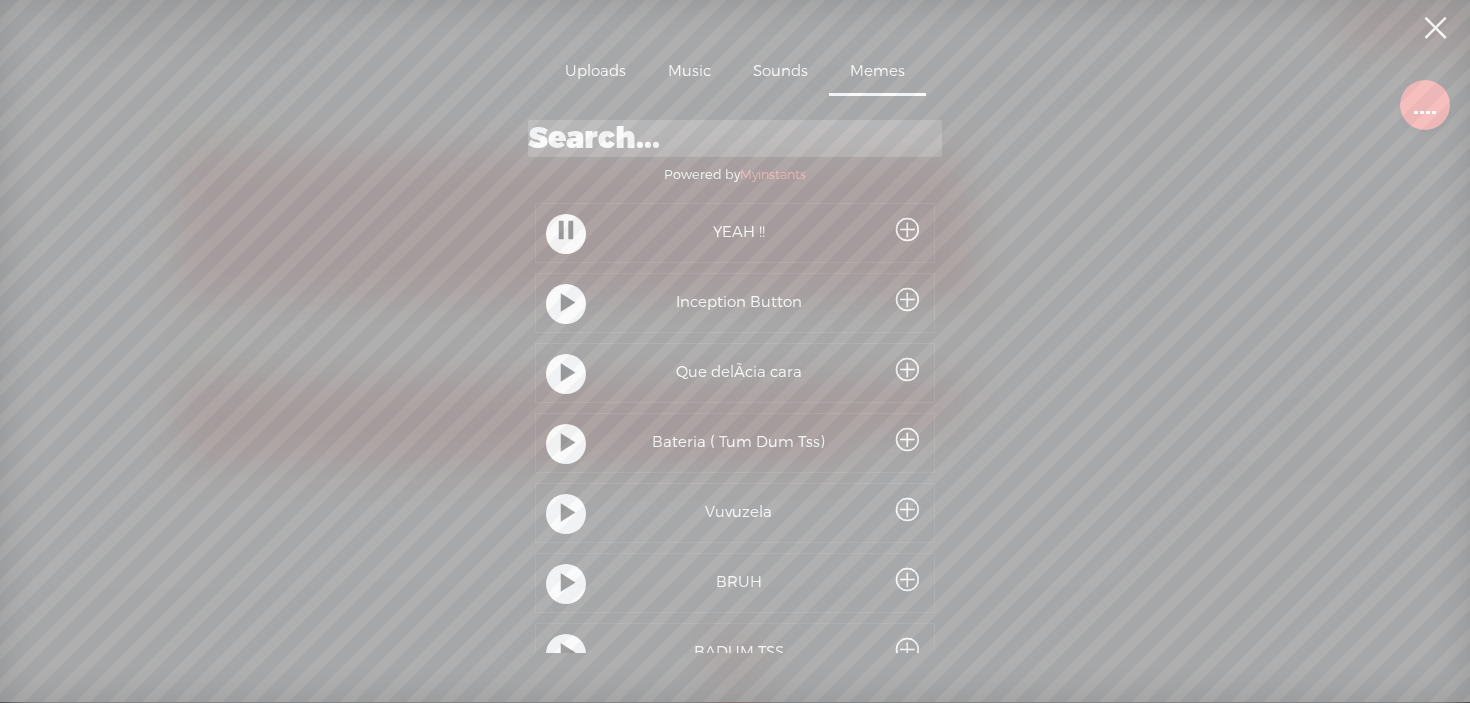 scroll, scrollTop: 227, scrollLeft: 0, axis: vertical 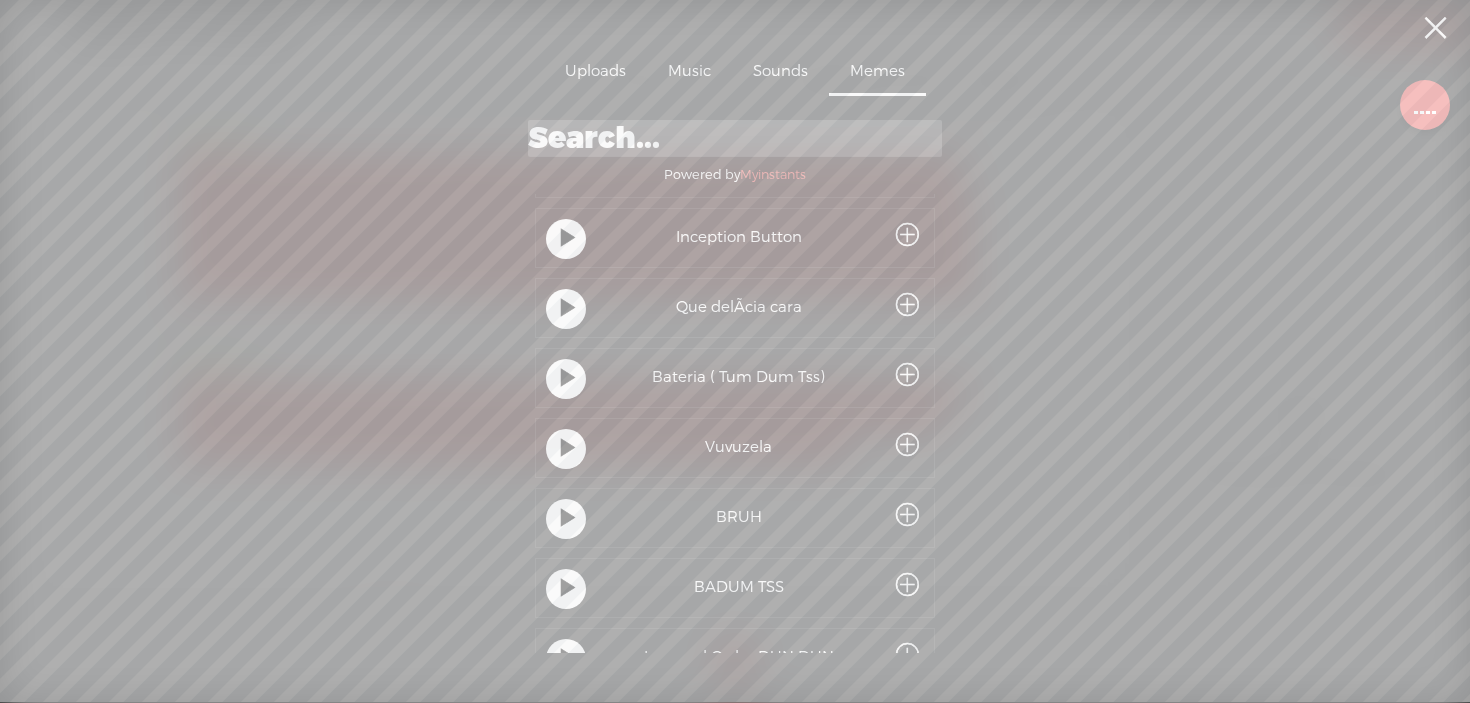 click at bounding box center (568, 309) 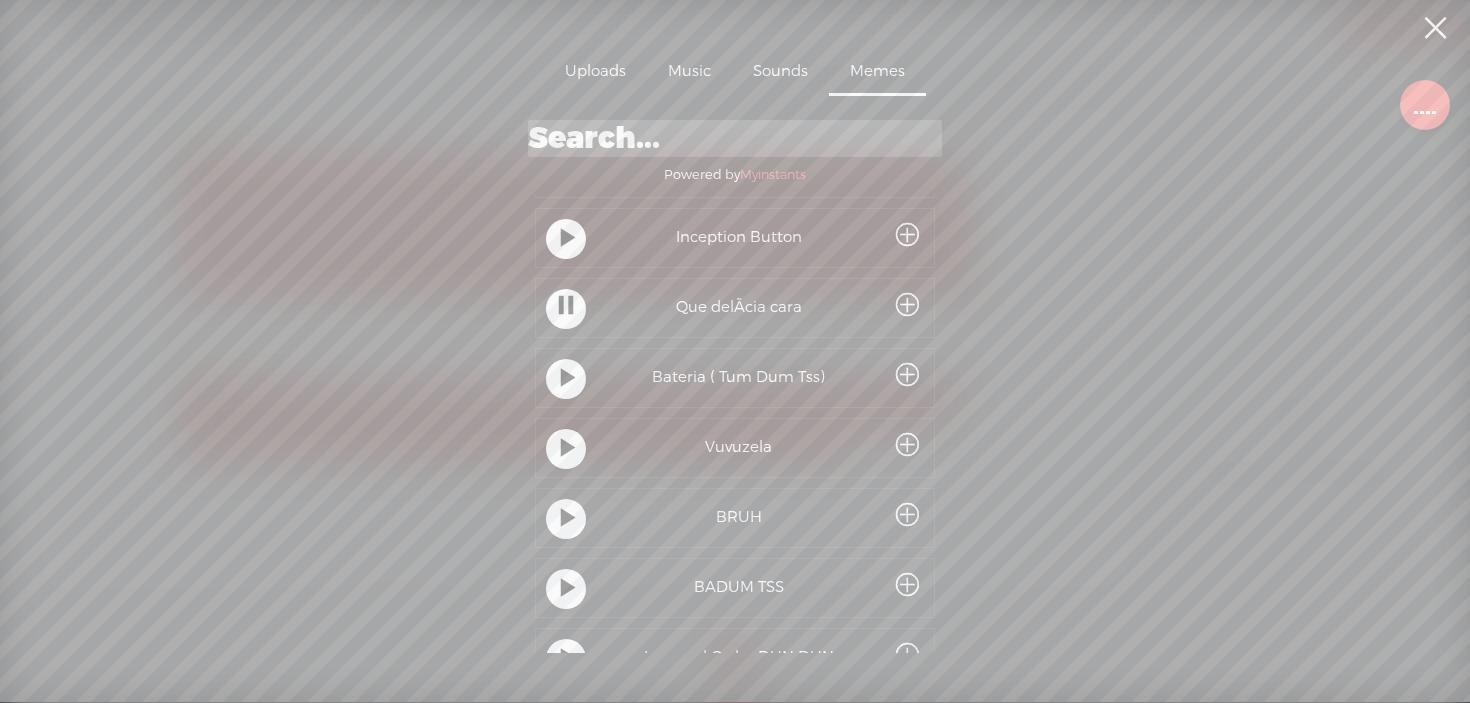 click at bounding box center (568, 449) 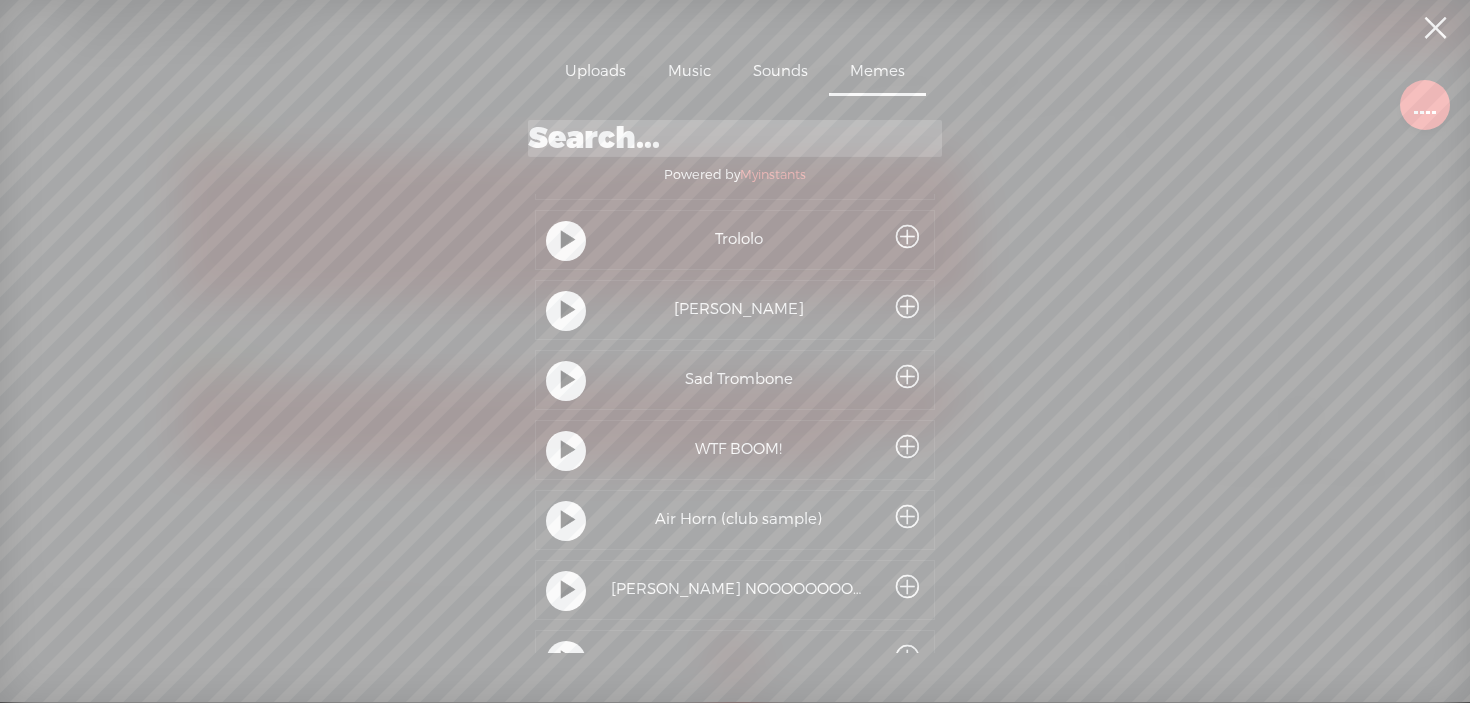 scroll, scrollTop: 1018, scrollLeft: 0, axis: vertical 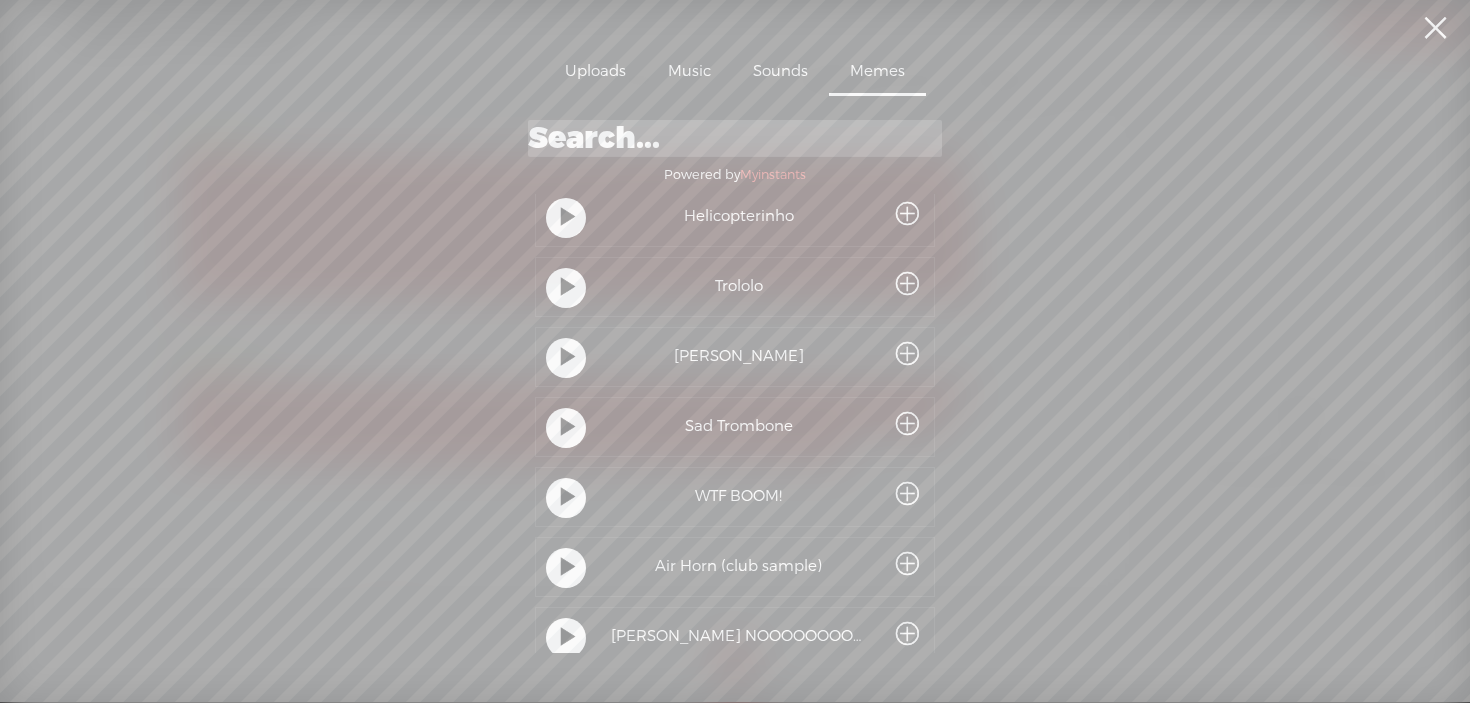 click at bounding box center (568, 428) 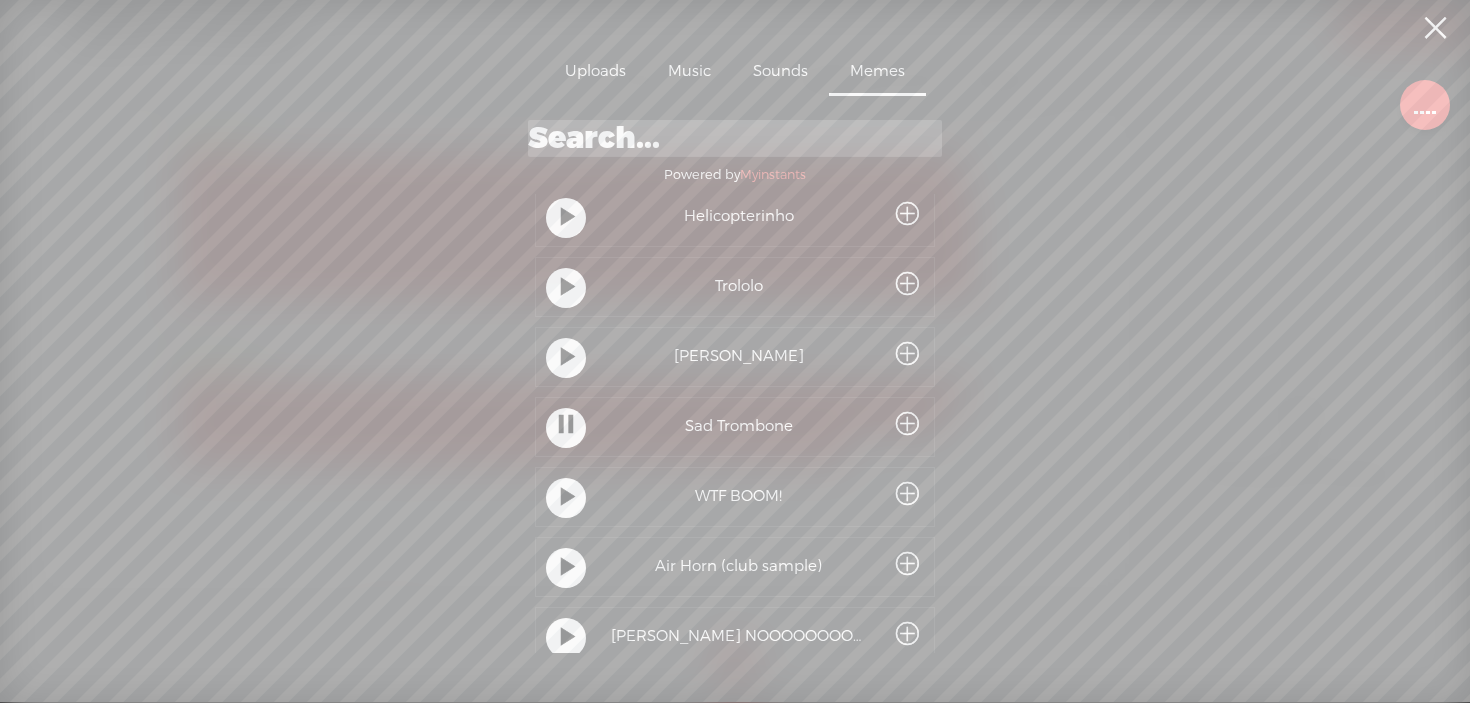 click on "Sounds" at bounding box center [780, 73] 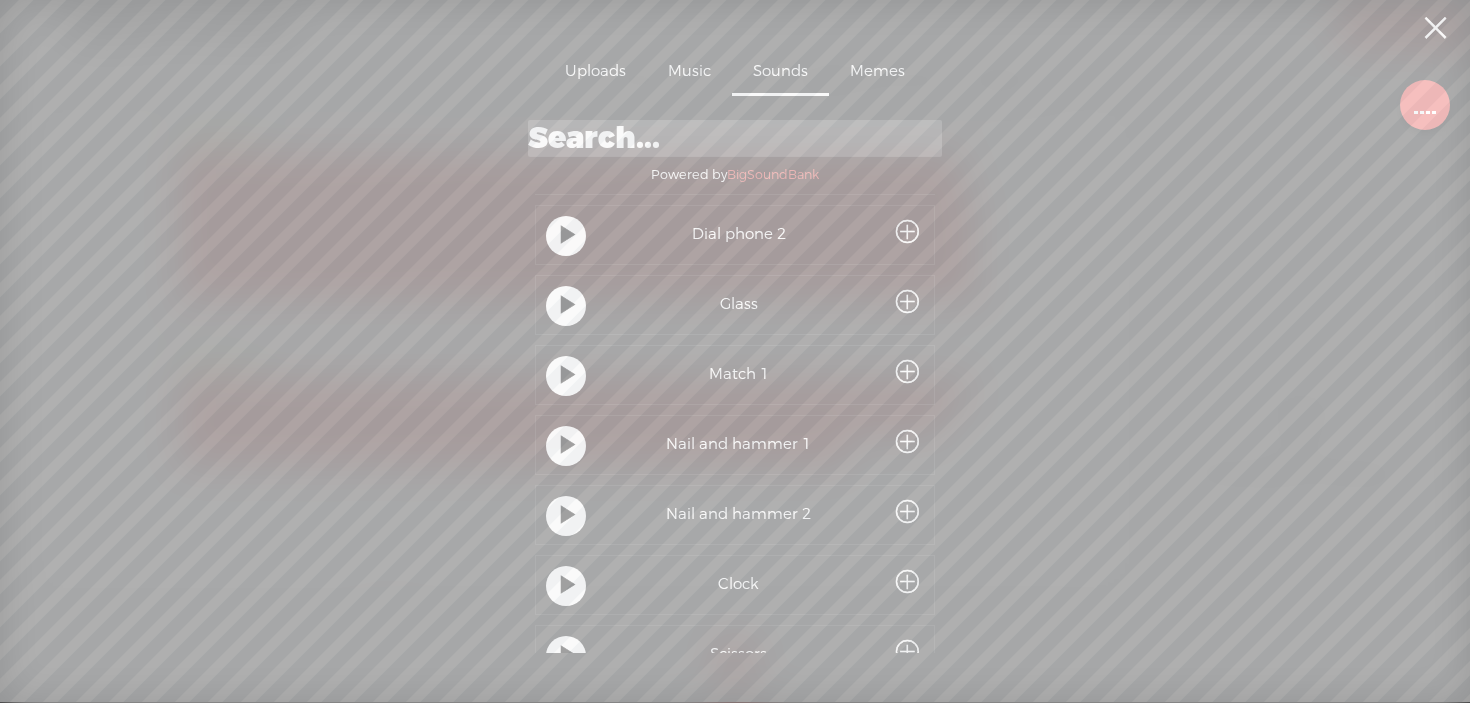 scroll, scrollTop: 144, scrollLeft: 0, axis: vertical 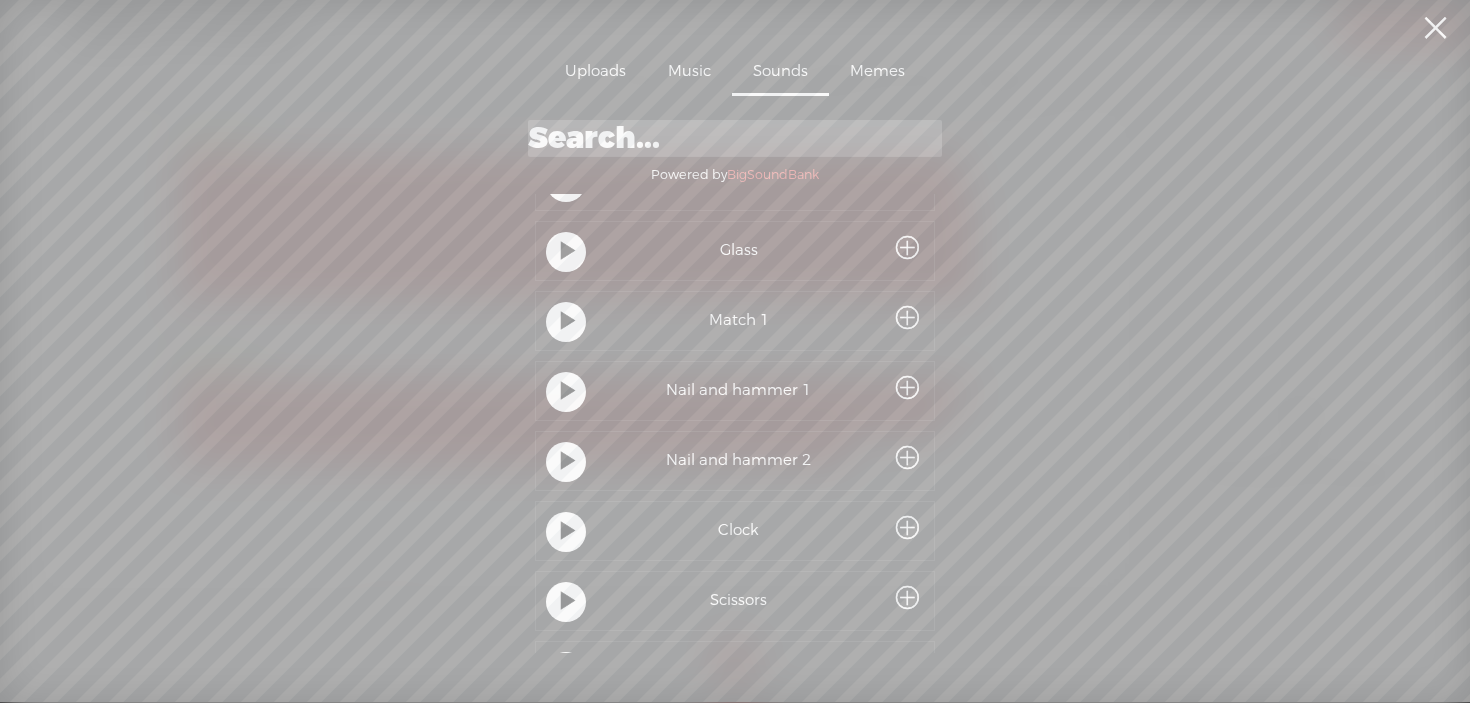 click at bounding box center [568, 322] 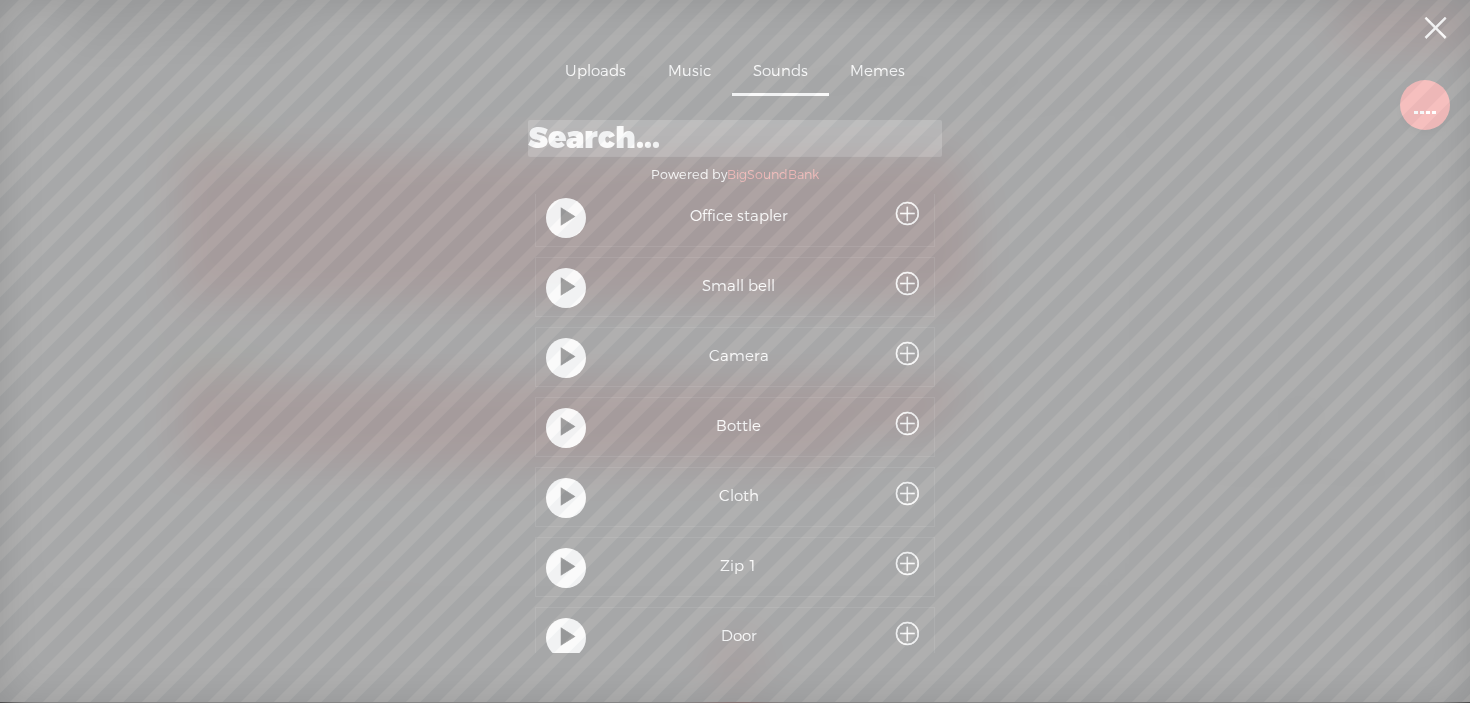 scroll, scrollTop: 604, scrollLeft: 0, axis: vertical 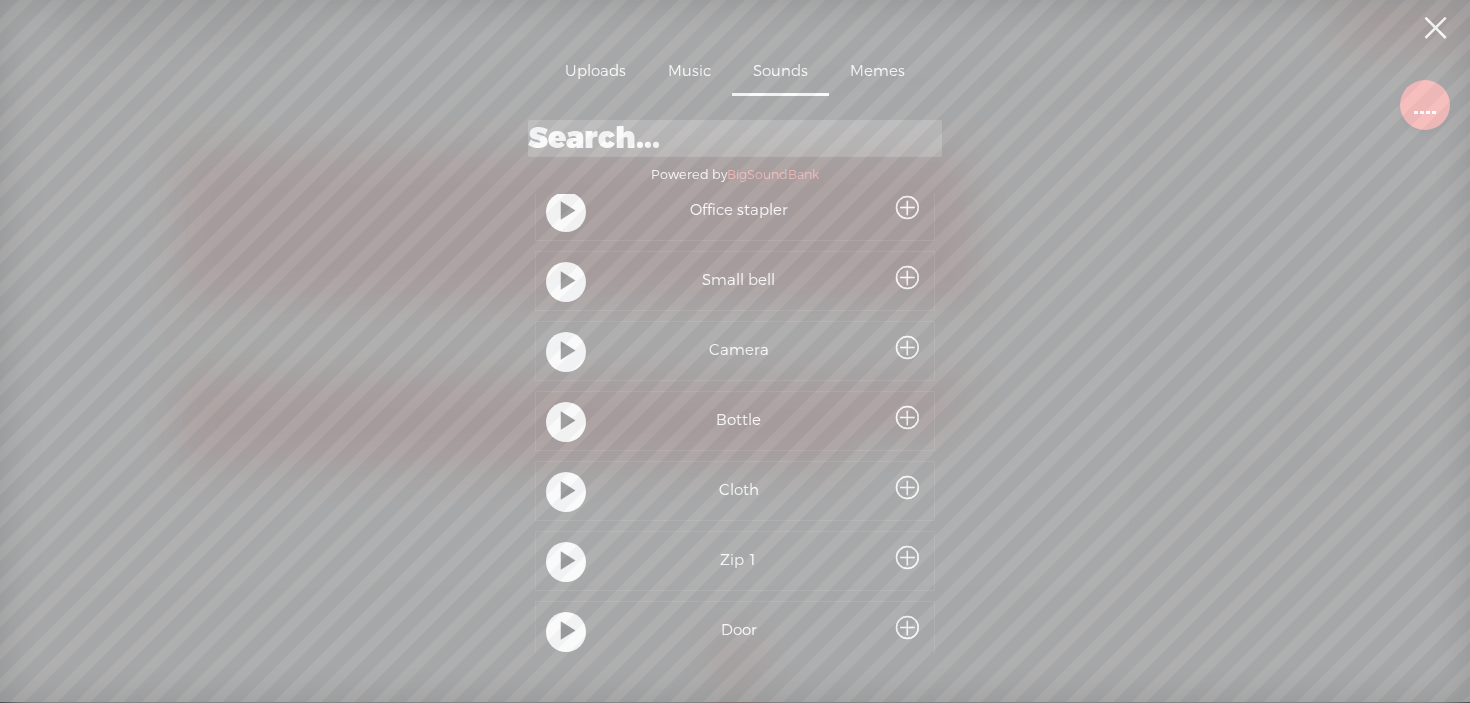 click at bounding box center (568, 282) 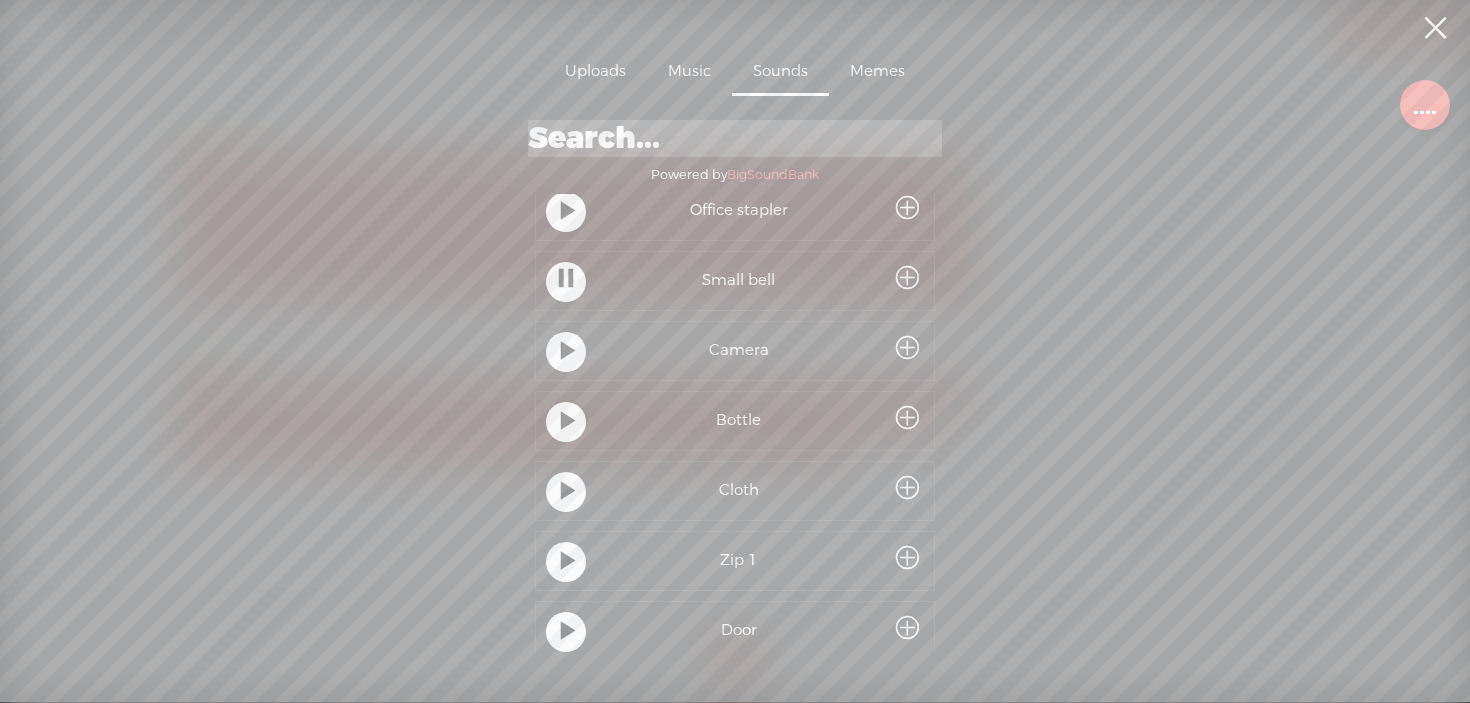 click at bounding box center (568, 352) 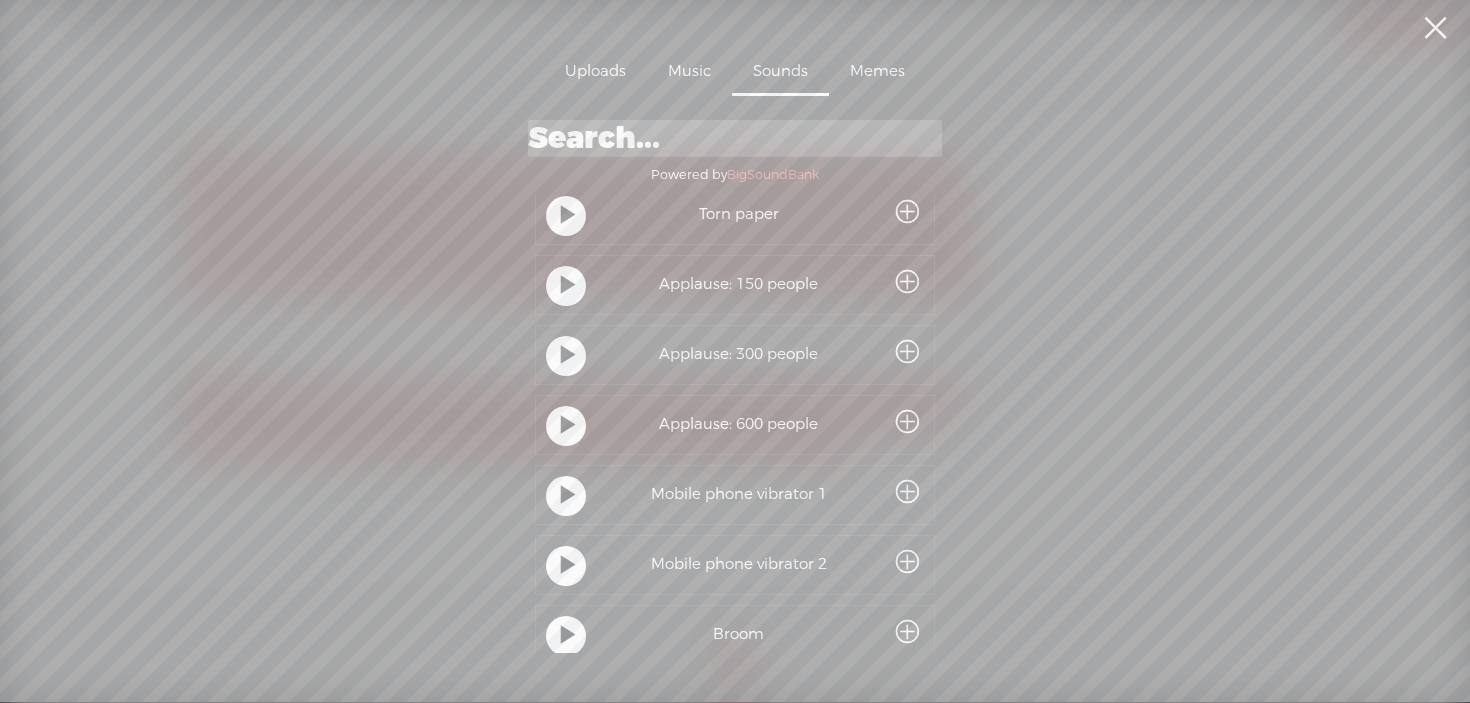 scroll, scrollTop: 1225, scrollLeft: 0, axis: vertical 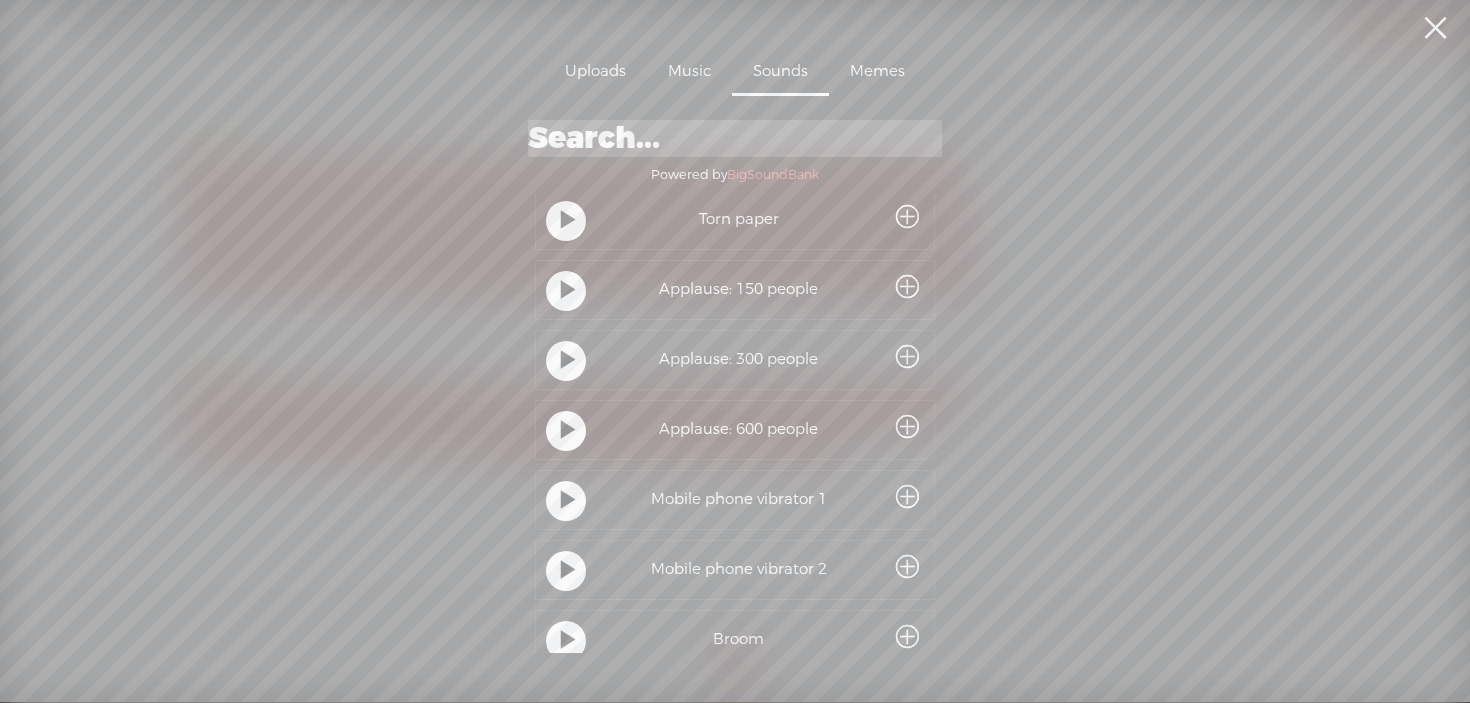click at bounding box center [568, 431] 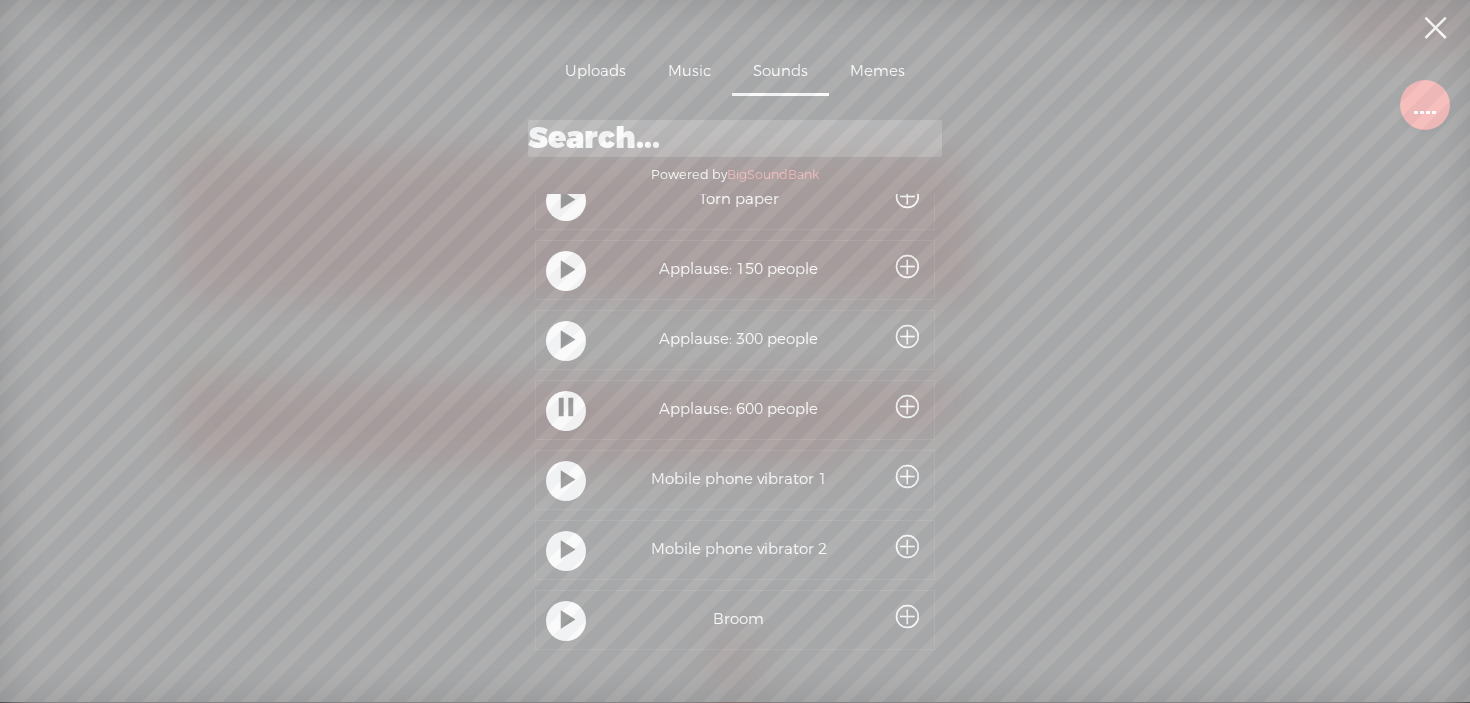 scroll, scrollTop: 1241, scrollLeft: 0, axis: vertical 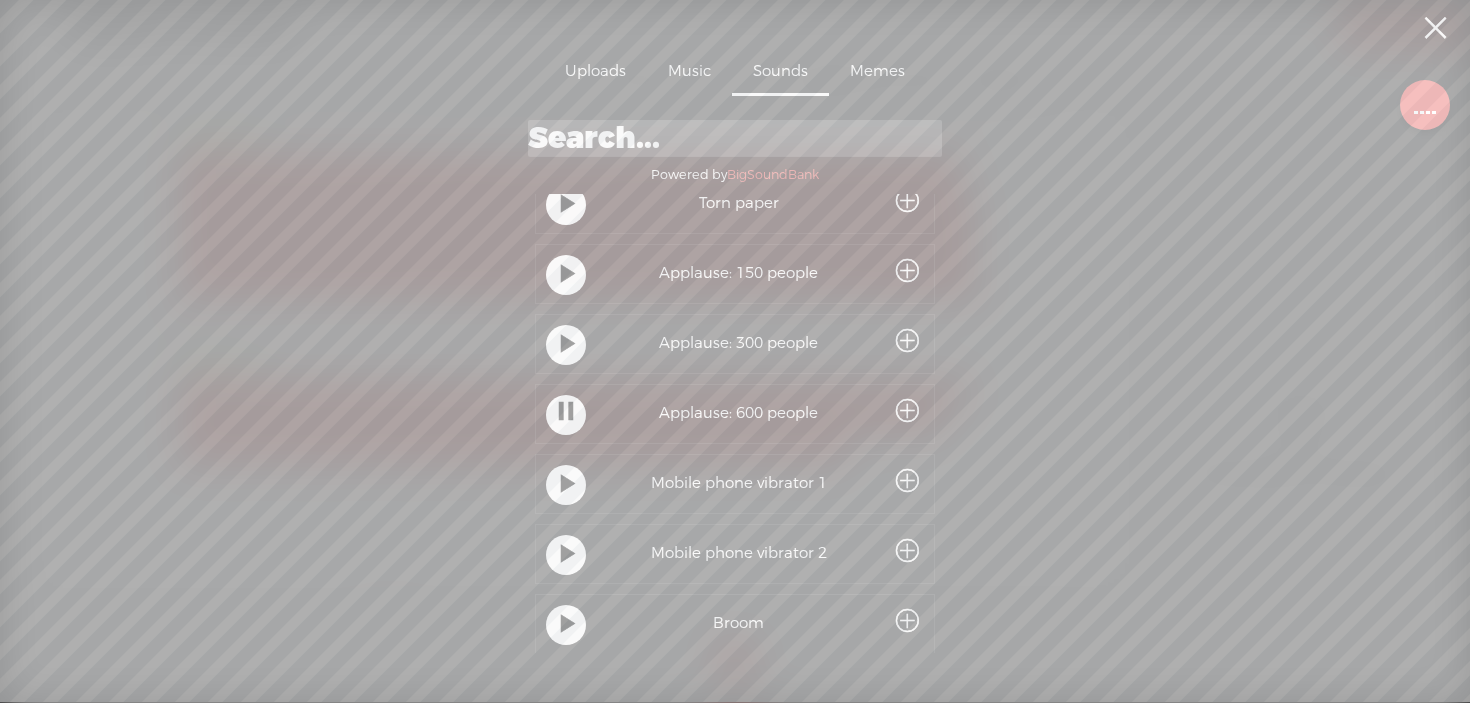 click at bounding box center [568, 275] 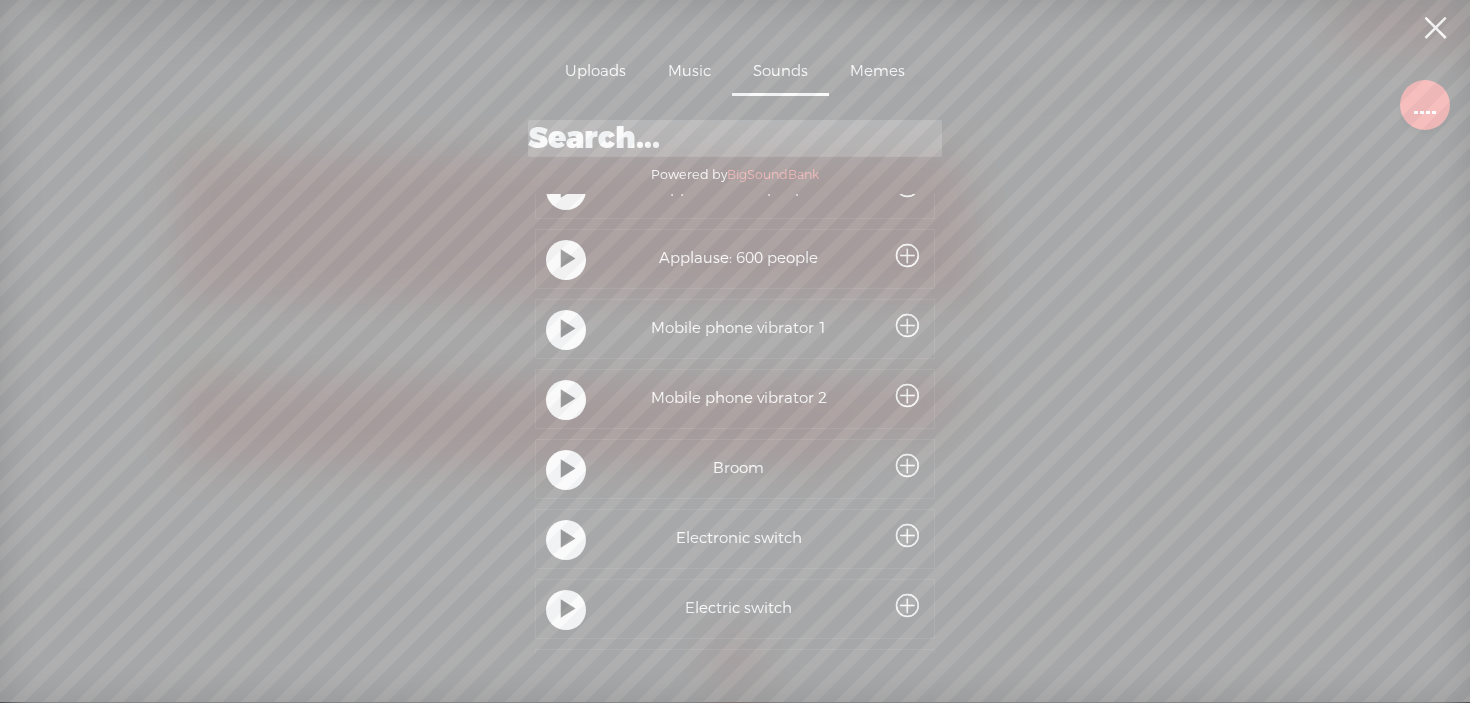 scroll, scrollTop: 1407, scrollLeft: 0, axis: vertical 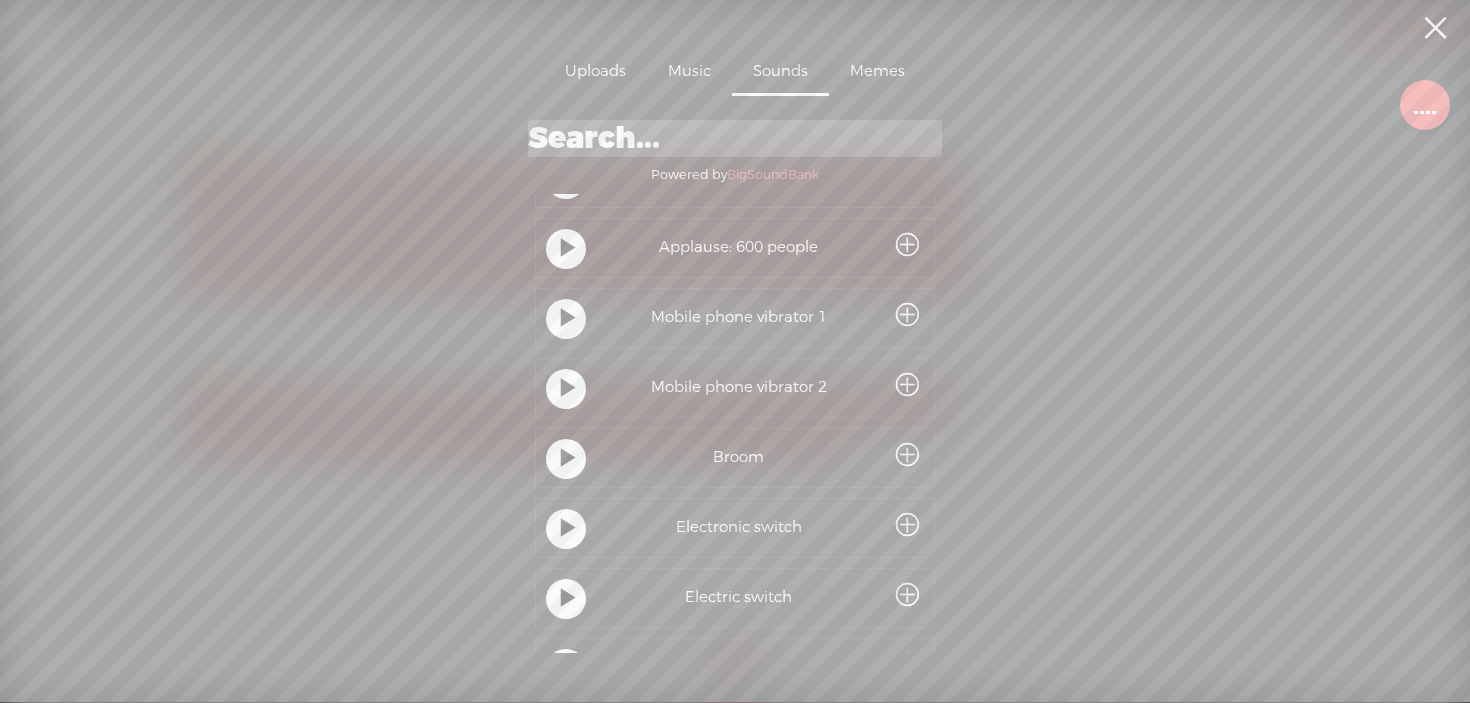 click at bounding box center [568, 319] 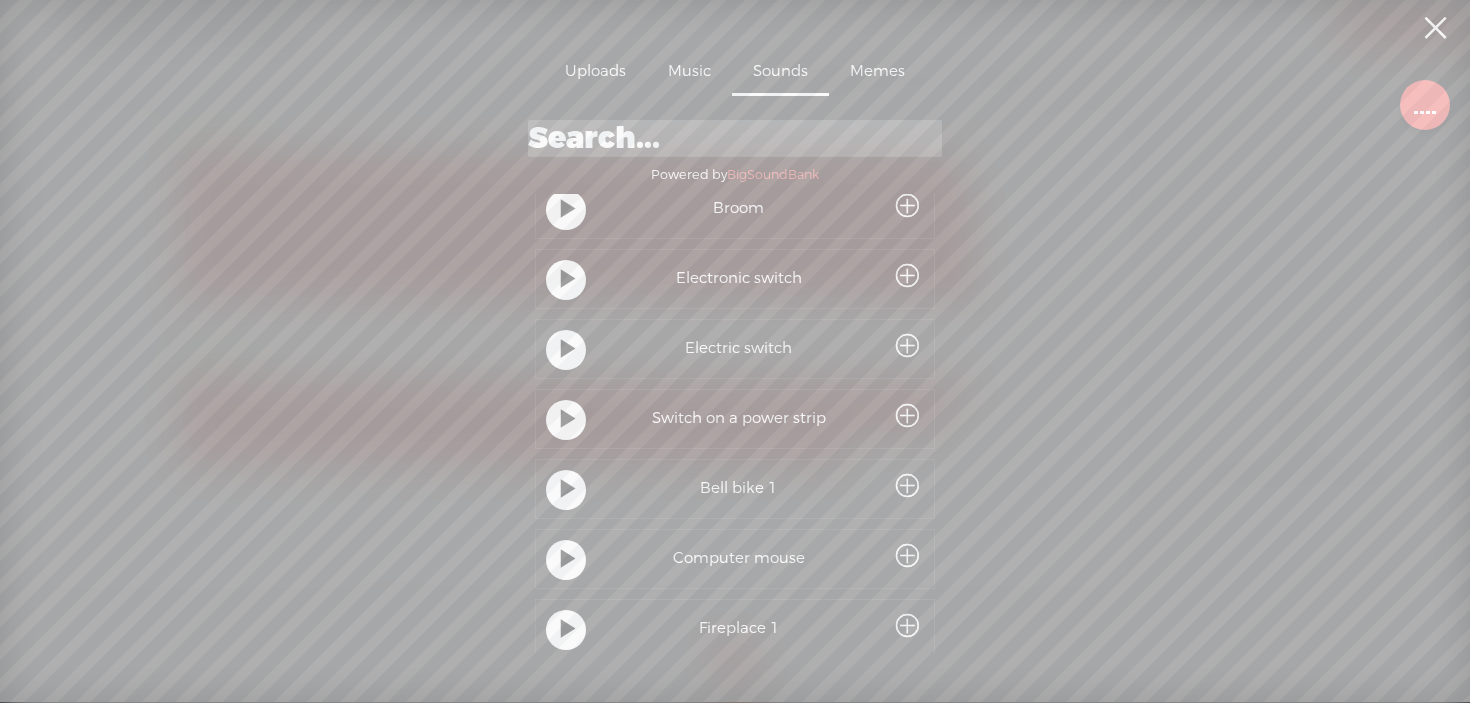 scroll, scrollTop: 1679, scrollLeft: 0, axis: vertical 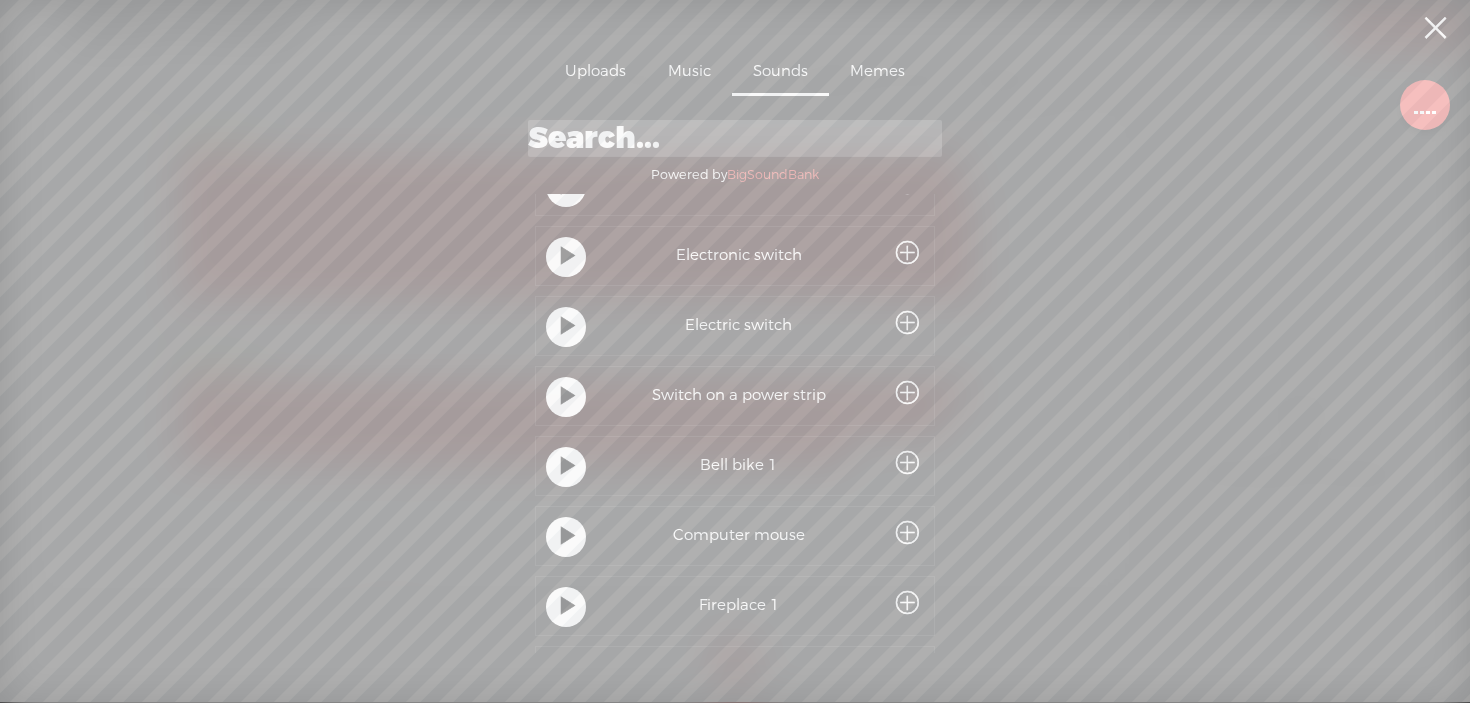 click at bounding box center [568, 257] 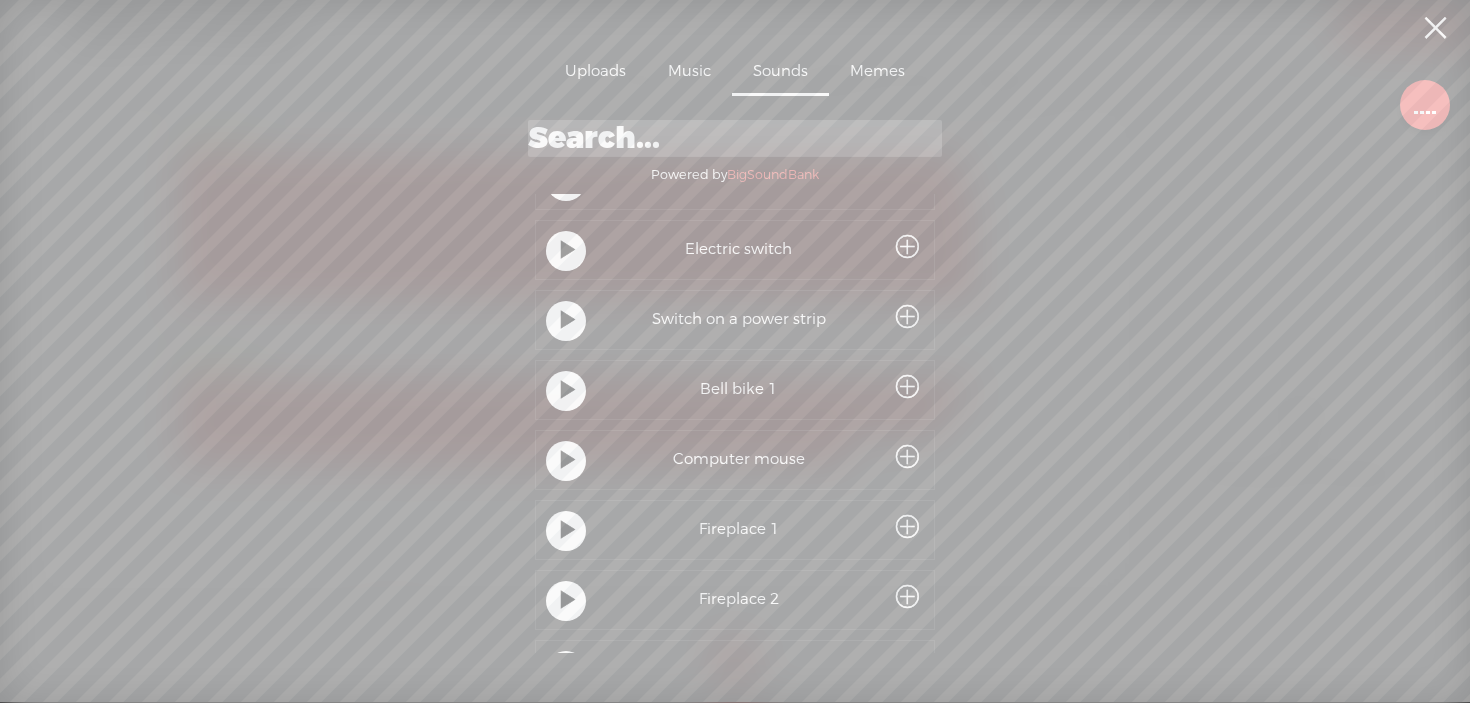 scroll, scrollTop: 1784, scrollLeft: 0, axis: vertical 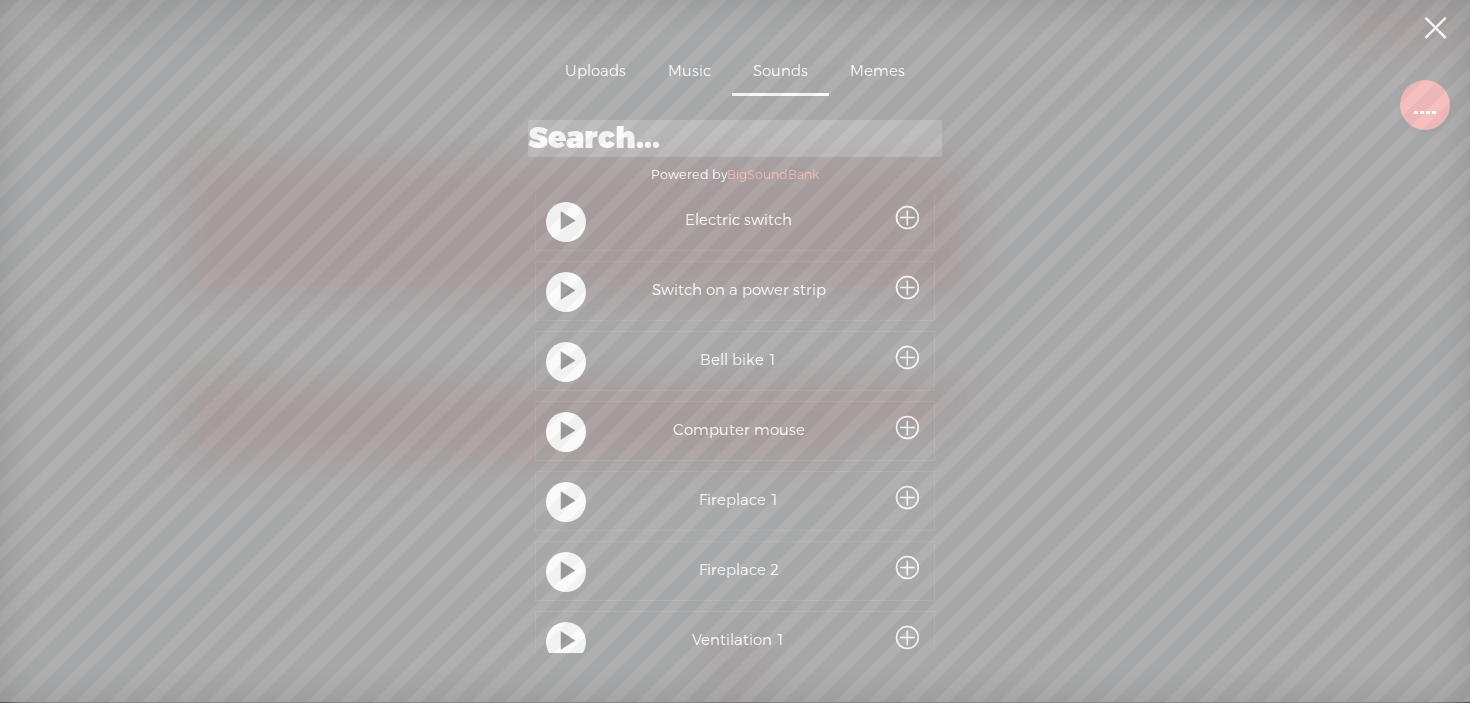 click at bounding box center [568, 292] 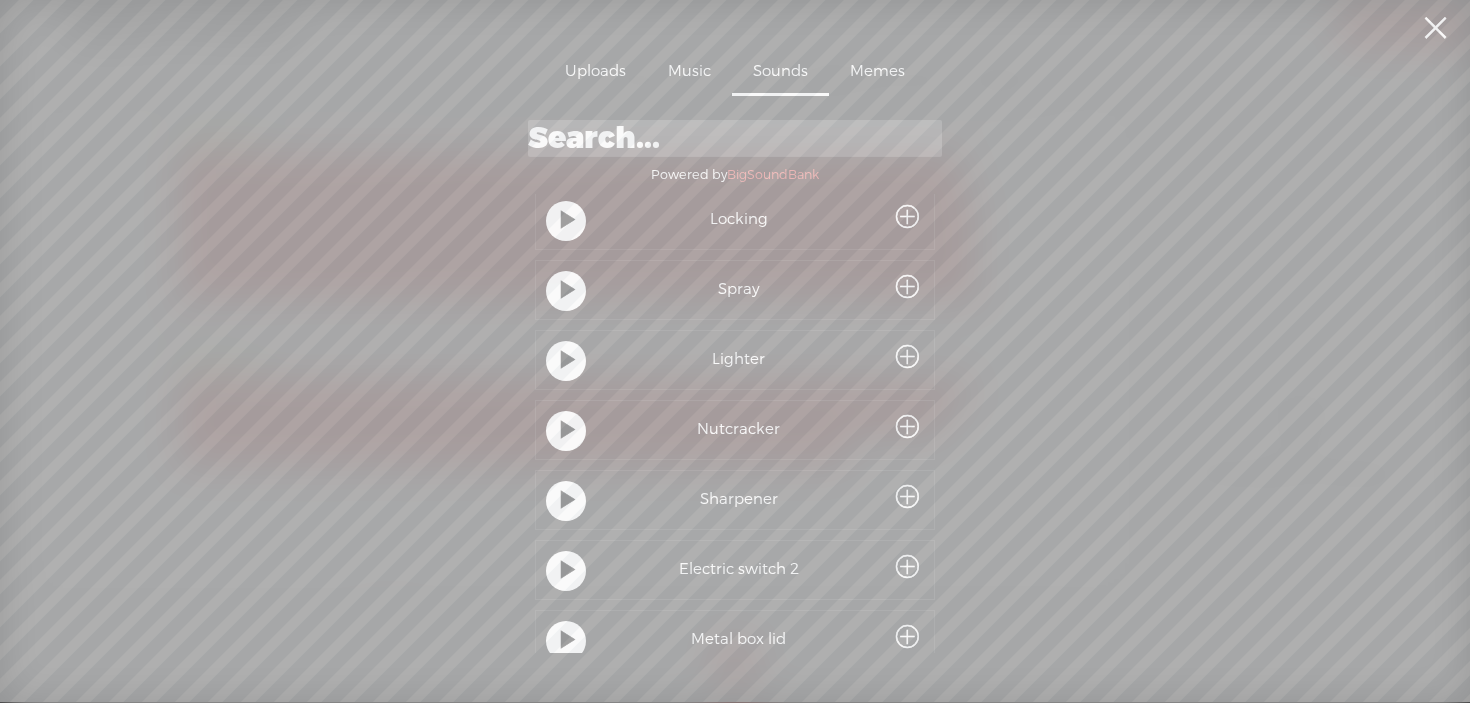scroll, scrollTop: 3256, scrollLeft: 0, axis: vertical 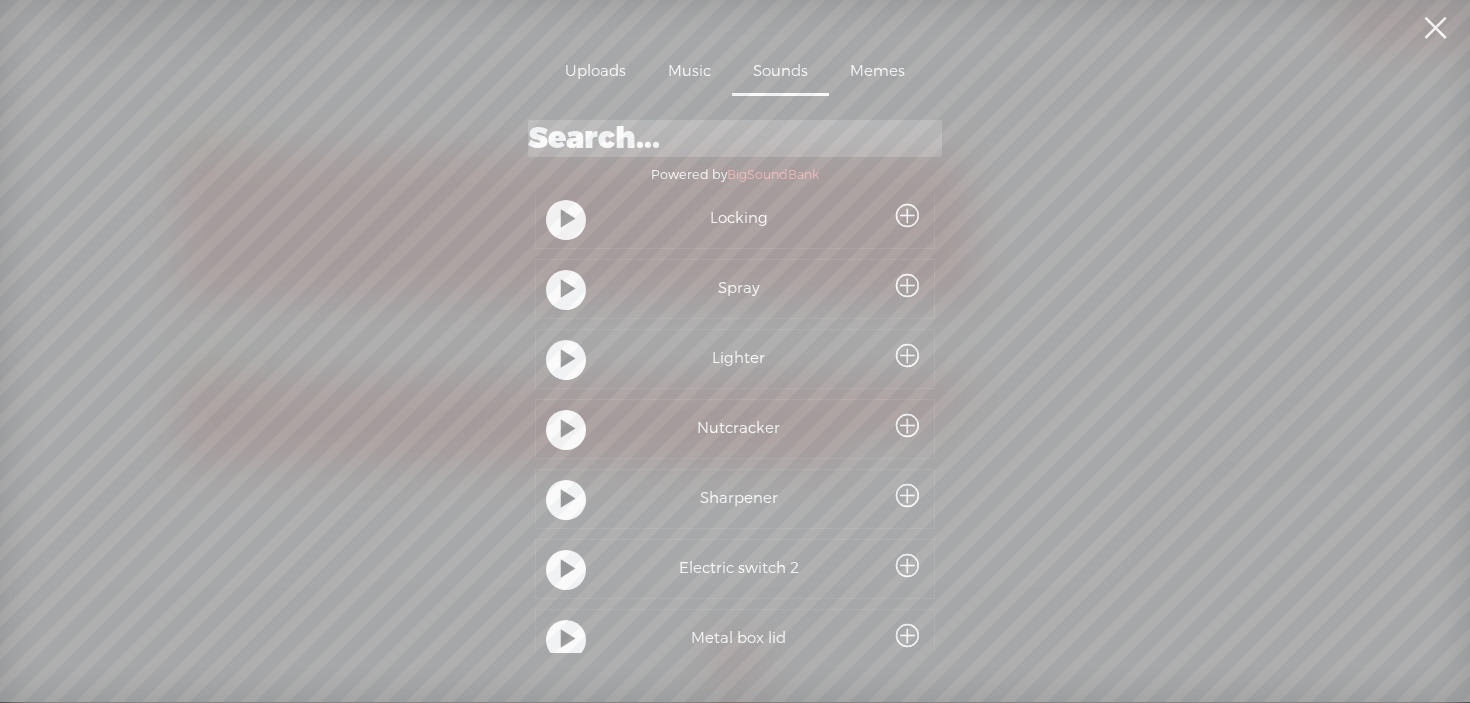 click on "Music" at bounding box center (689, 73) 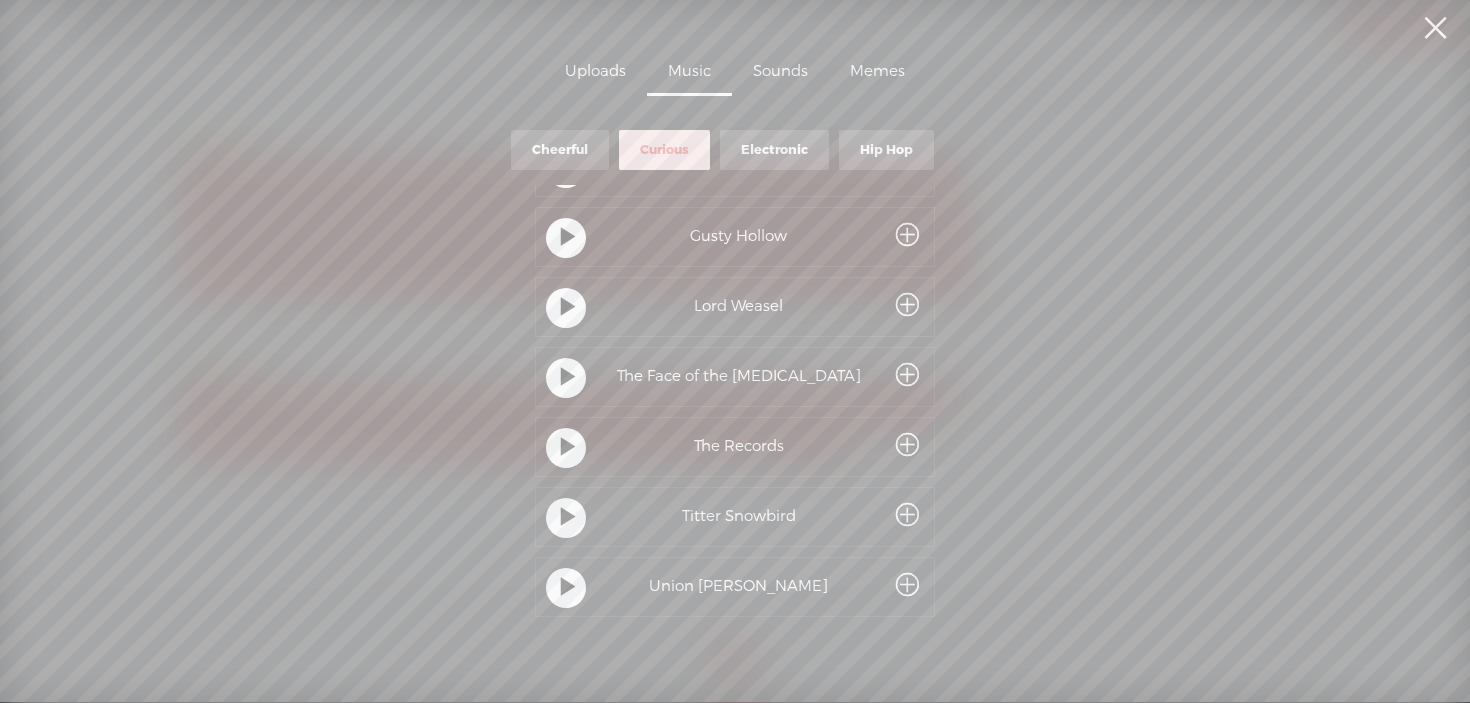 click on "Electronic" at bounding box center (774, 150) 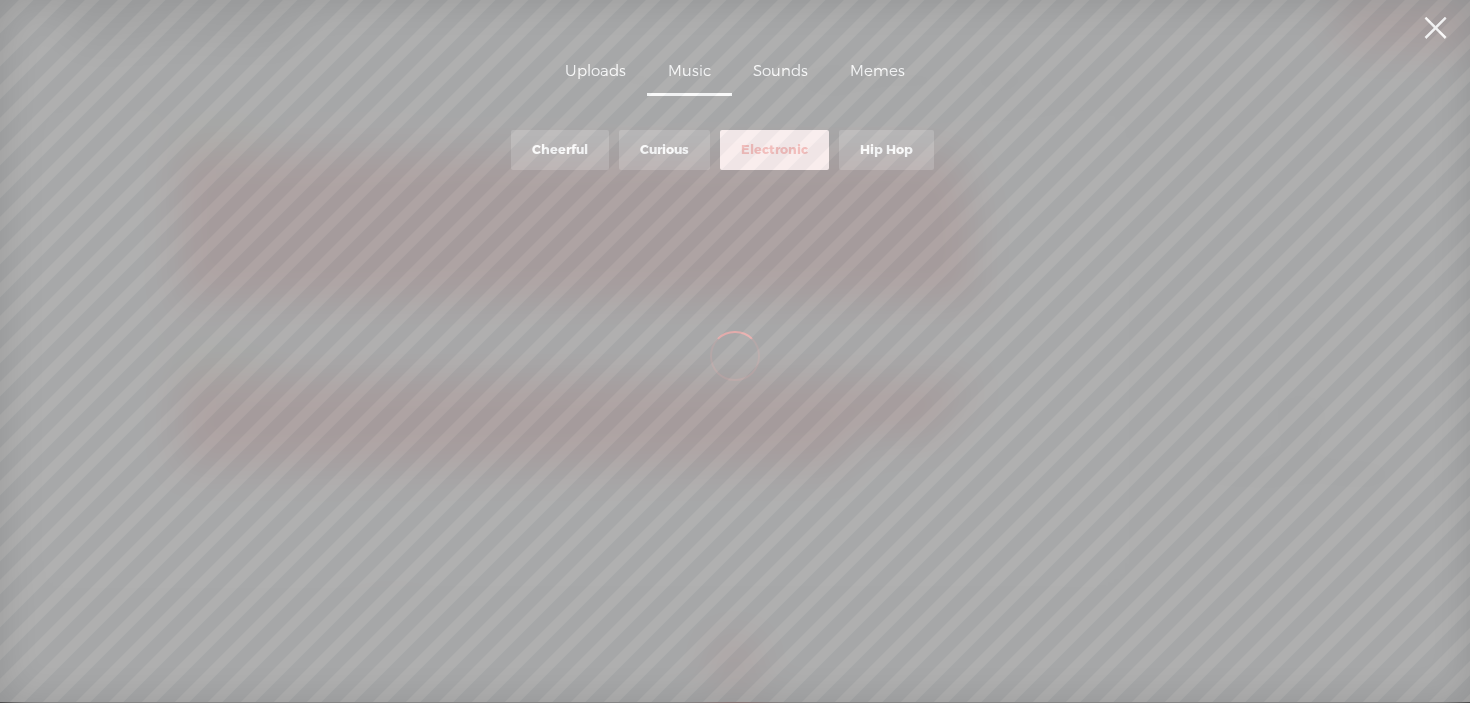 scroll, scrollTop: 0, scrollLeft: 0, axis: both 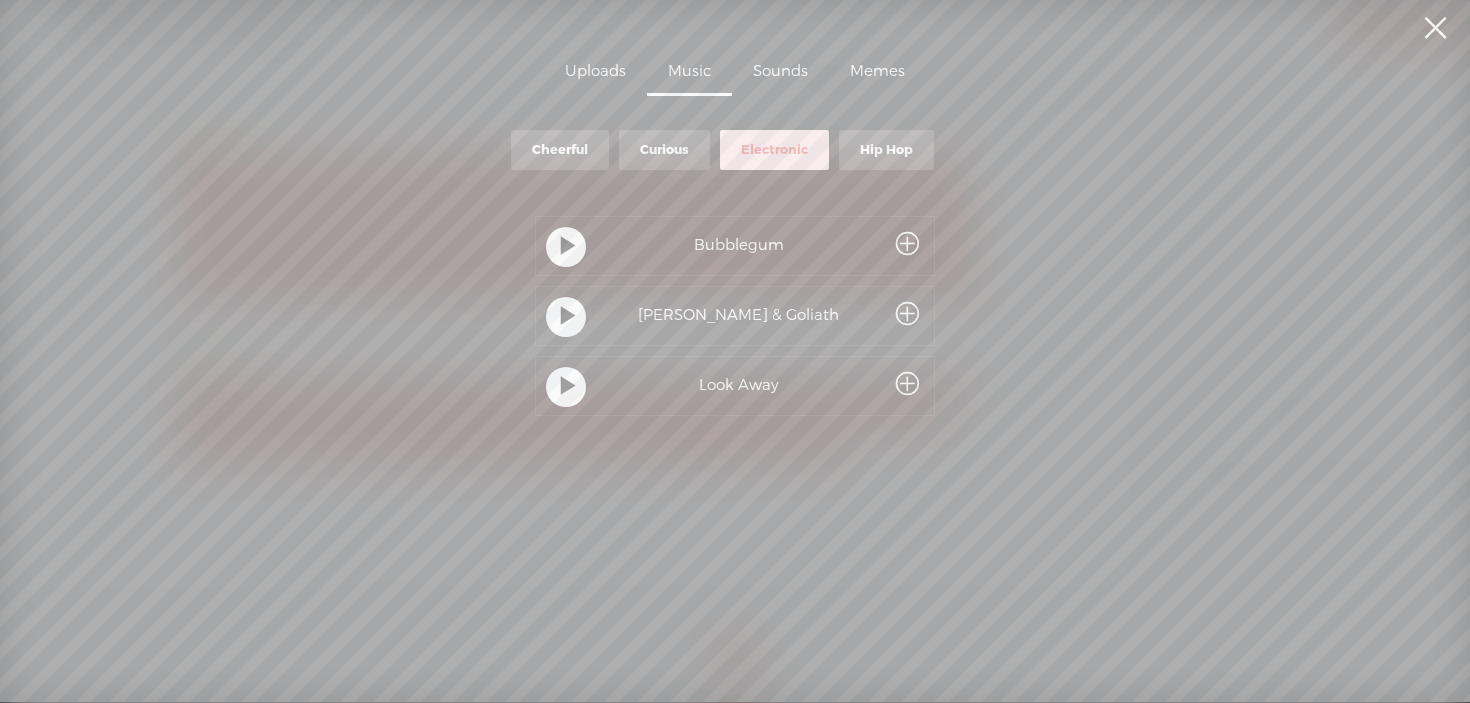 click at bounding box center [568, 317] 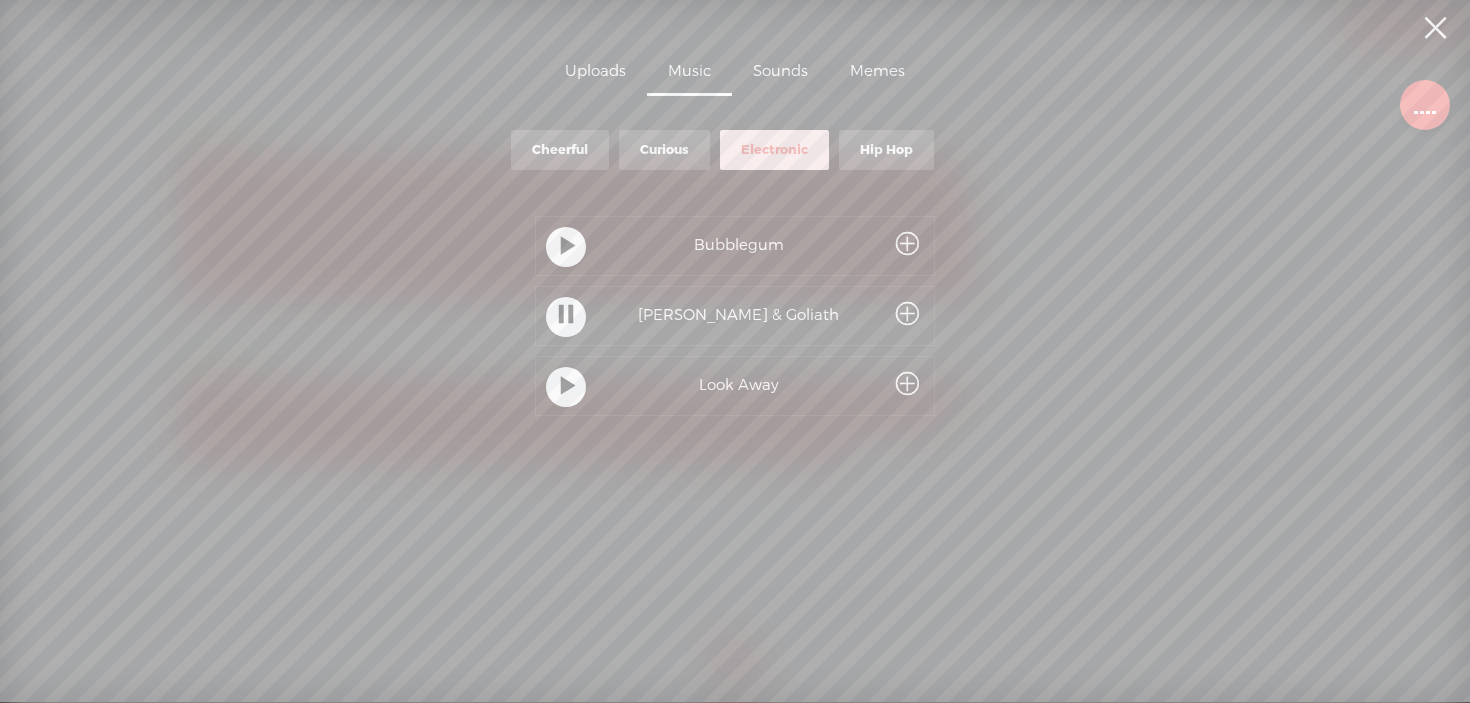 click at bounding box center (568, 387) 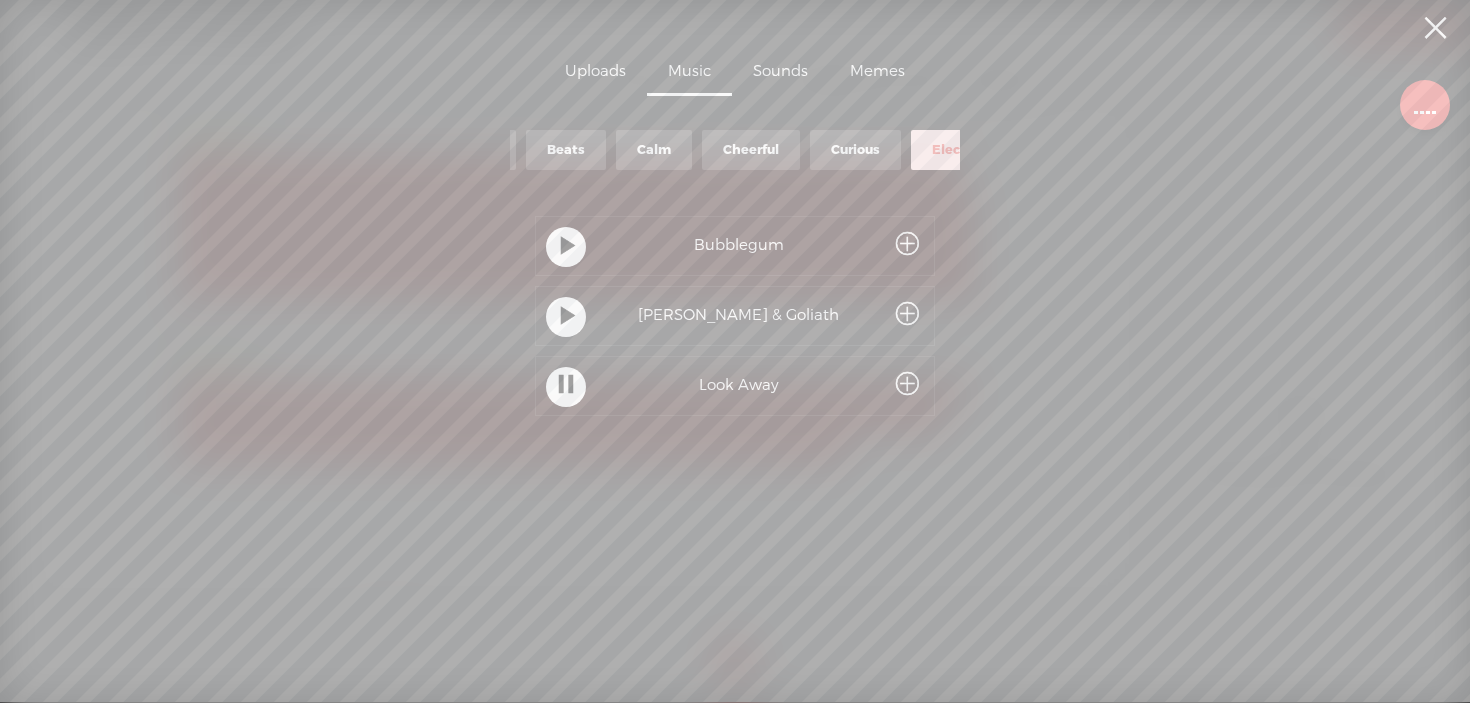 scroll, scrollTop: 0, scrollLeft: 0, axis: both 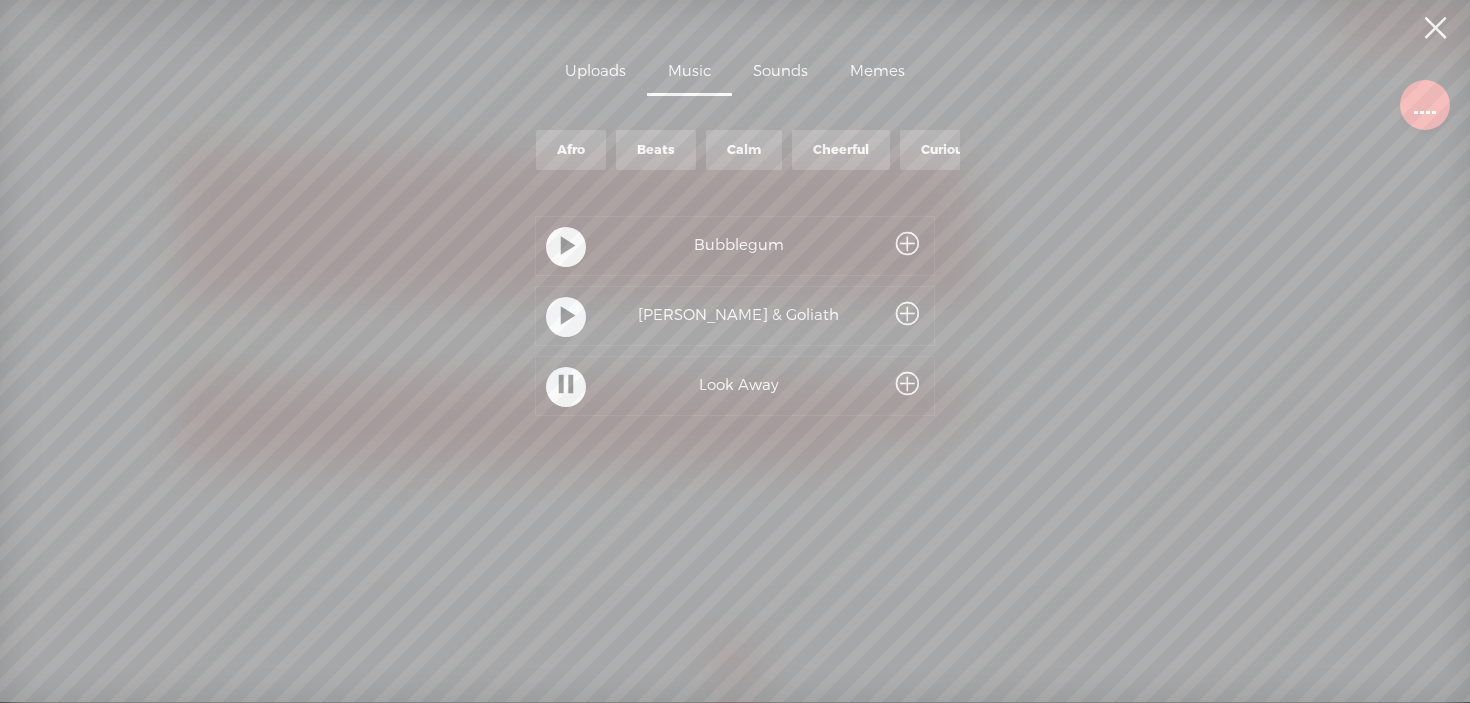 click on "Beats" at bounding box center (656, 150) 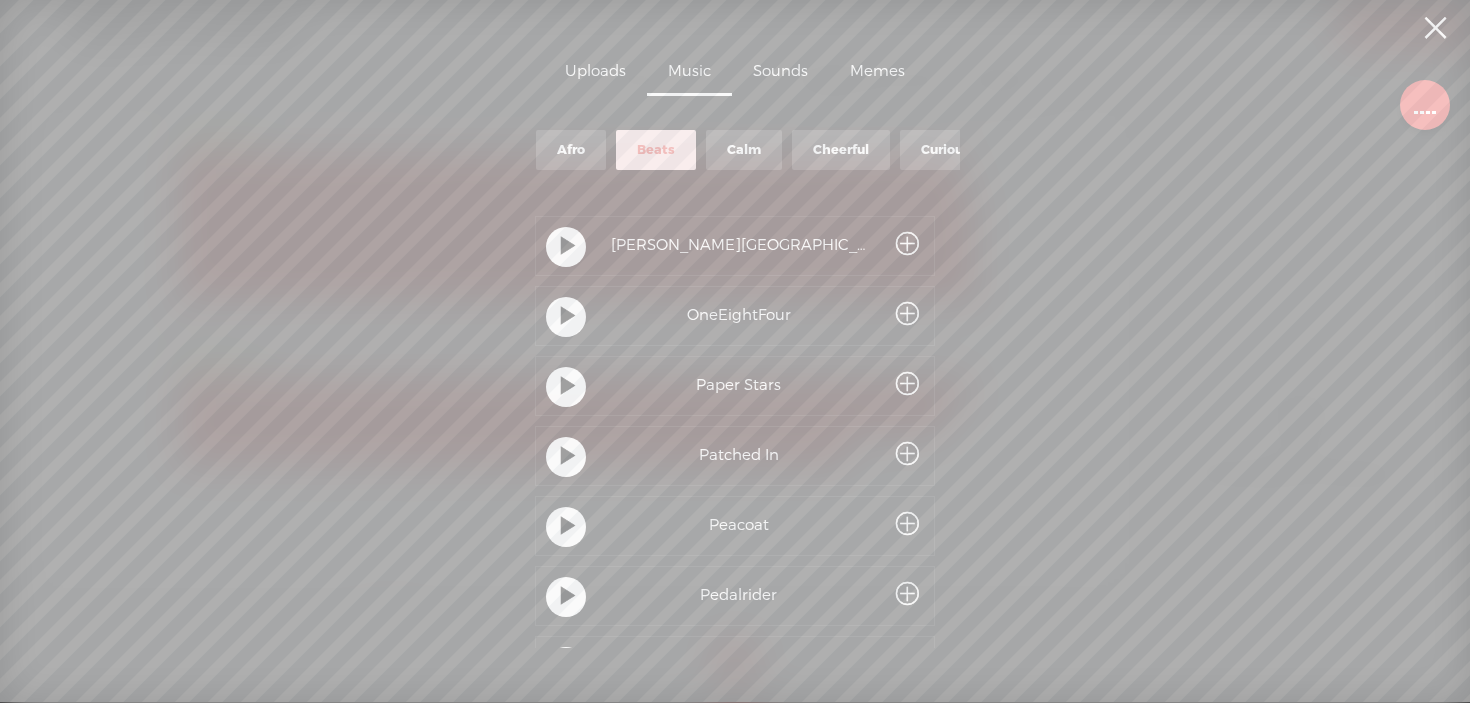 click at bounding box center (568, 317) 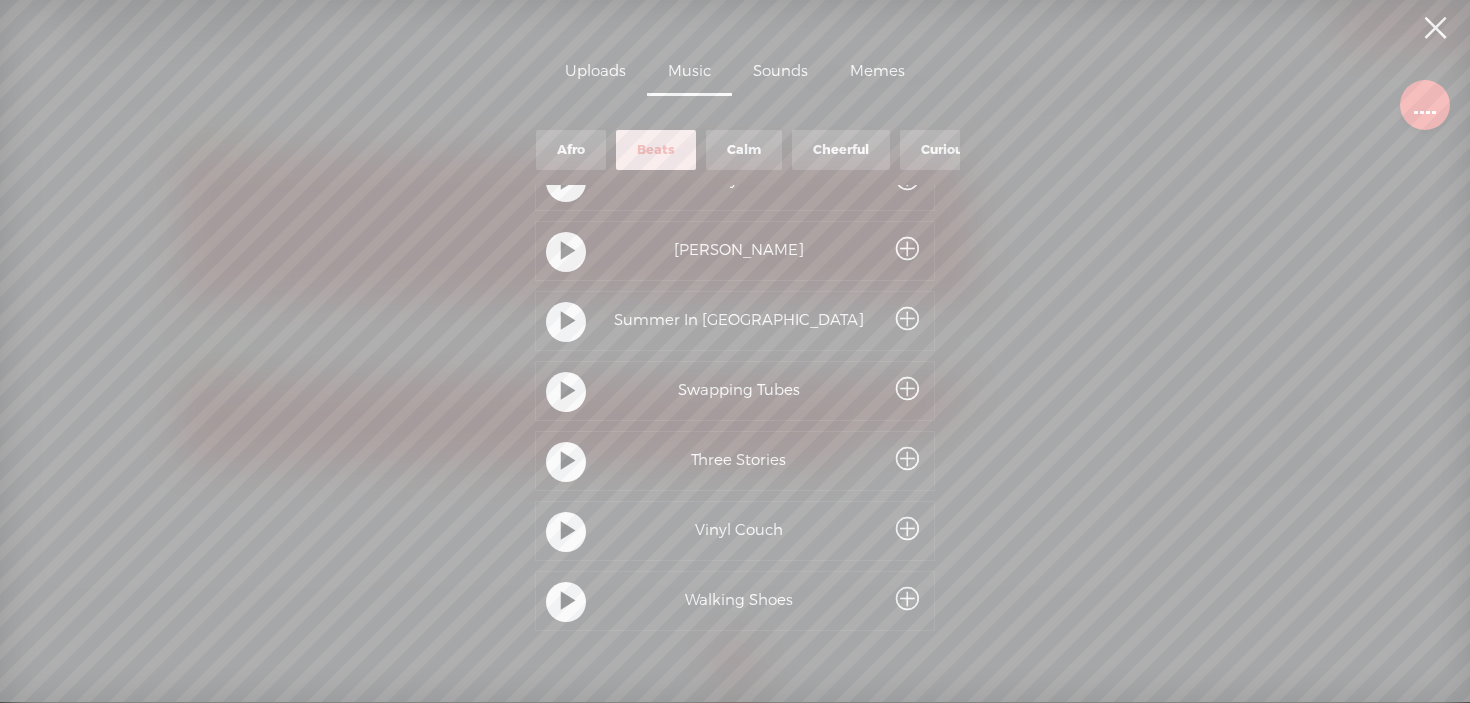 scroll, scrollTop: 509, scrollLeft: 0, axis: vertical 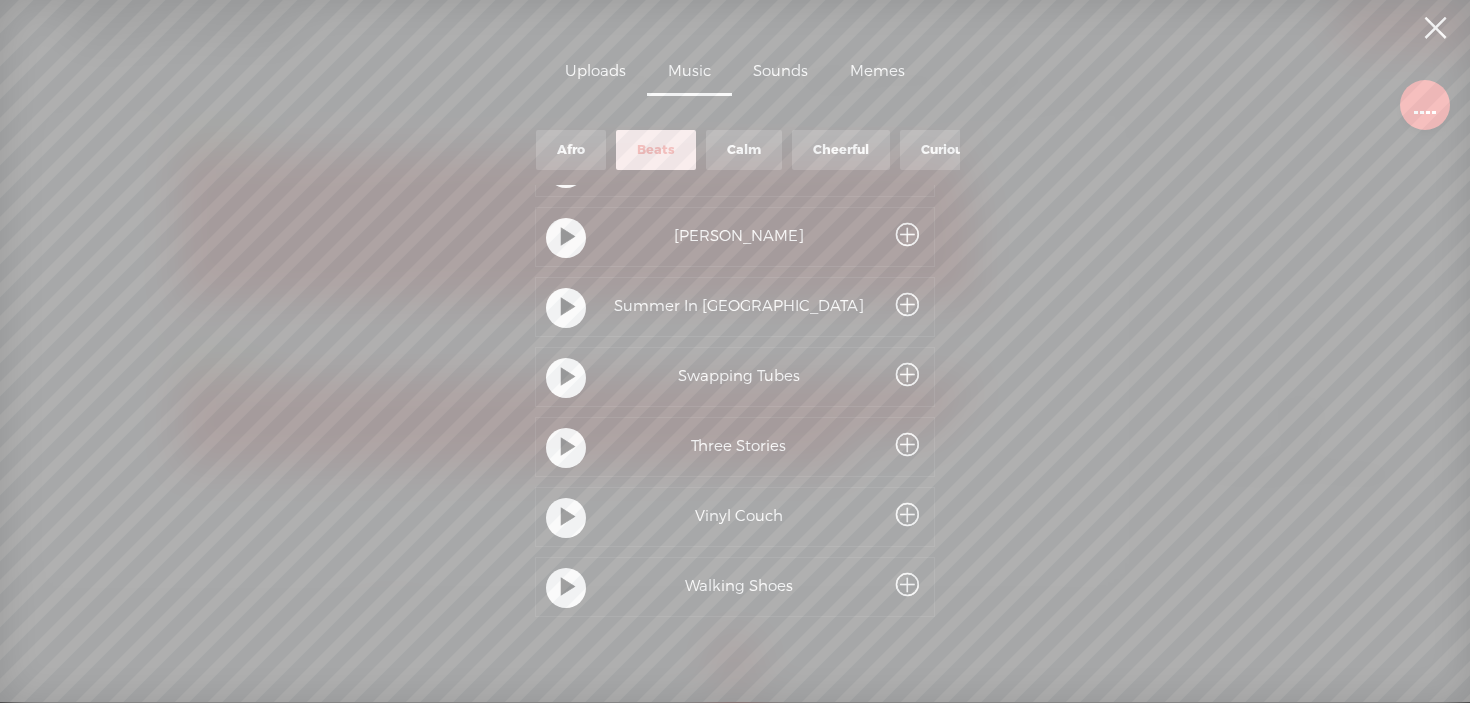 click on "Afro" at bounding box center [571, 150] 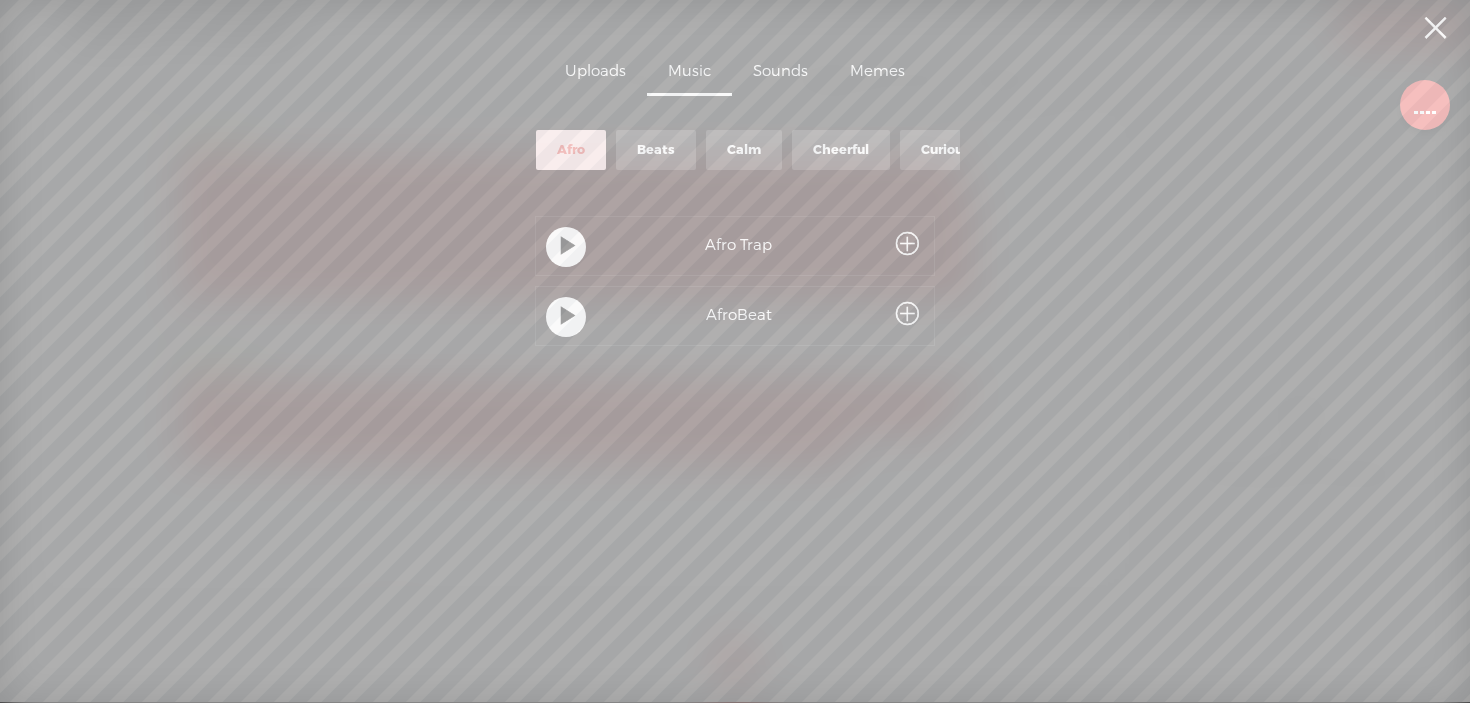 scroll, scrollTop: 0, scrollLeft: 0, axis: both 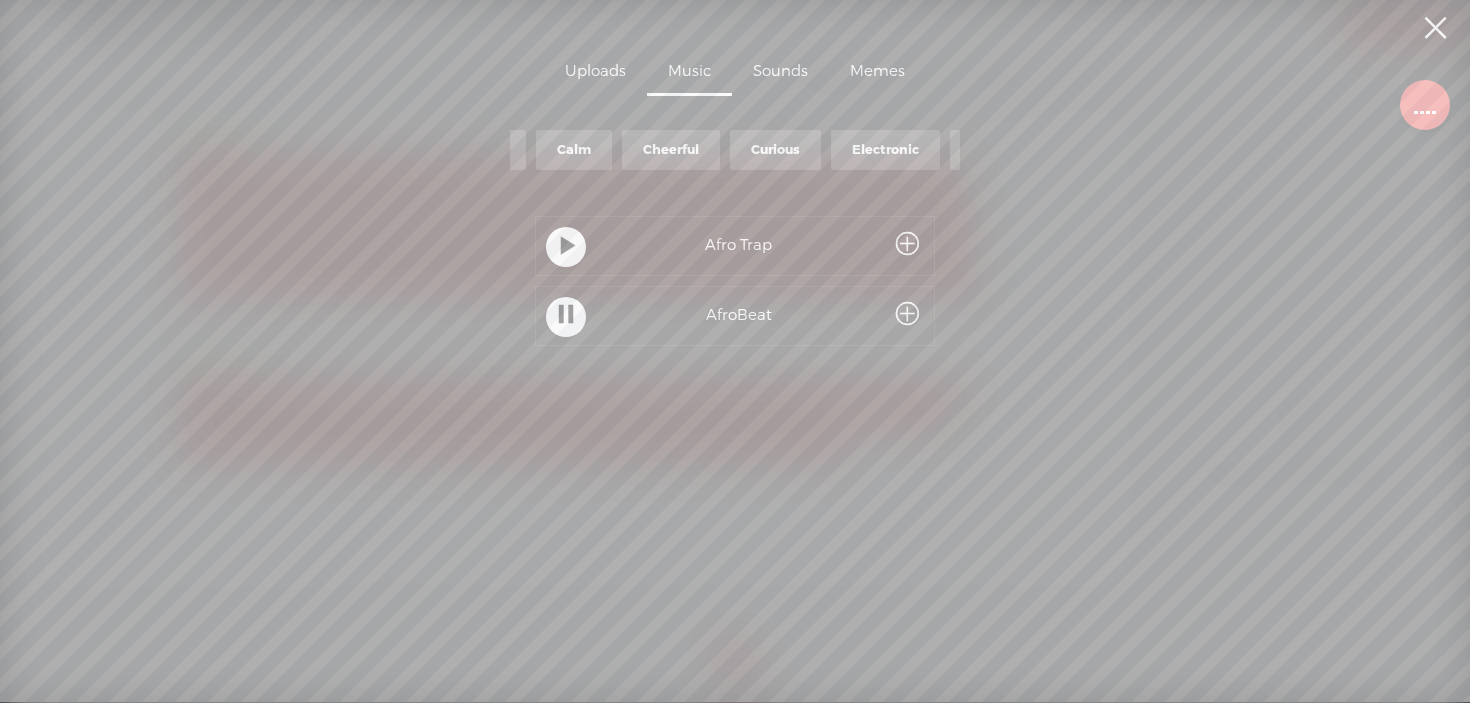 click on "Curious" at bounding box center (775, 150) 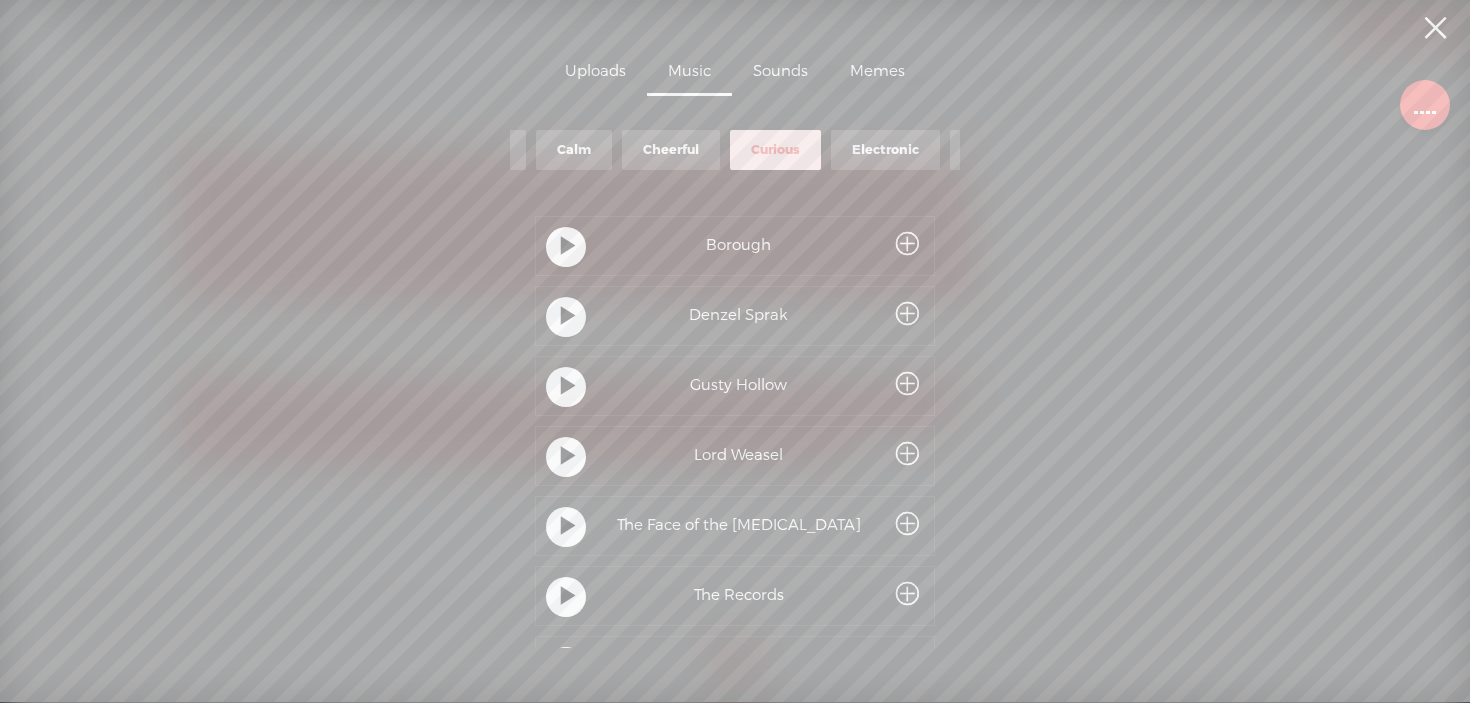 click at bounding box center [568, 247] 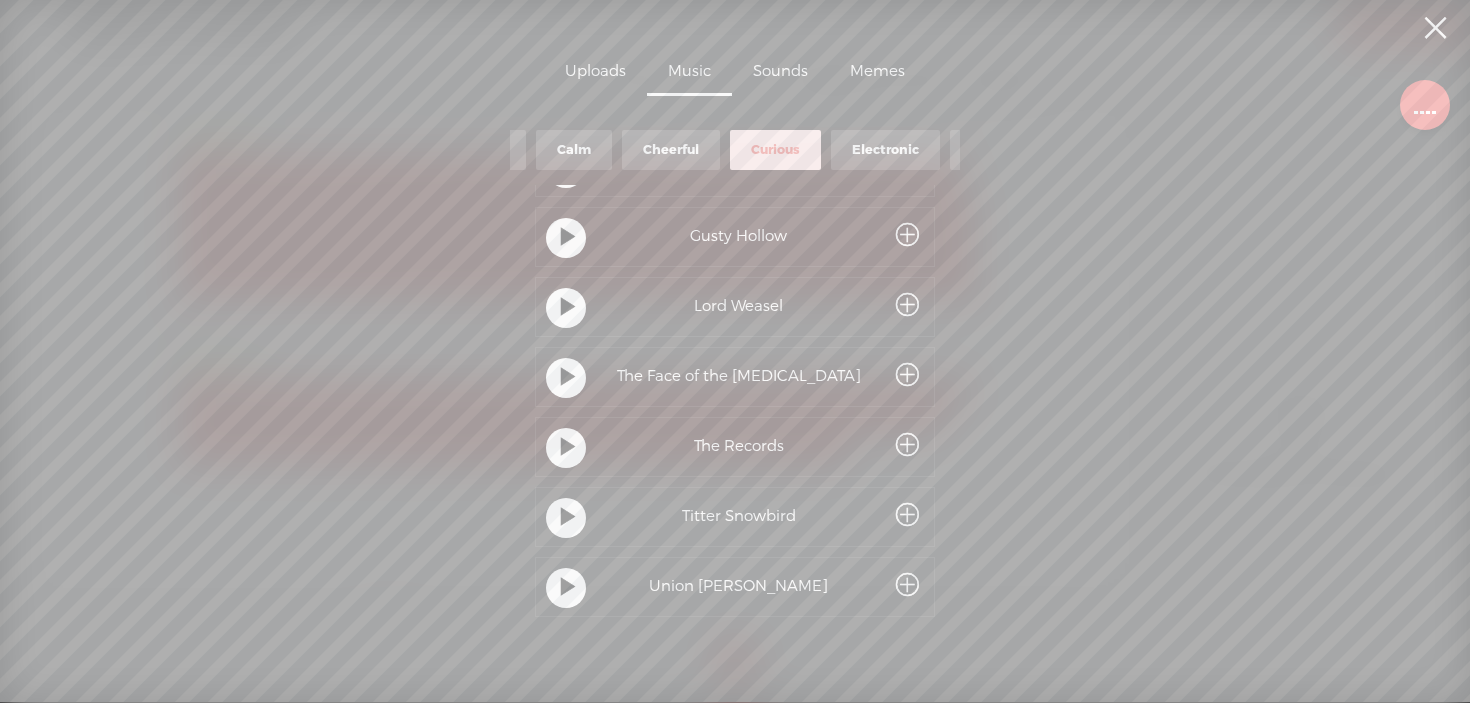 scroll, scrollTop: 0, scrollLeft: 0, axis: both 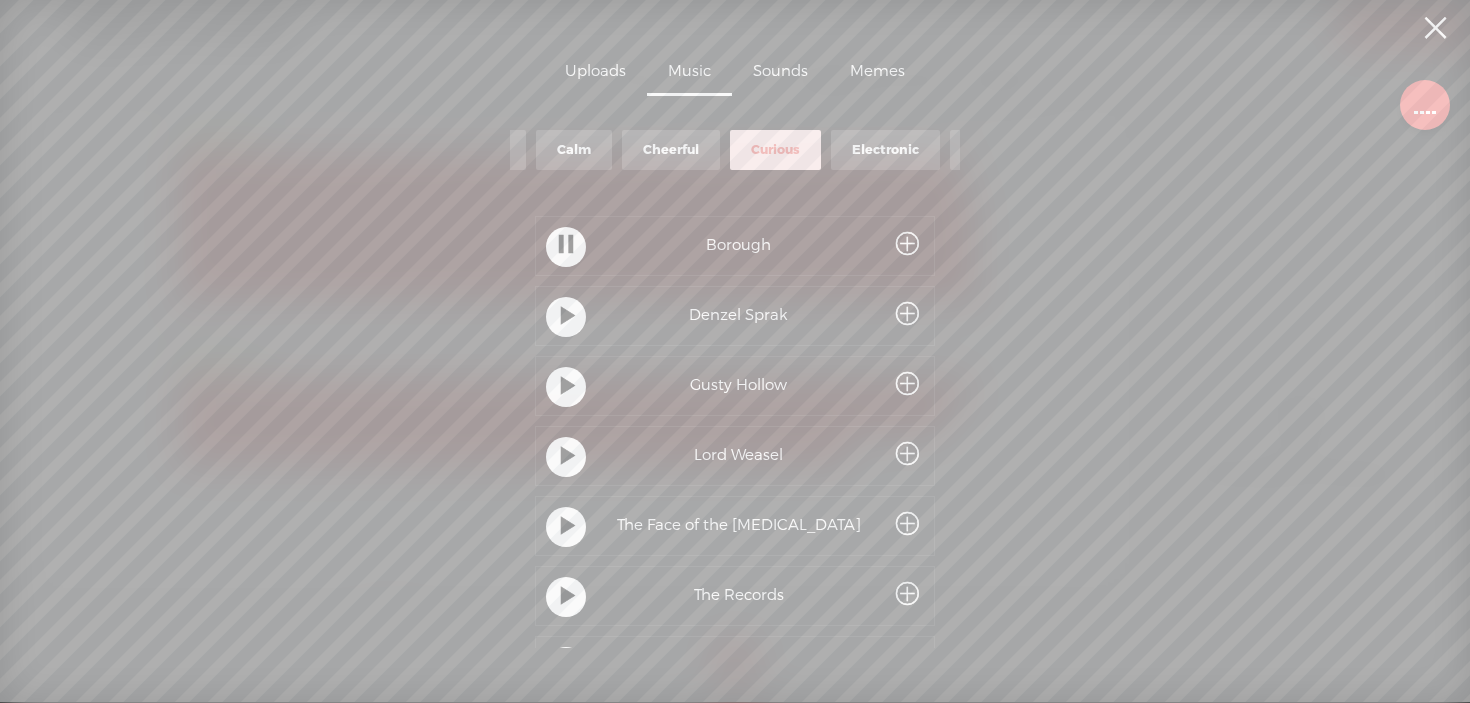 click at bounding box center (907, 245) 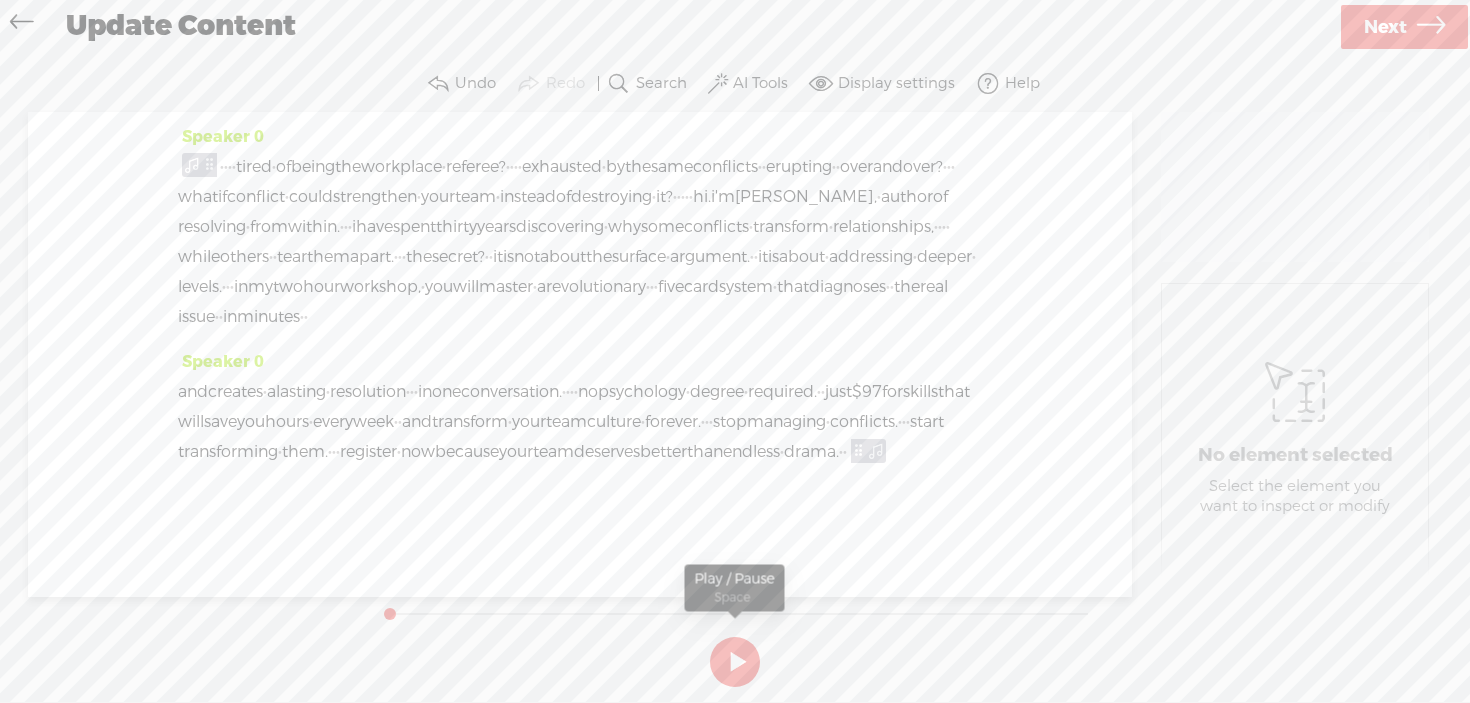 click at bounding box center (735, 662) 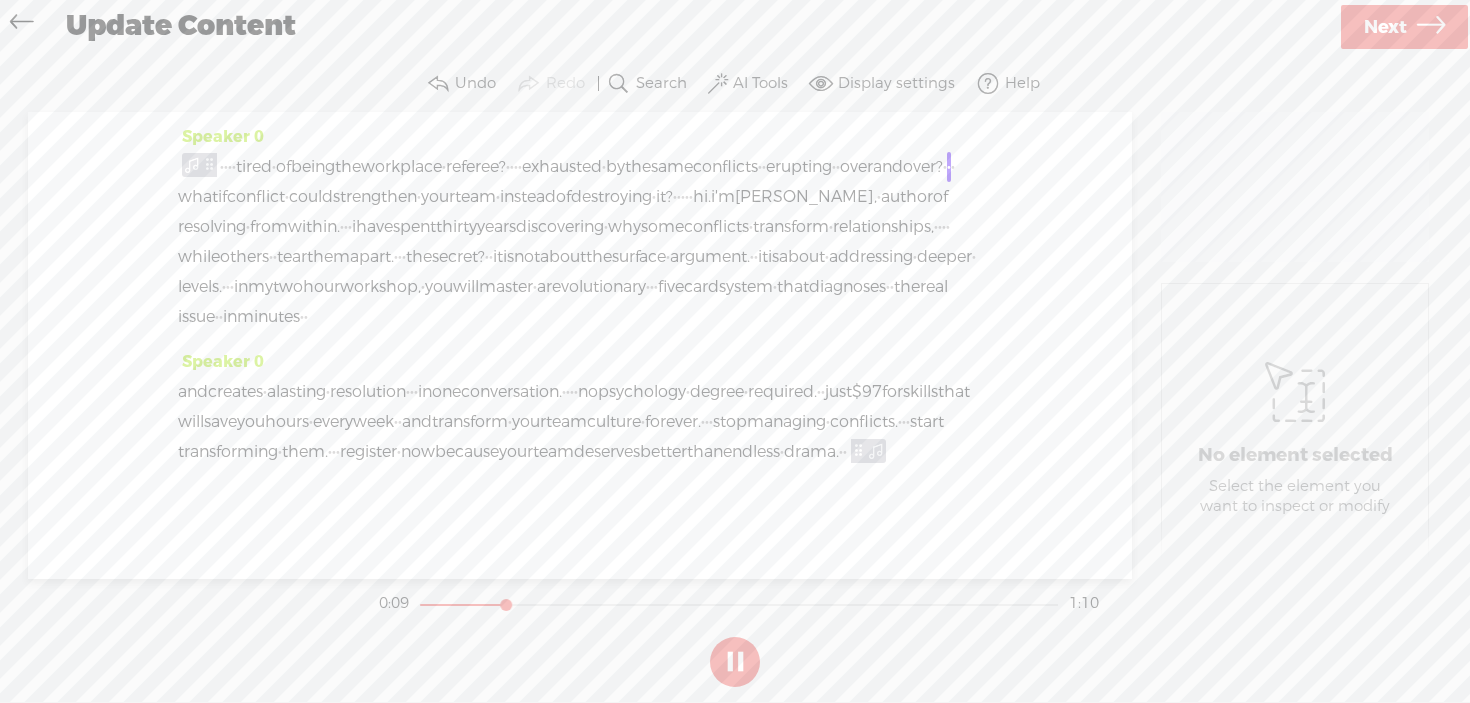 click at bounding box center [735, 662] 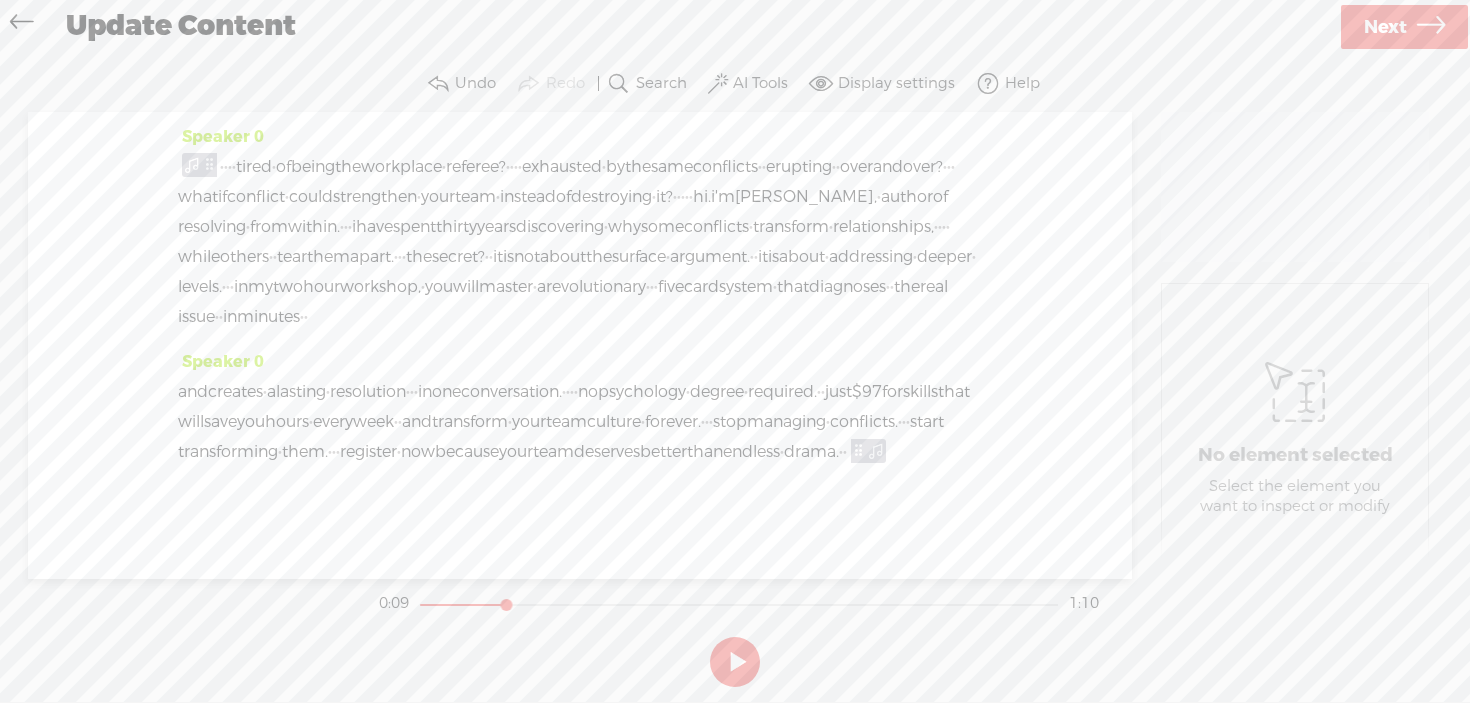 click on "AI Tools" at bounding box center (760, 84) 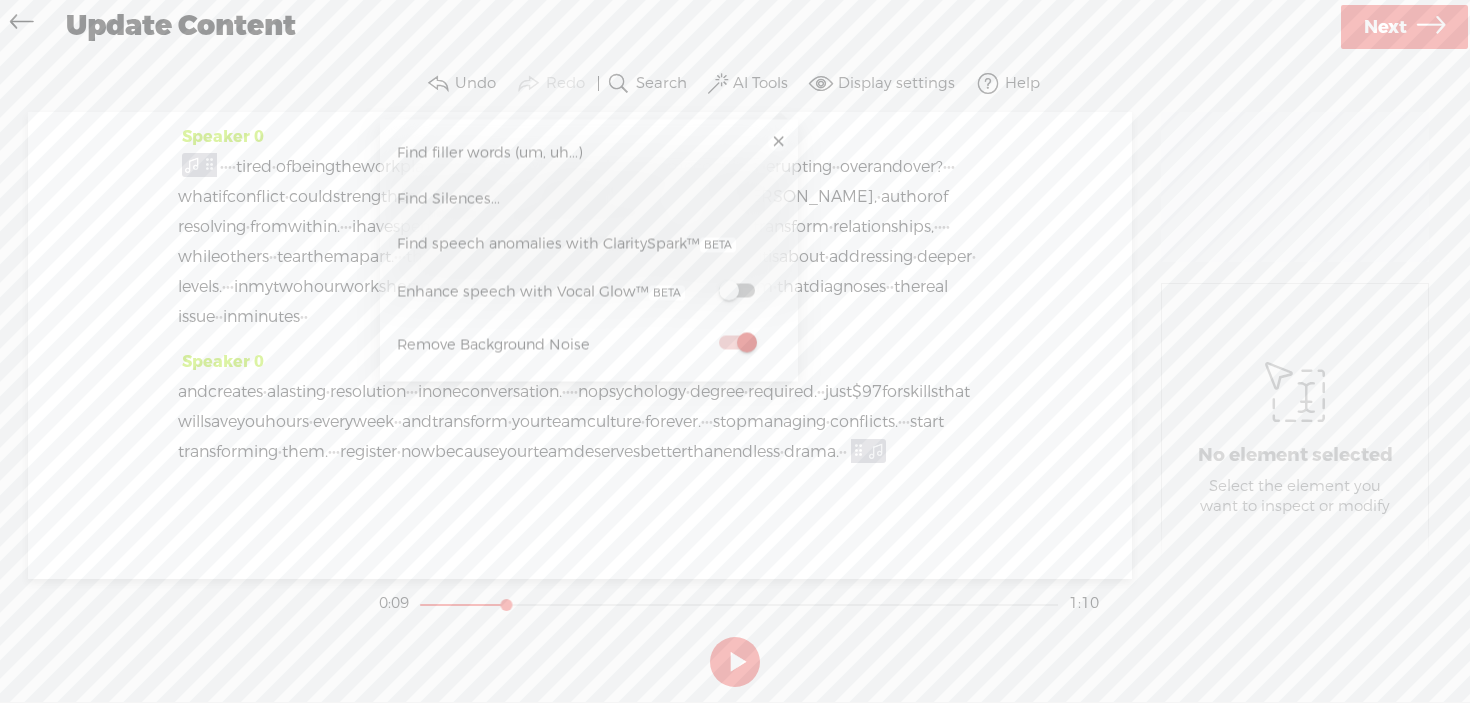click at bounding box center [737, 343] 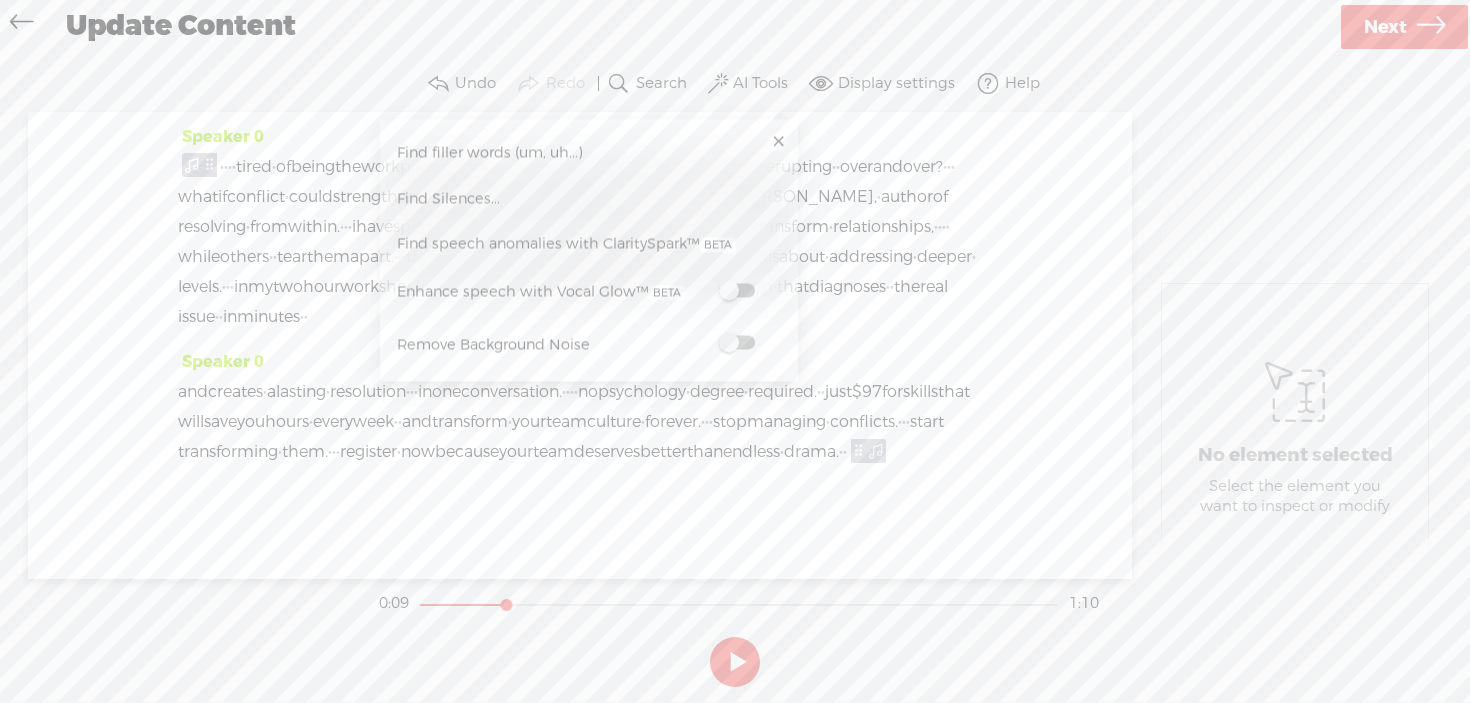 click at bounding box center (735, 662) 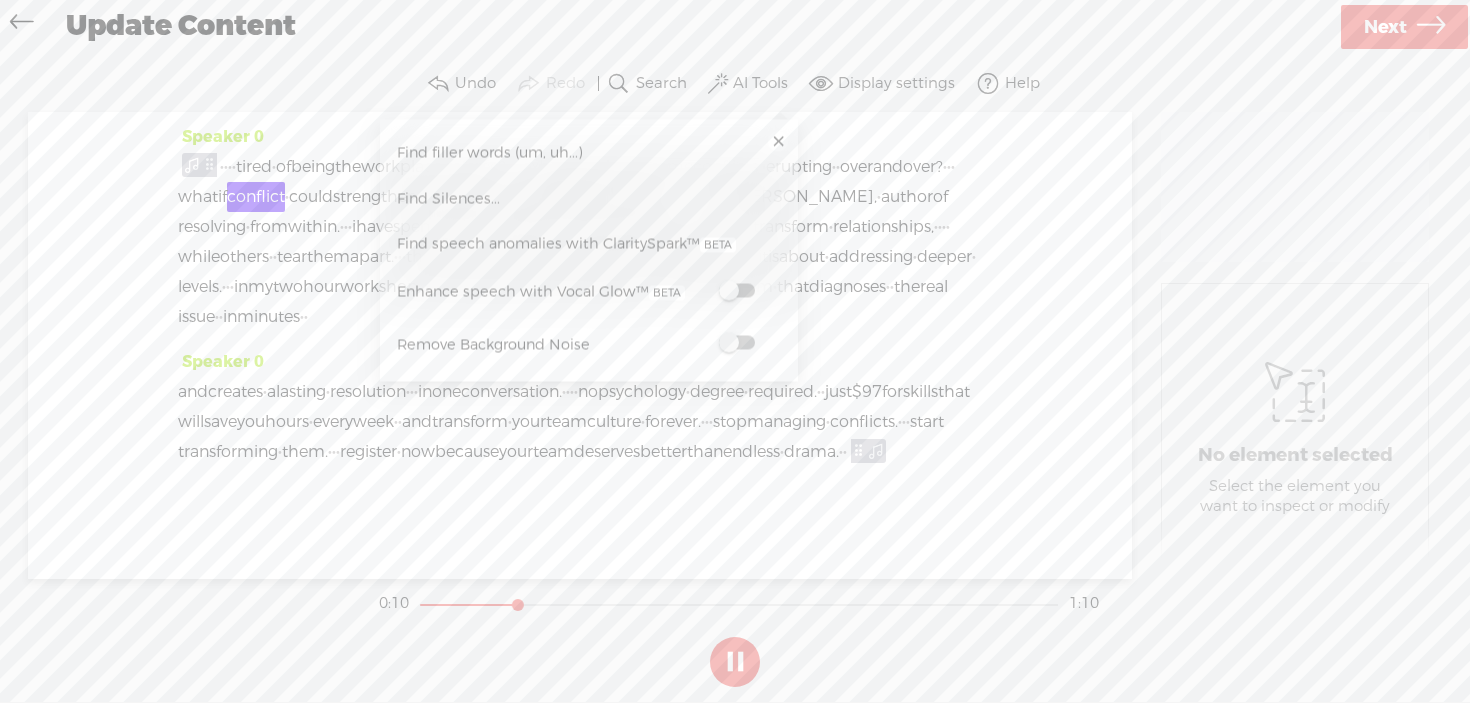 click at bounding box center (735, 662) 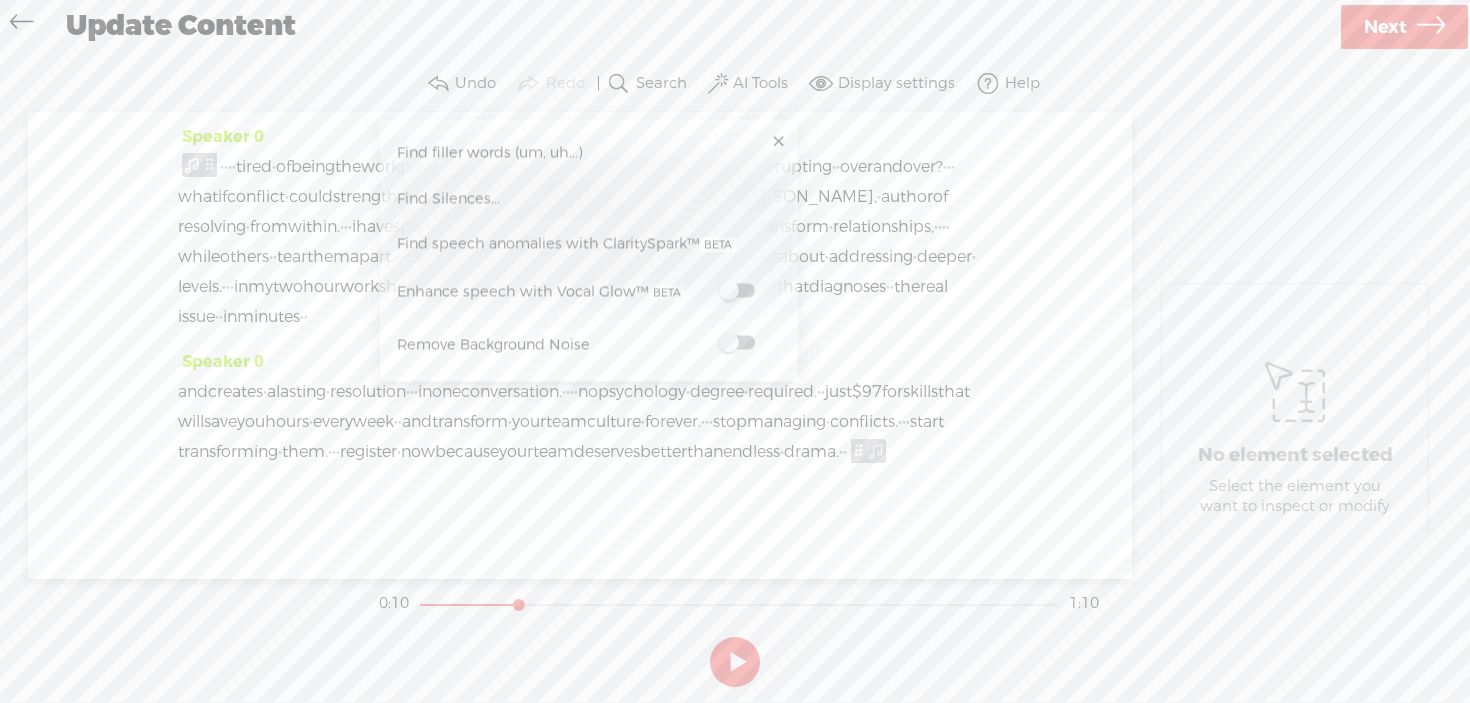 click at bounding box center [737, 343] 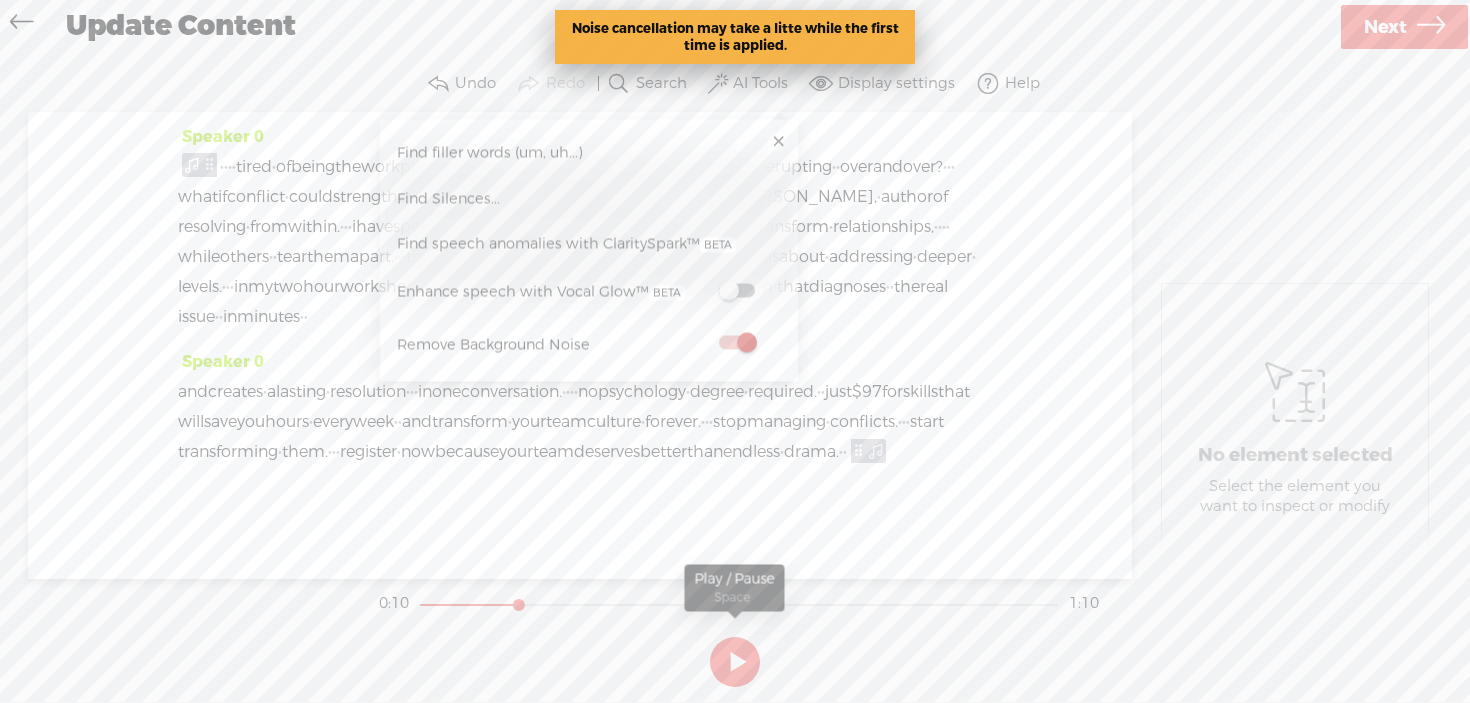 click at bounding box center (735, 662) 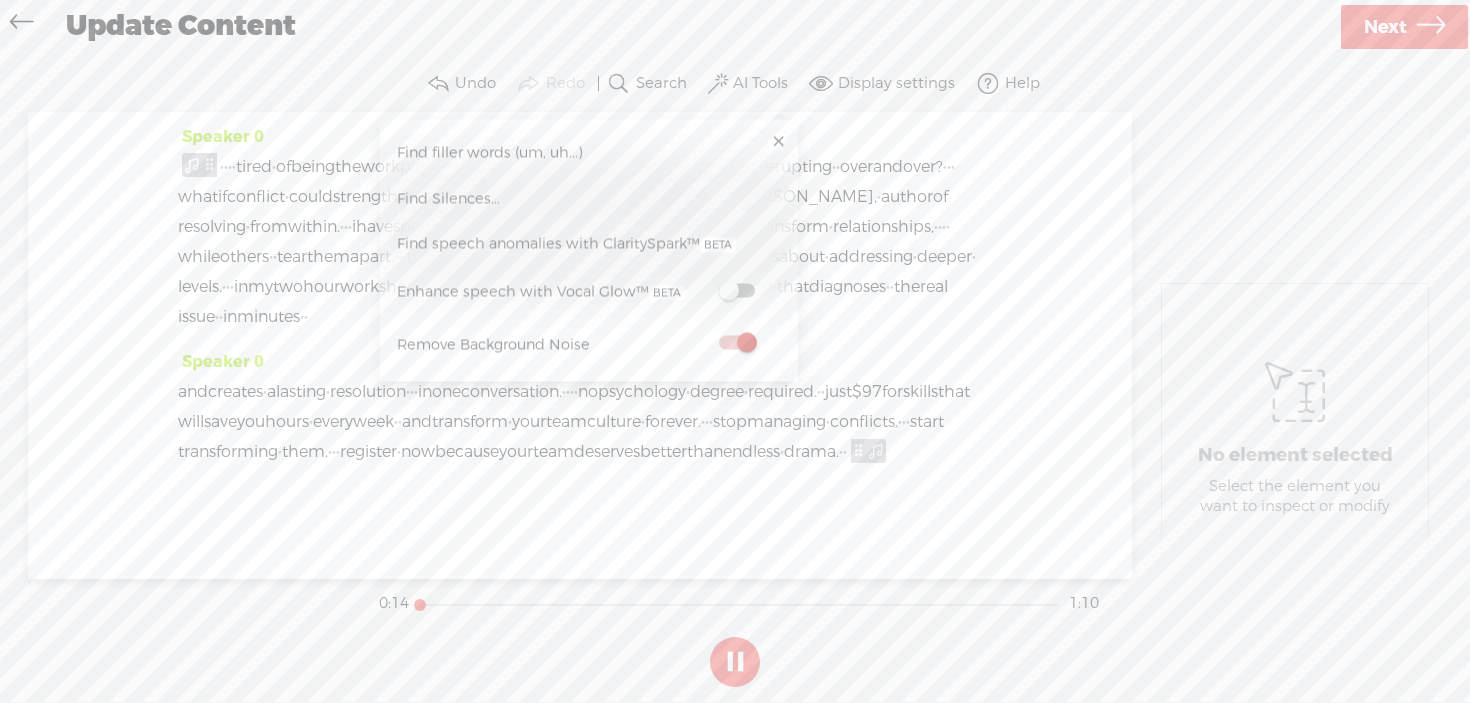 drag, startPoint x: 551, startPoint y: 607, endPoint x: 402, endPoint y: 612, distance: 149.08386 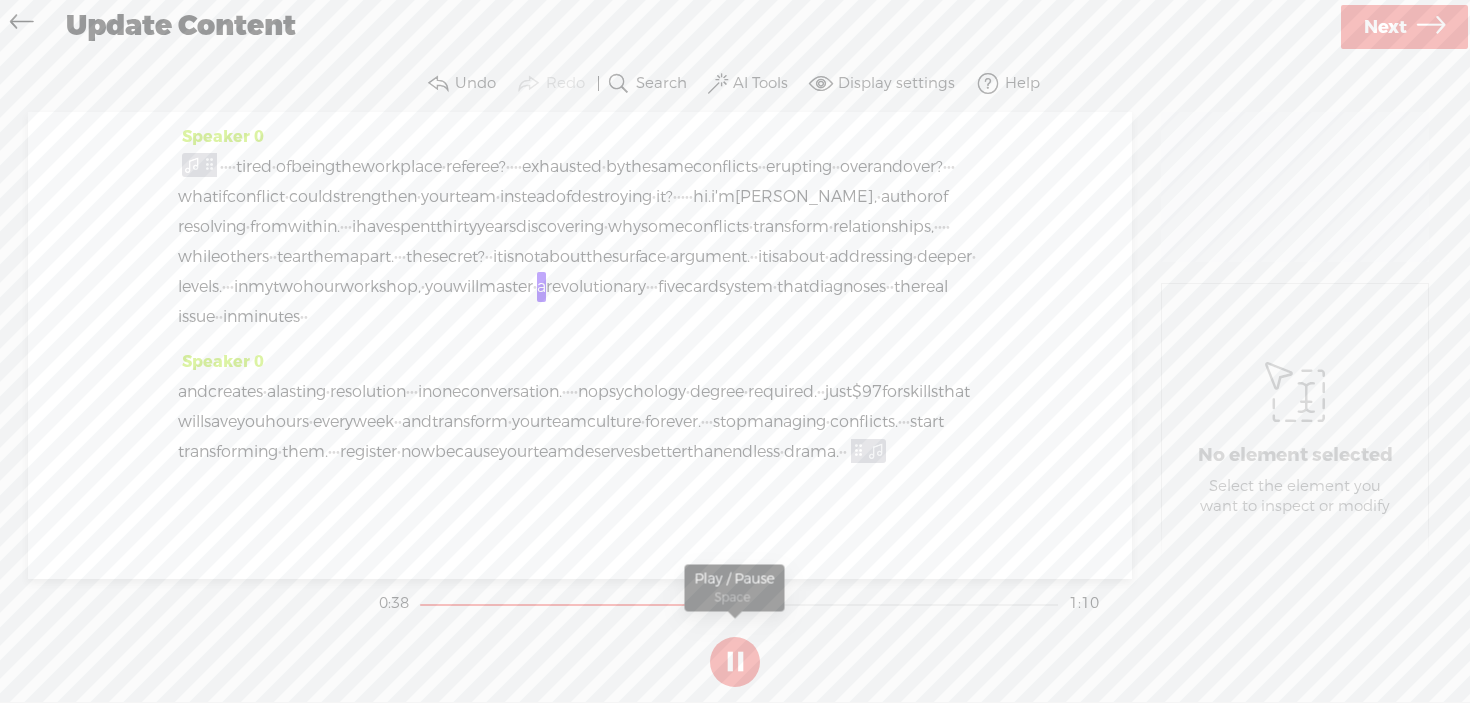 click at bounding box center (735, 662) 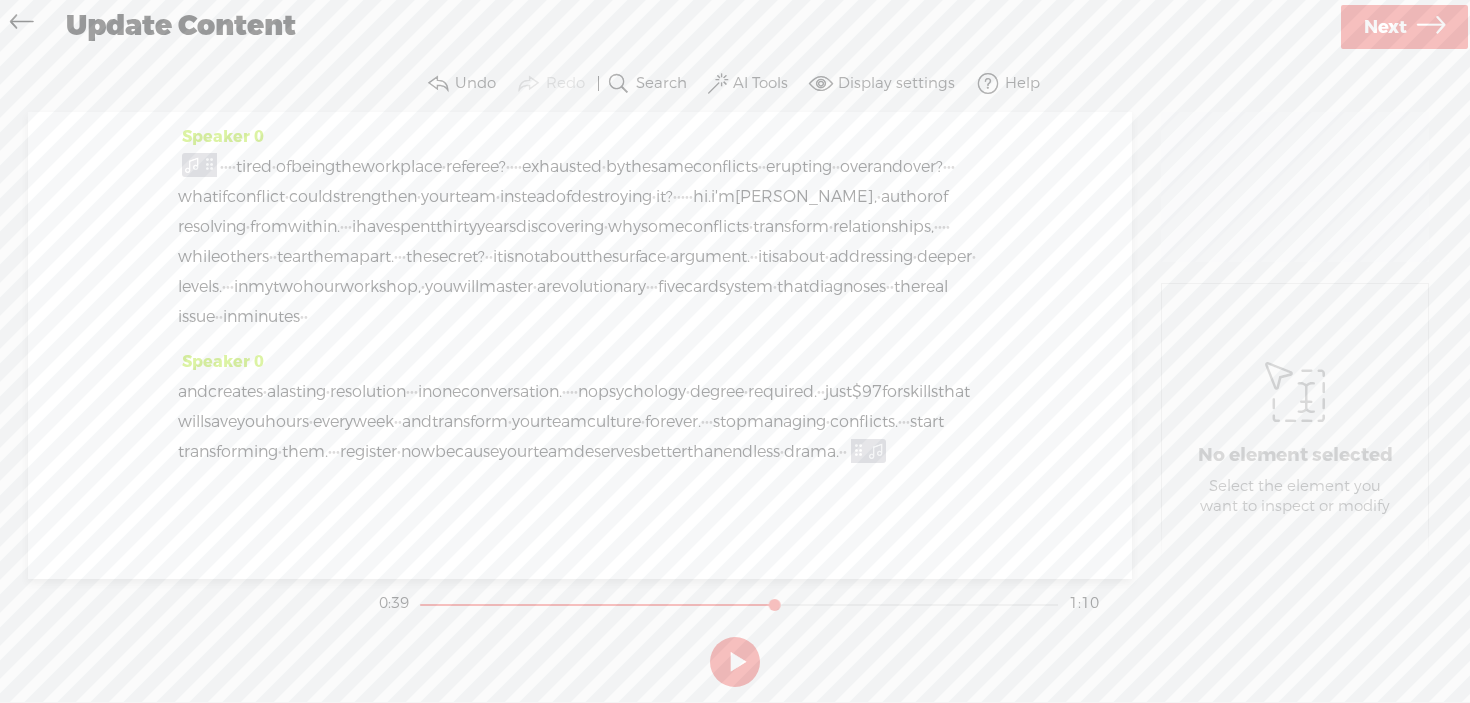 click at bounding box center (21, 24) 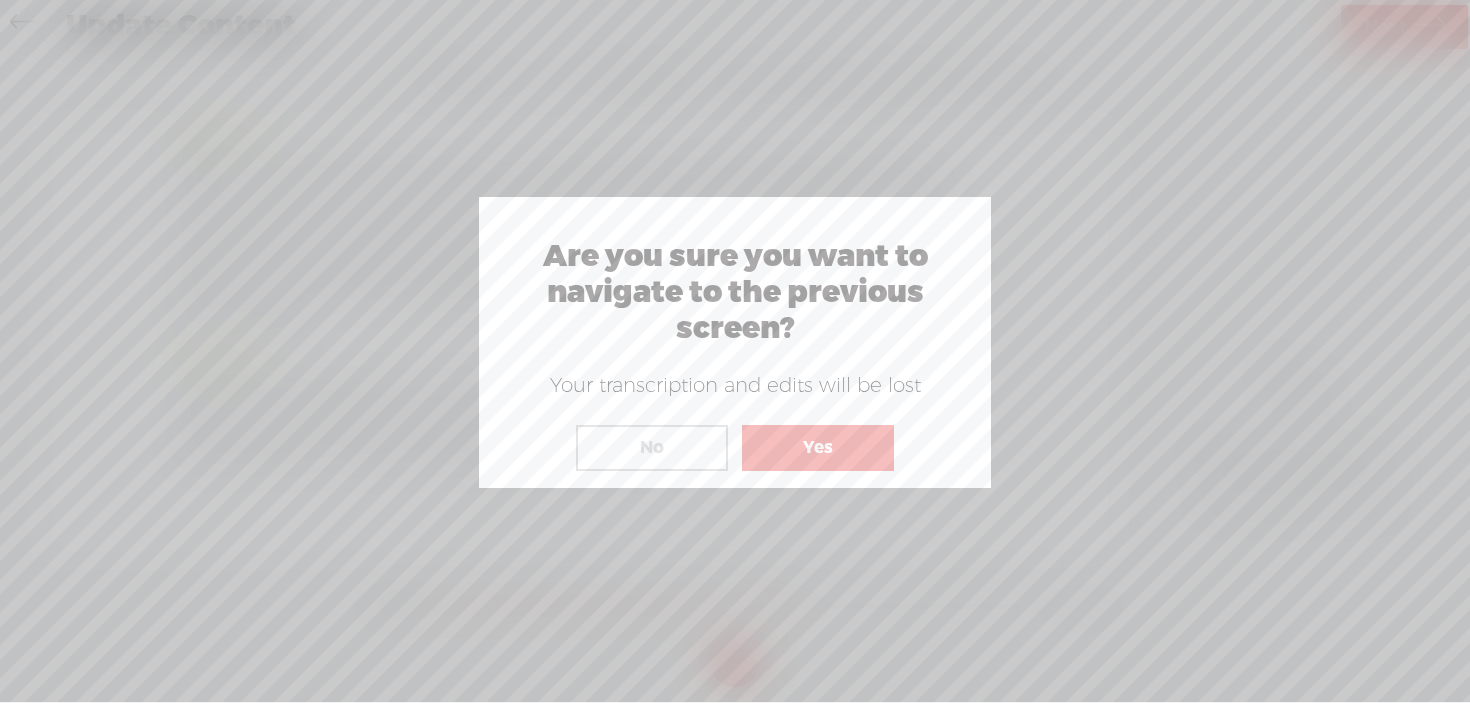 click on "Yes" at bounding box center (818, 448) 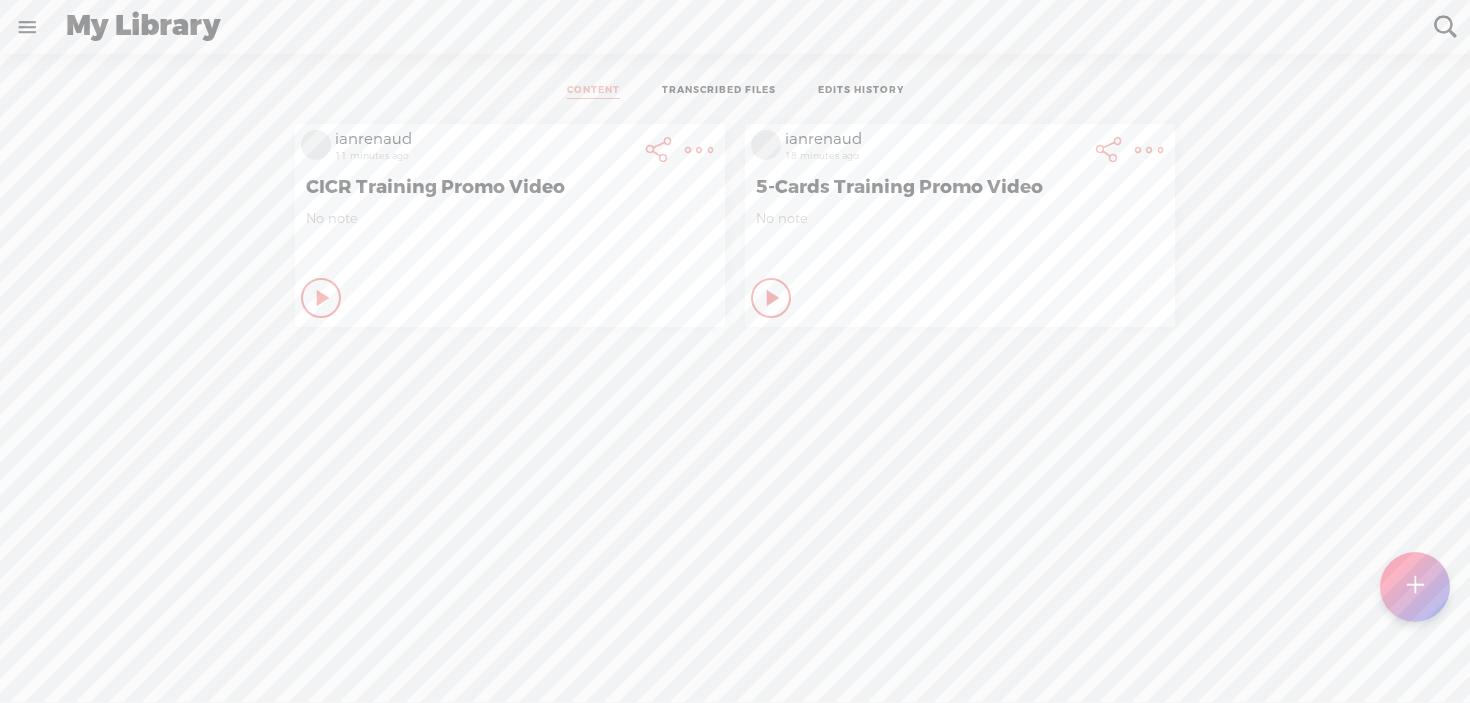 click at bounding box center [699, 150] 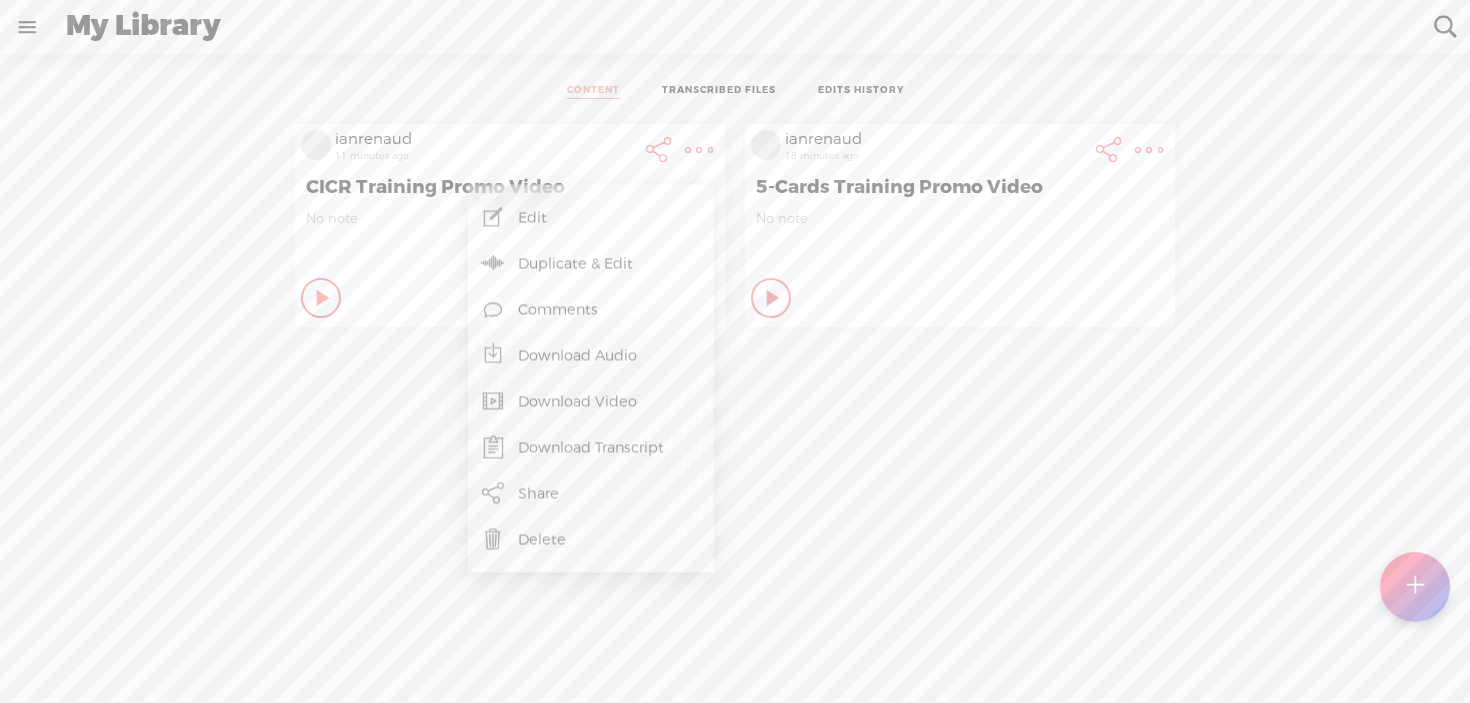 click on "Download Video" at bounding box center [591, 402] 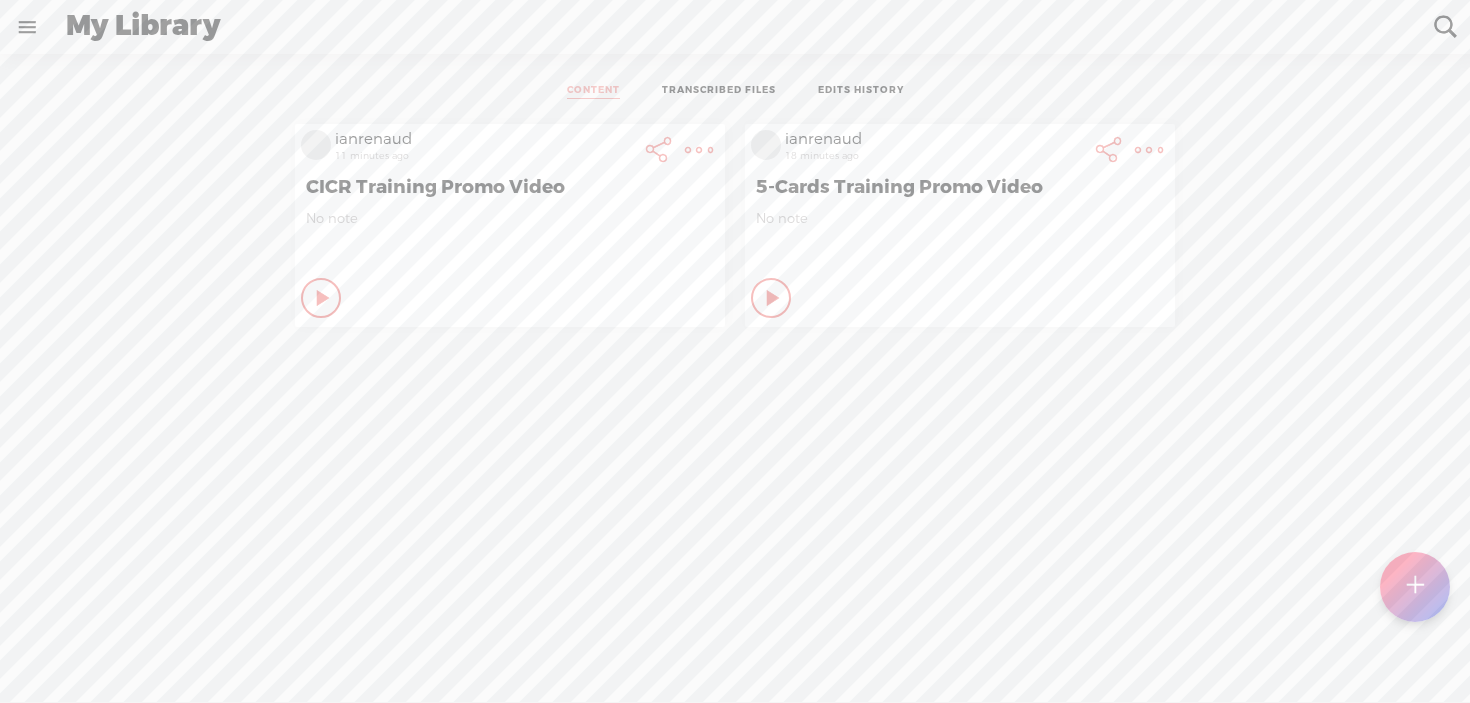 click at bounding box center [27, 27] 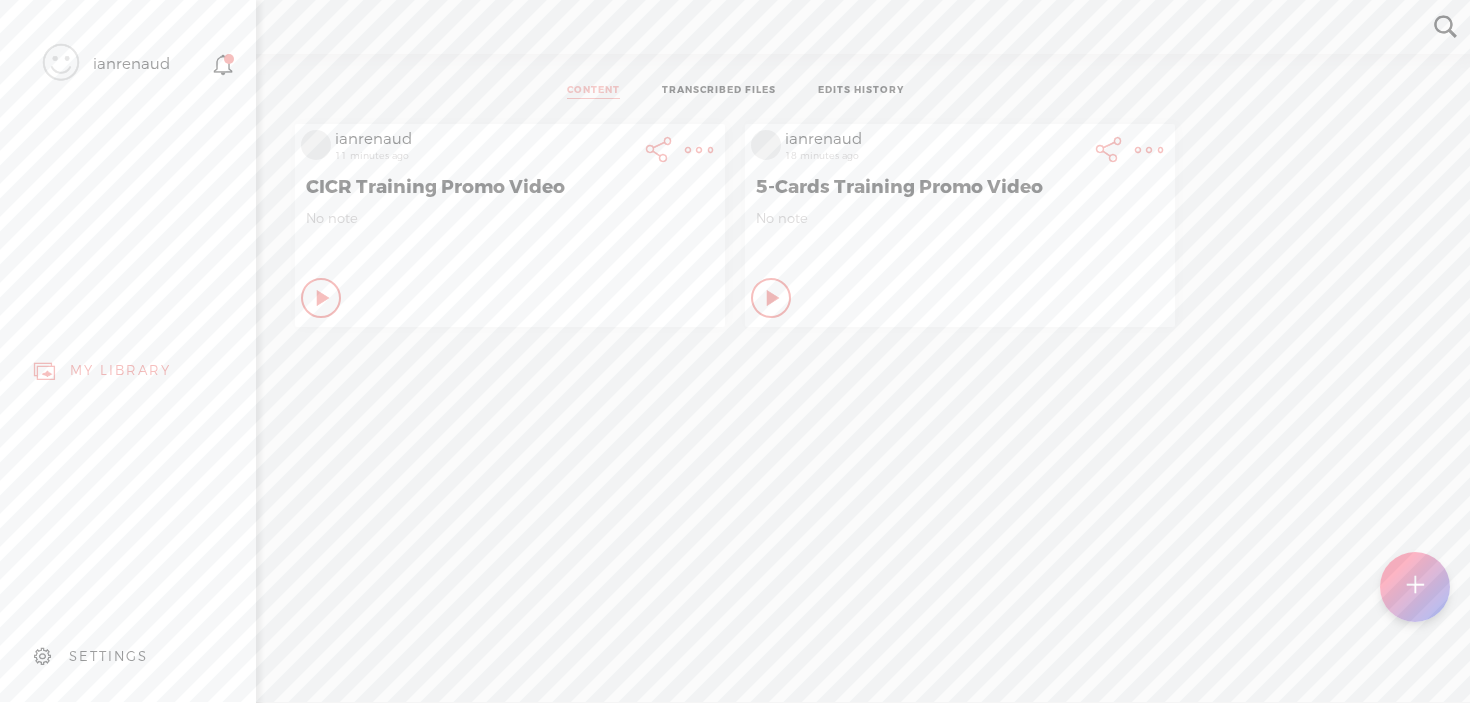 click on "SETTINGS" at bounding box center [108, 656] 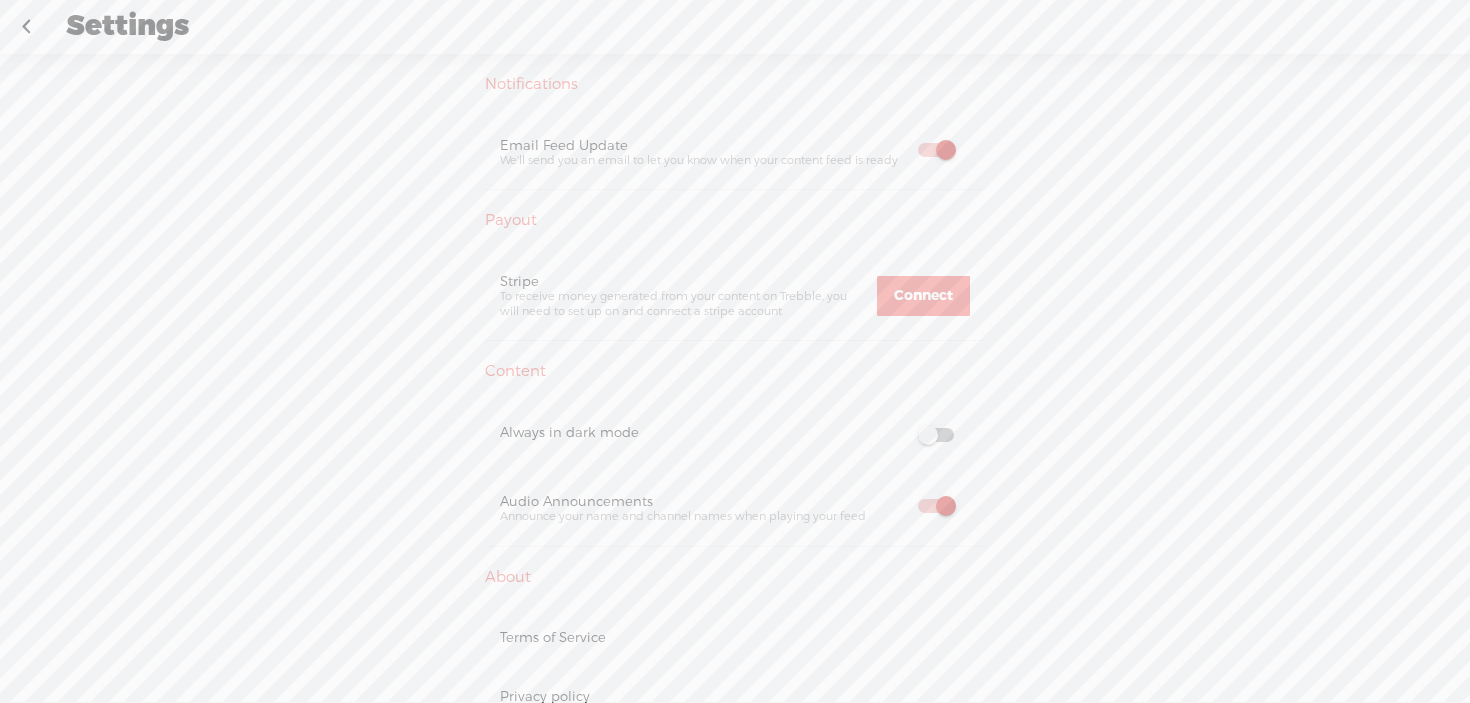 scroll, scrollTop: 653, scrollLeft: 0, axis: vertical 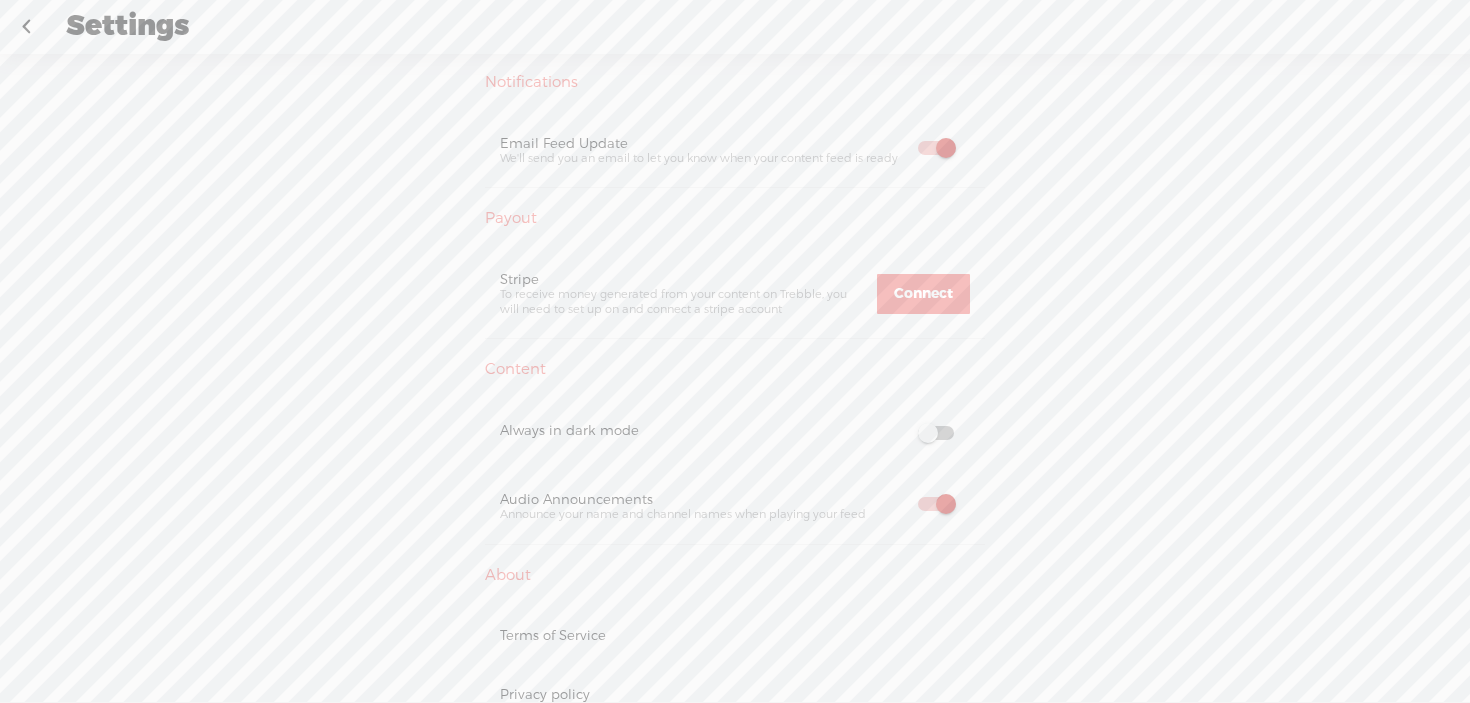 click at bounding box center (936, 148) 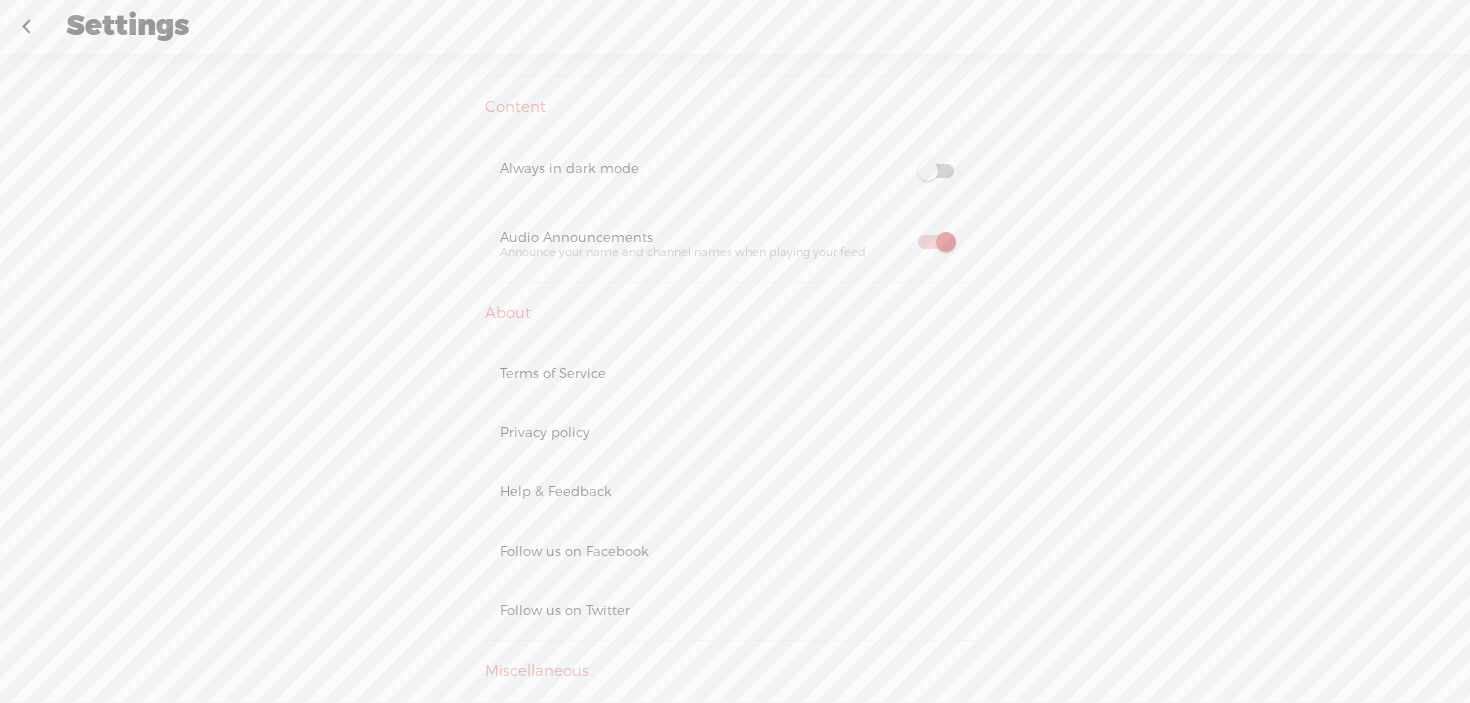 scroll, scrollTop: 963, scrollLeft: 0, axis: vertical 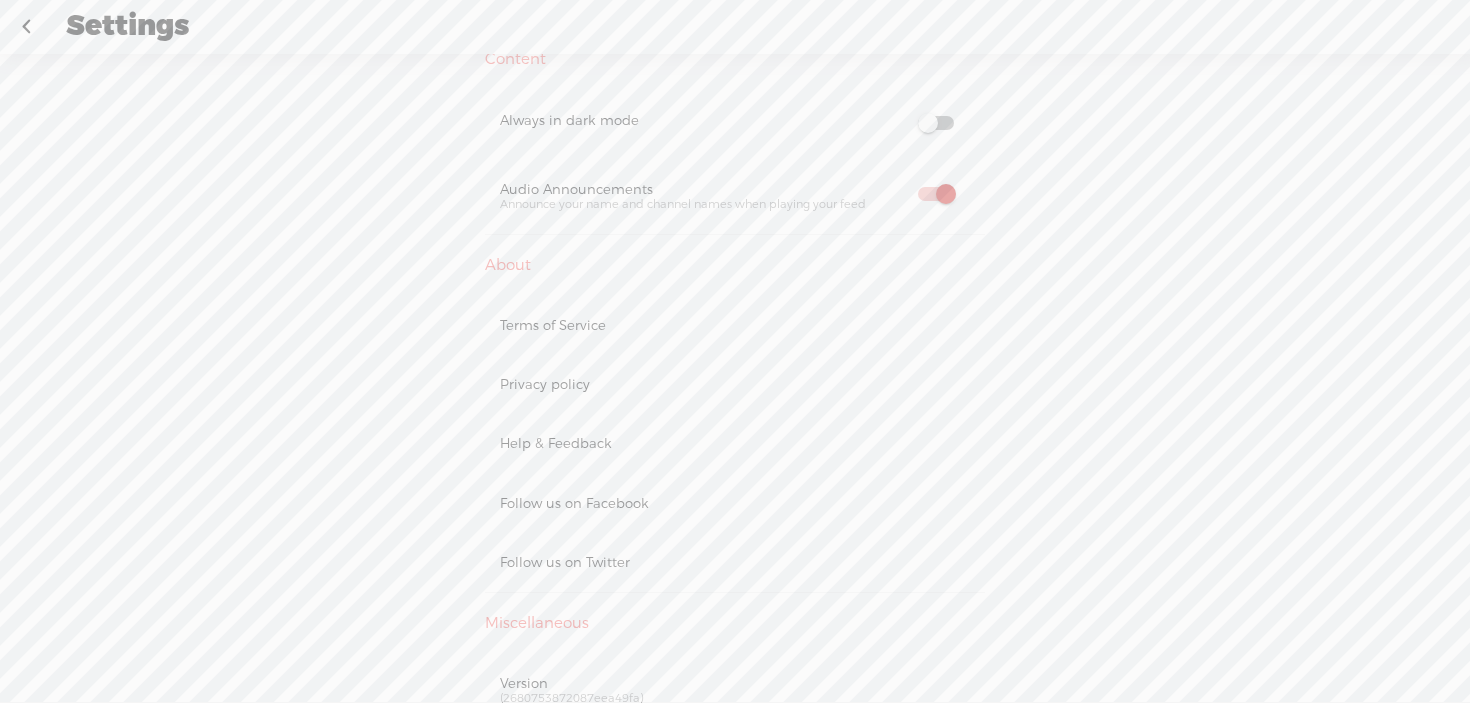 click at bounding box center (936, 194) 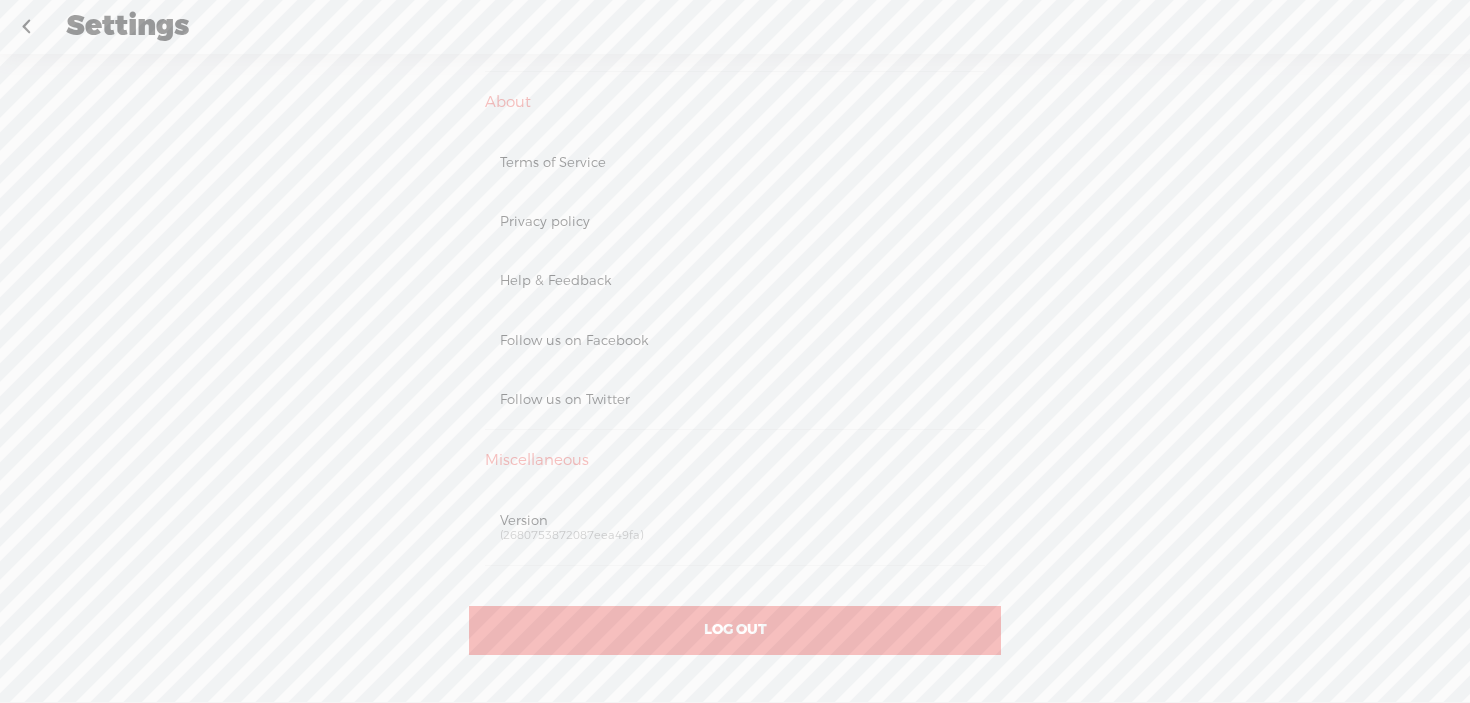 scroll, scrollTop: 0, scrollLeft: 0, axis: both 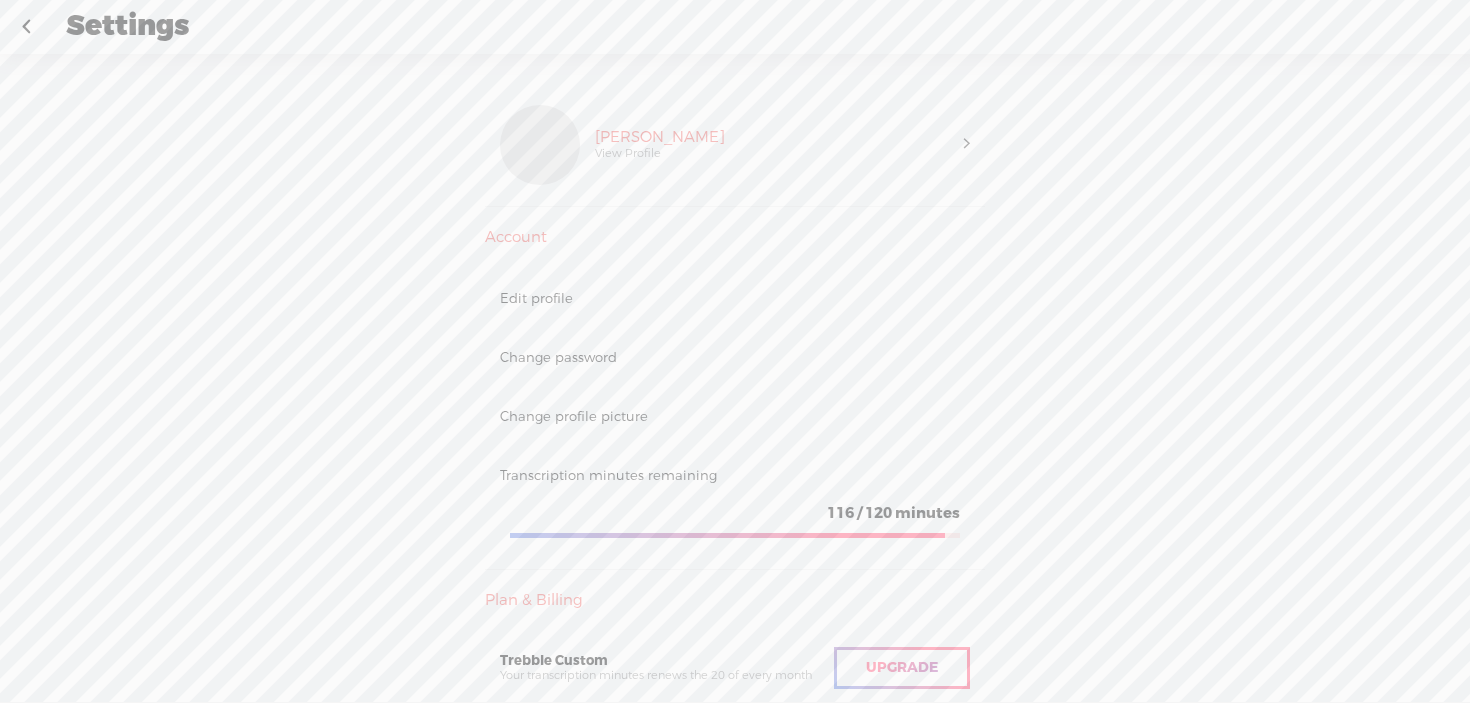 click at bounding box center (26, 27) 